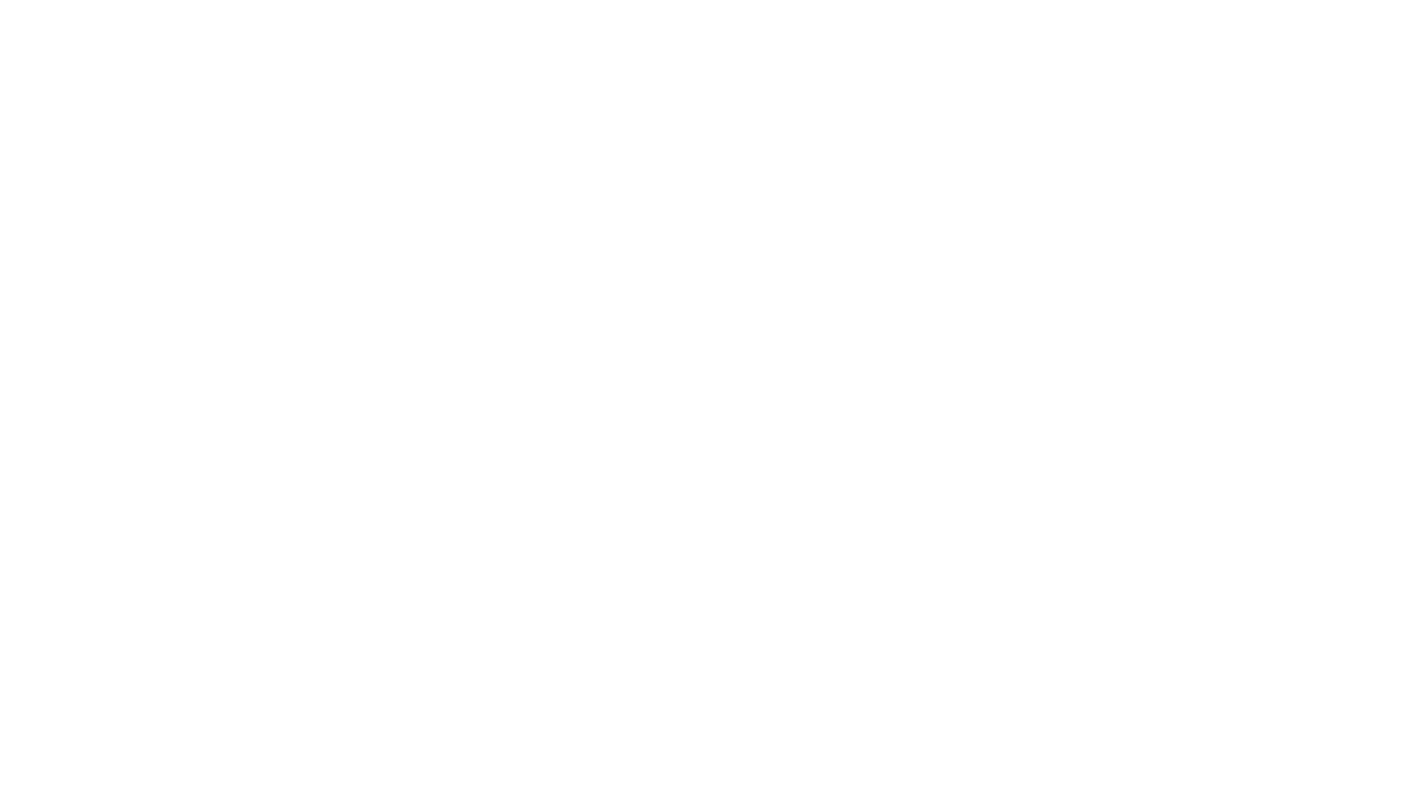 scroll, scrollTop: 0, scrollLeft: 0, axis: both 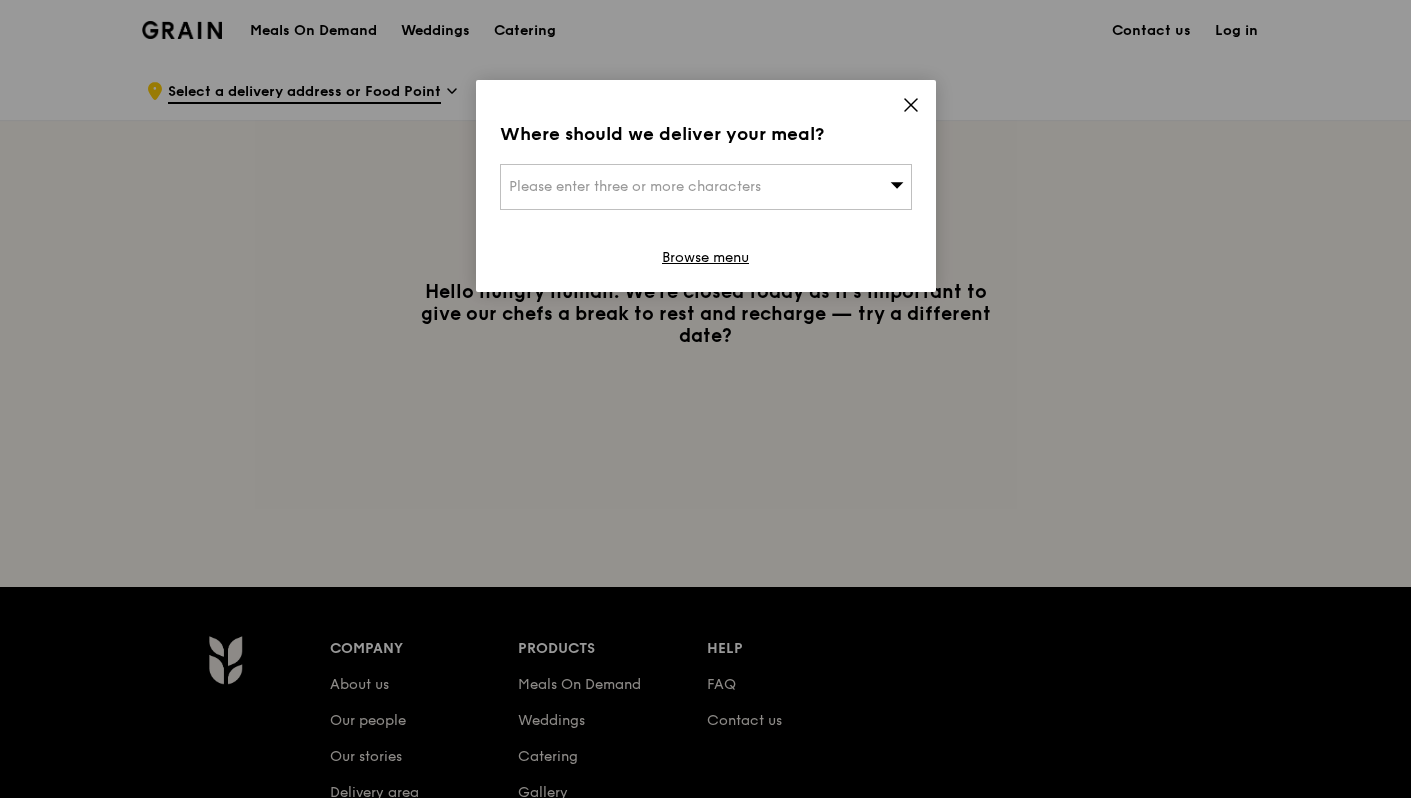 click on "Please enter three or more characters" at bounding box center [706, 187] 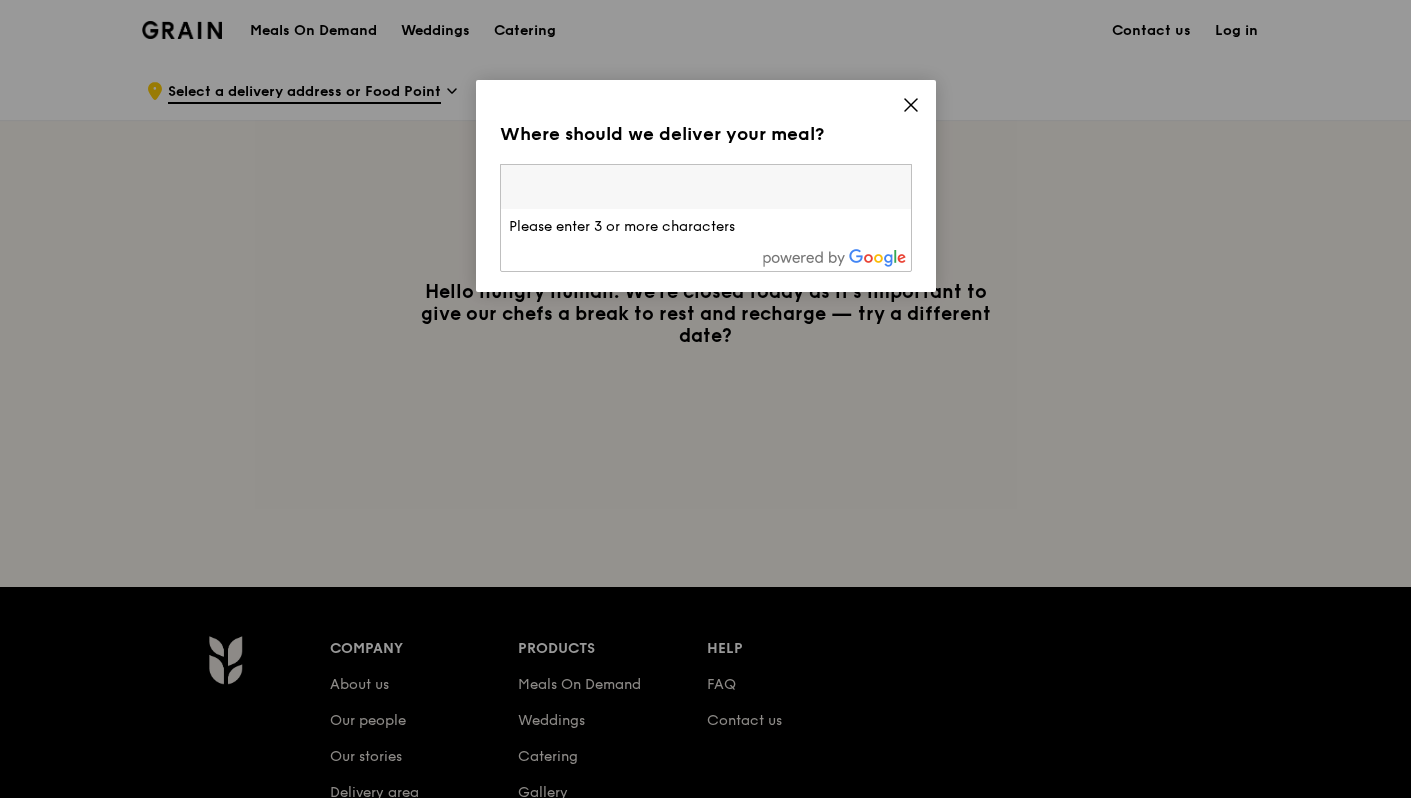 click 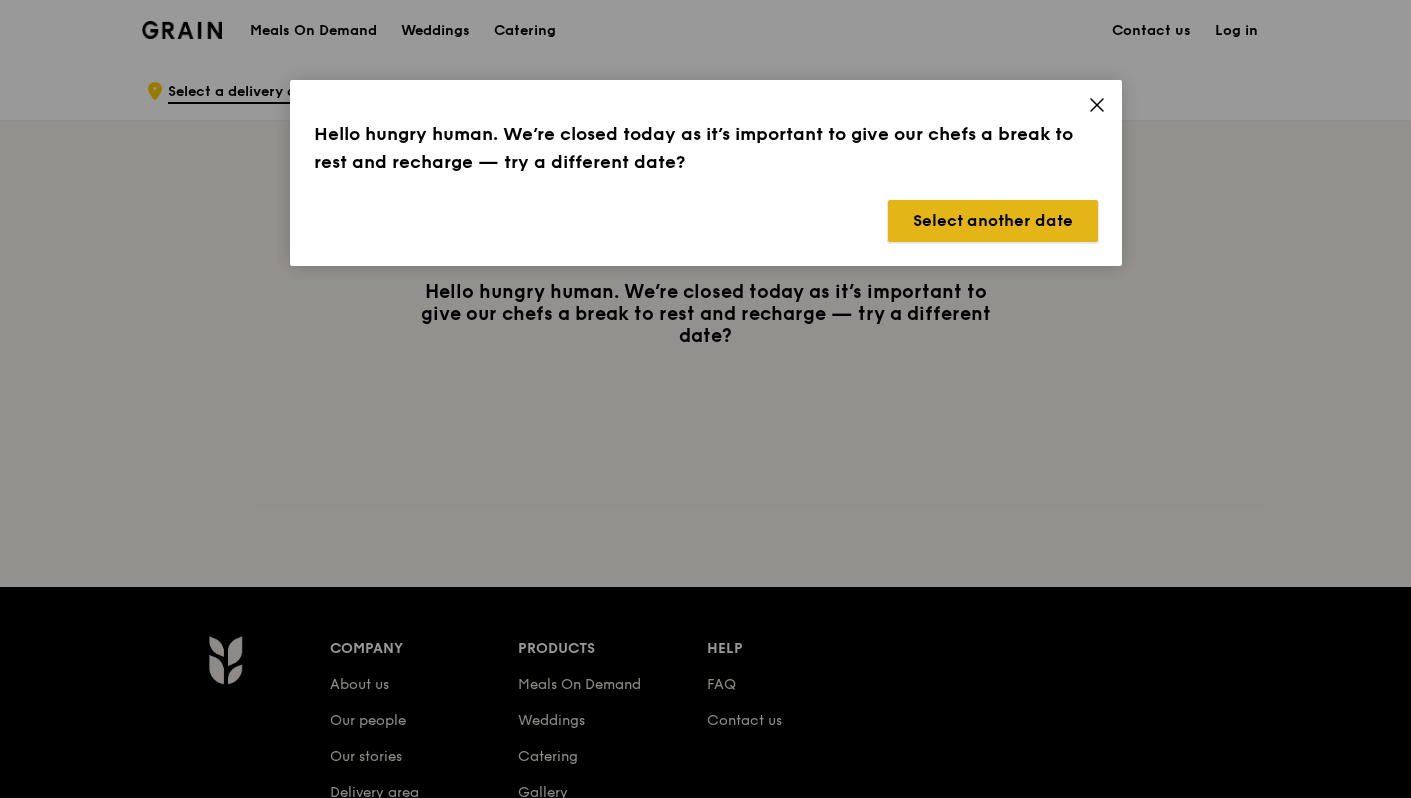 click on "Select another date" at bounding box center (993, 221) 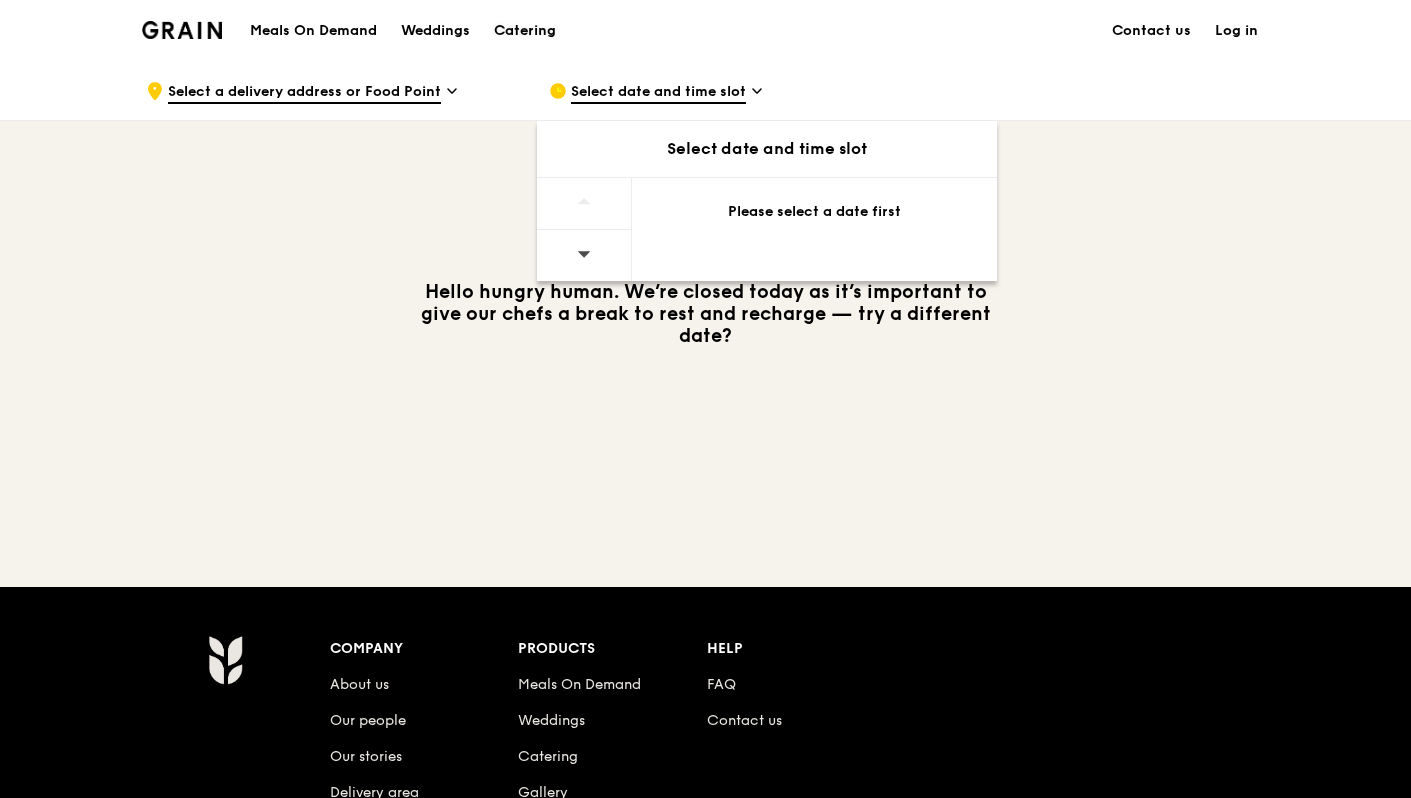 click on "Catering" at bounding box center (525, 31) 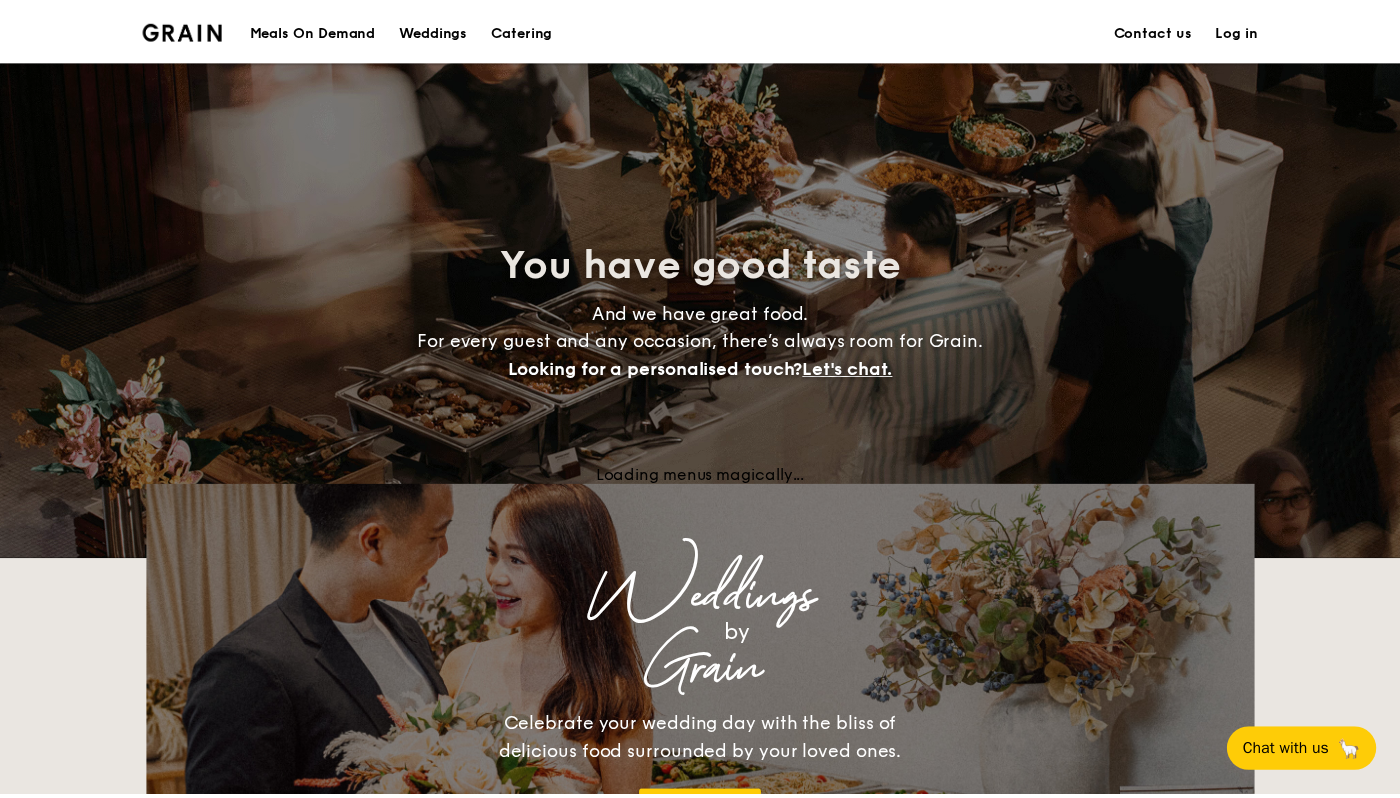 scroll, scrollTop: 0, scrollLeft: 0, axis: both 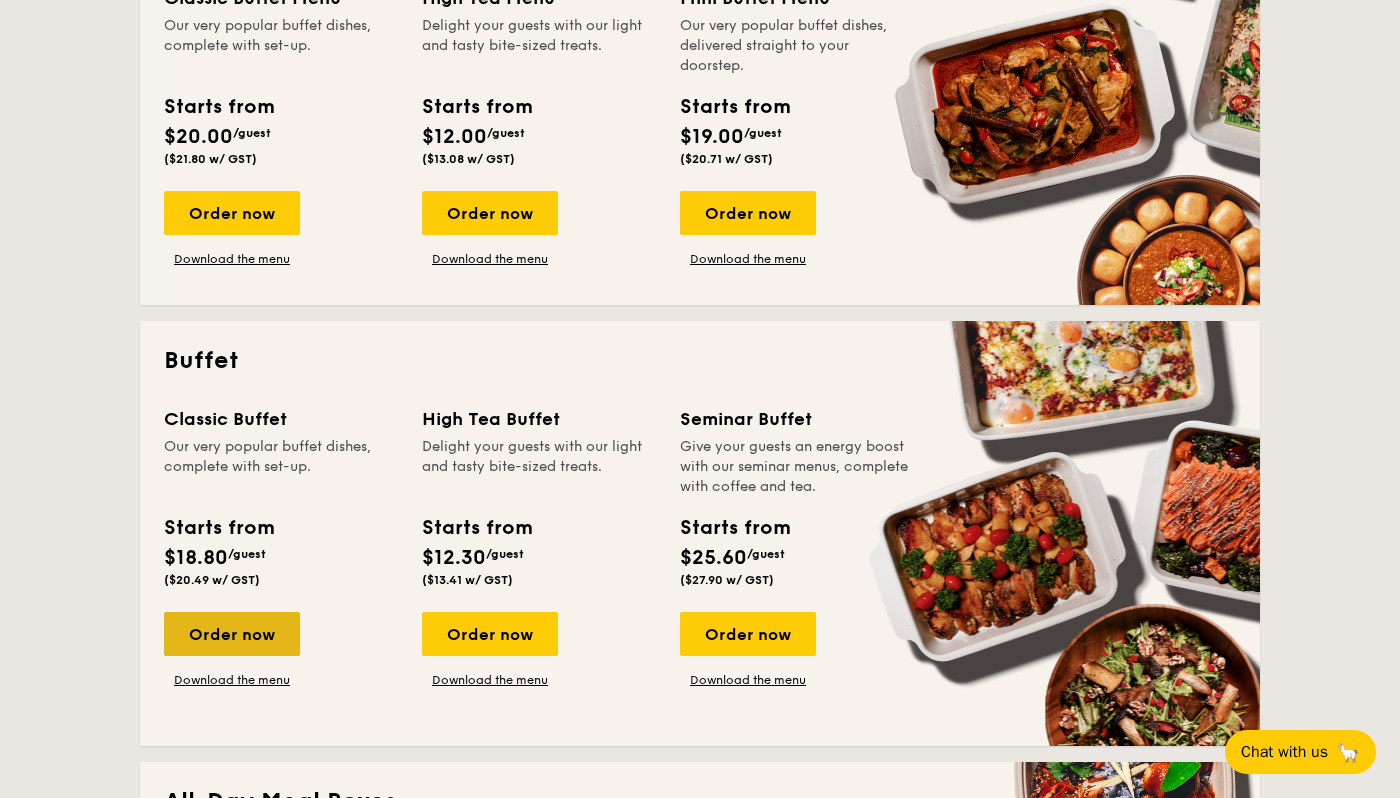 click on "Order now" at bounding box center [232, 634] 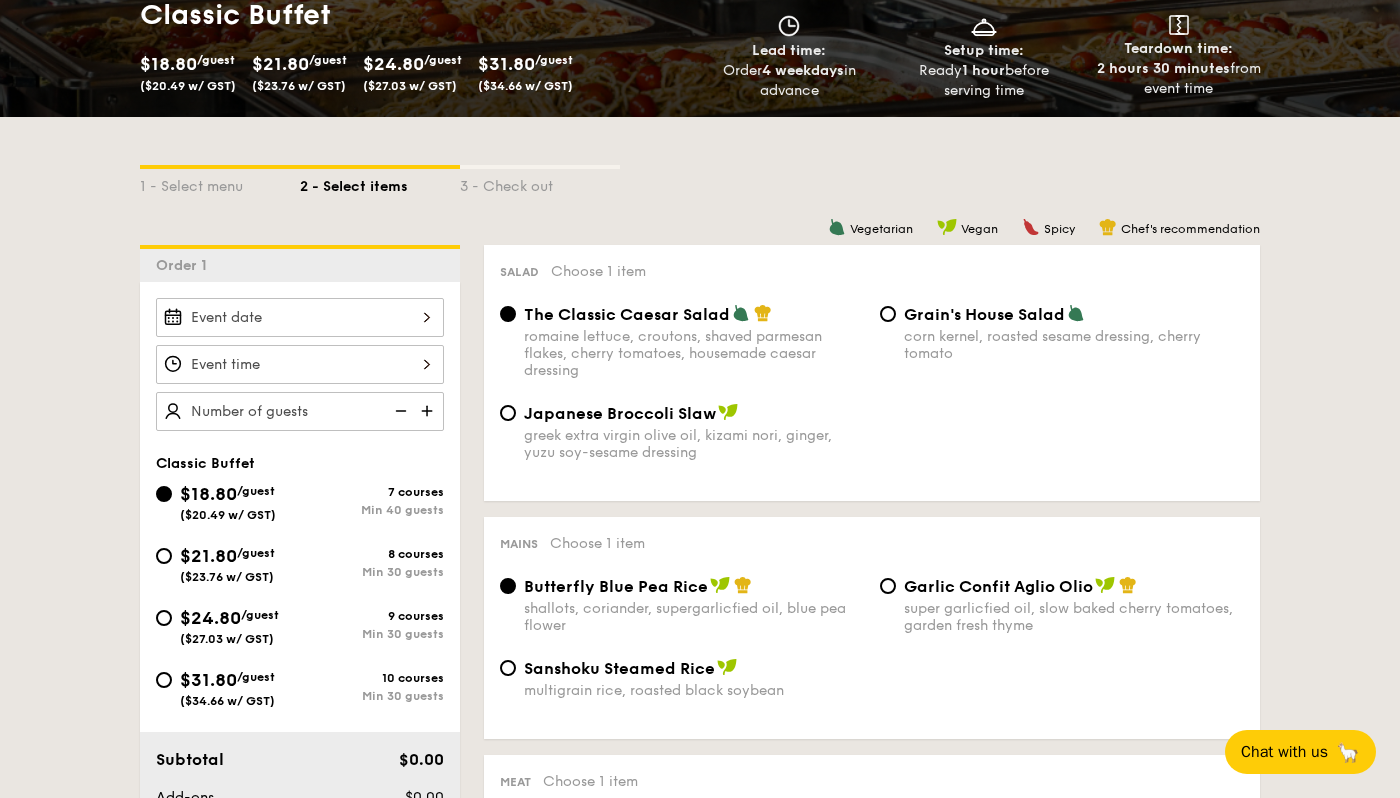 scroll, scrollTop: 334, scrollLeft: 0, axis: vertical 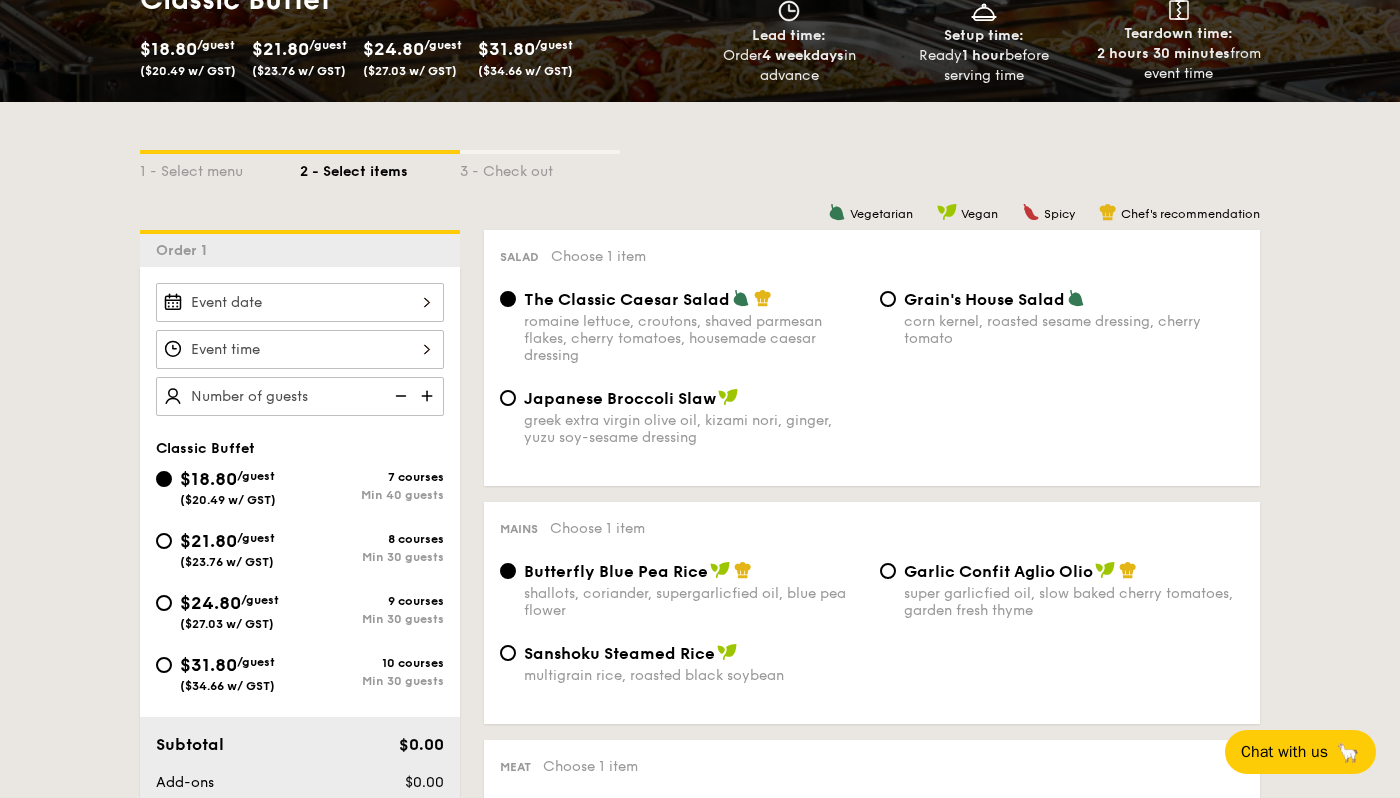 click on "Japanese Broccoli Slaw" at bounding box center (620, 398) 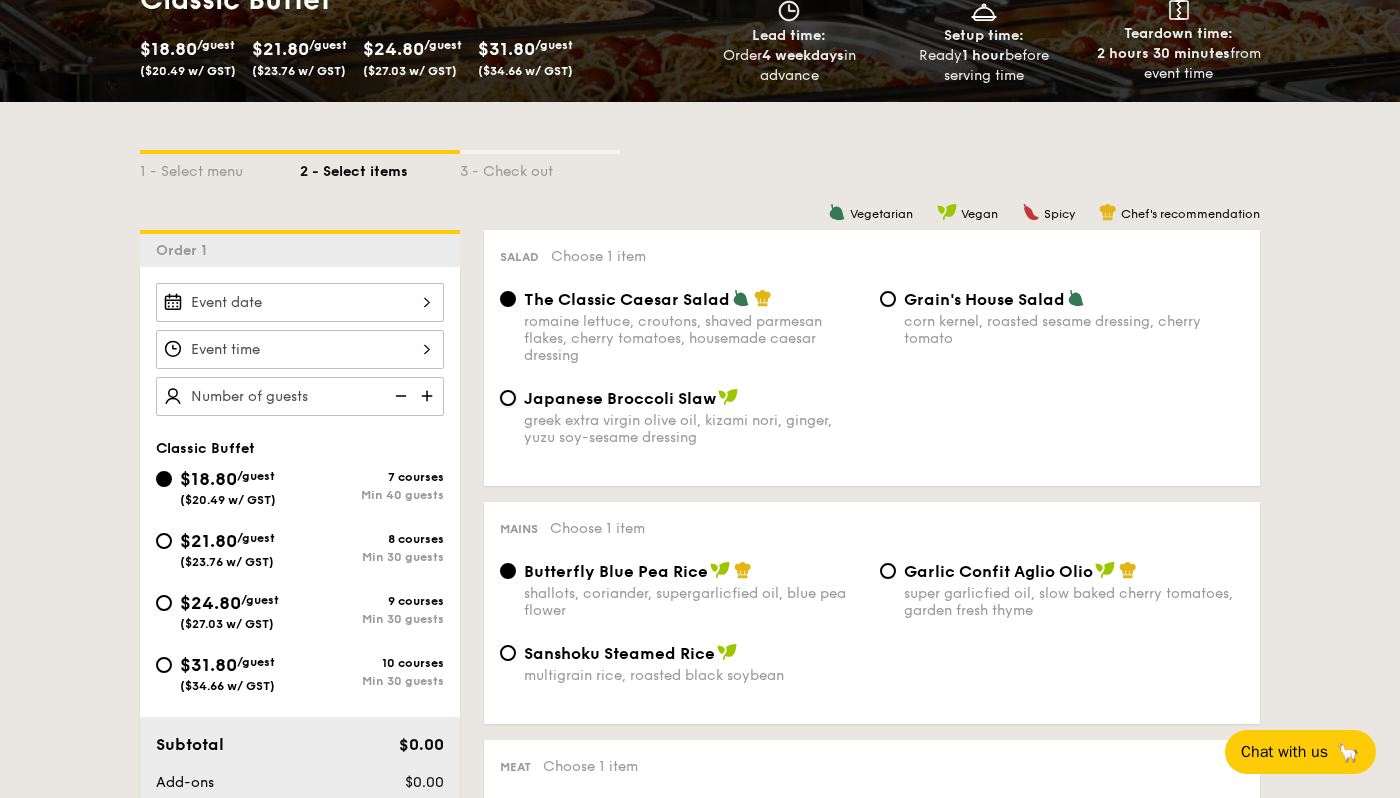 click on "Japanese Broccoli Slaw greek extra virgin olive oil, kizami nori, ginger, yuzu soy-sesame dressing" at bounding box center (508, 398) 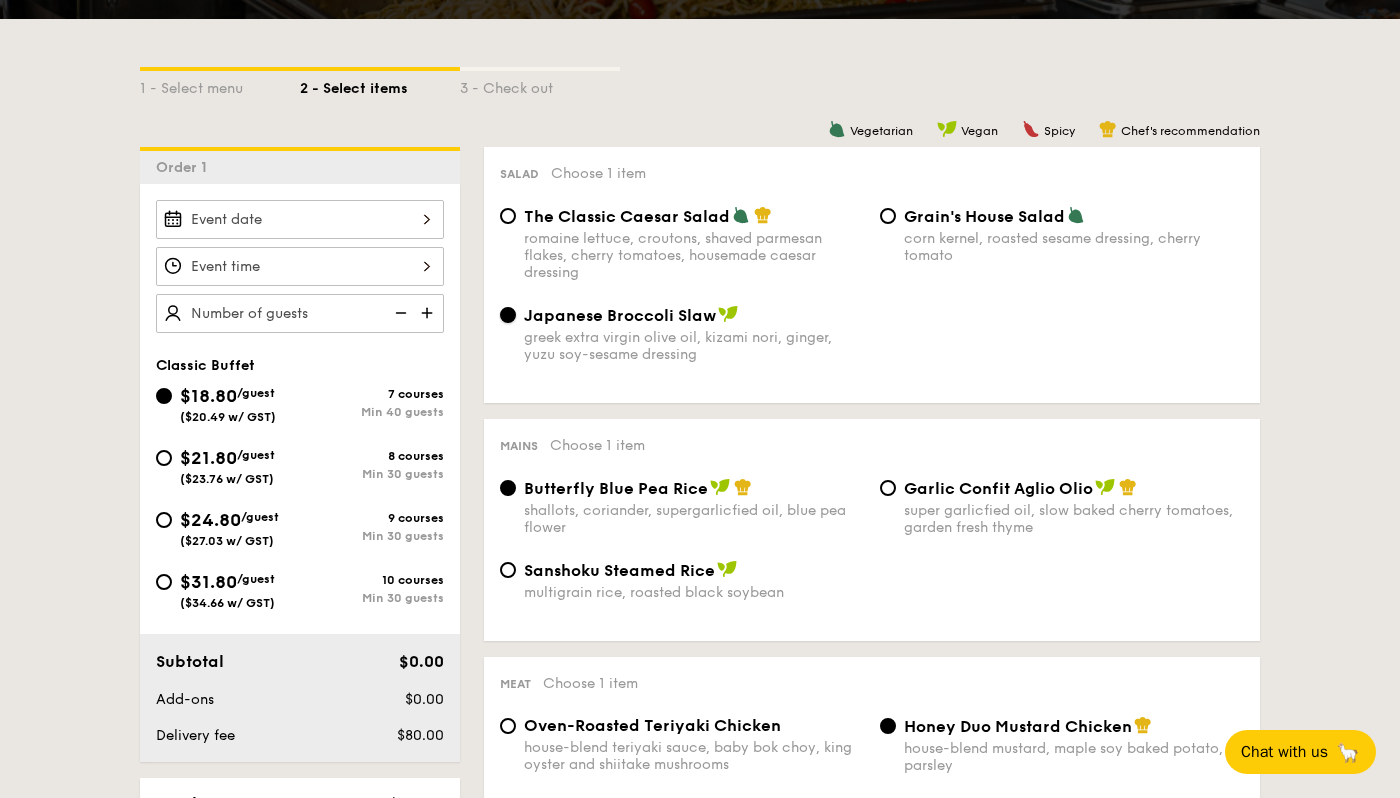 scroll, scrollTop: 416, scrollLeft: 0, axis: vertical 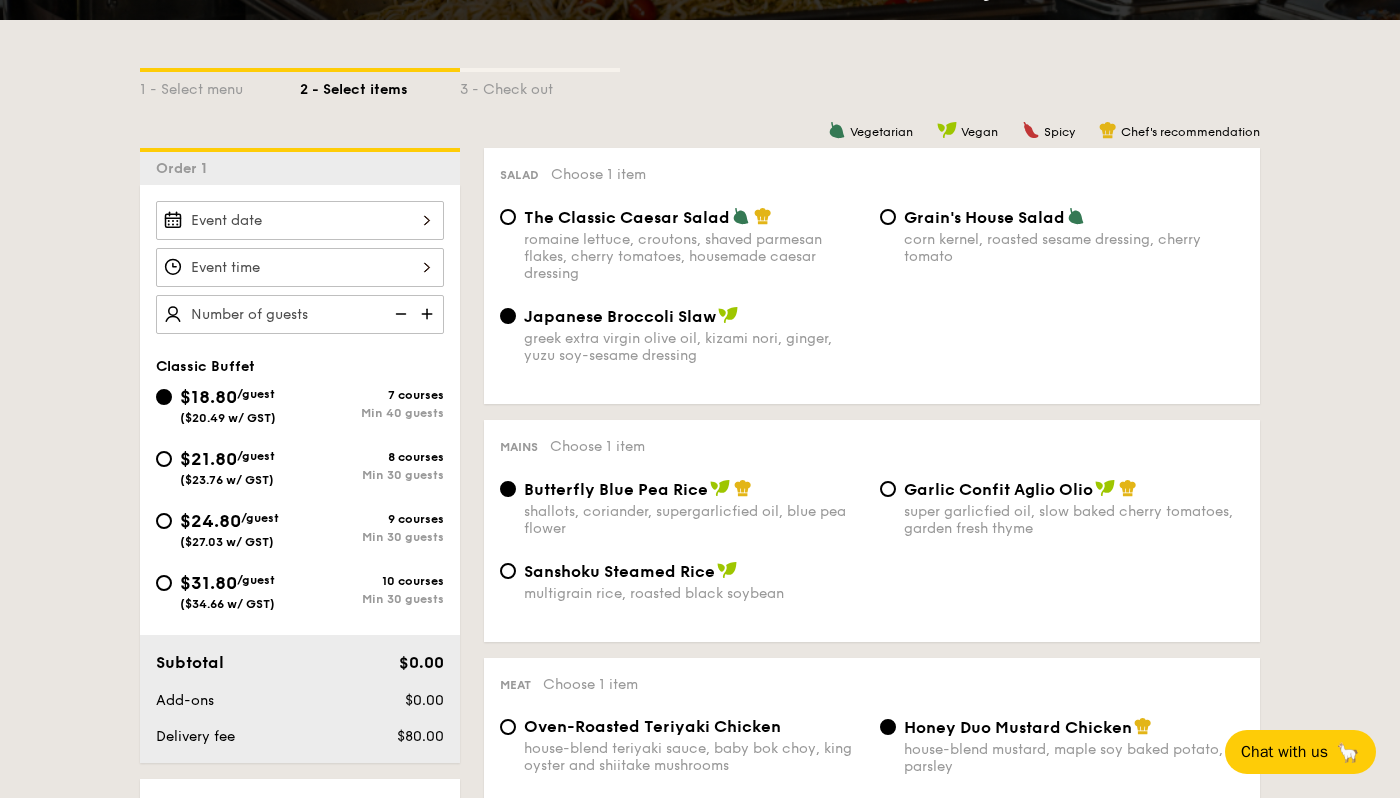 click on "romaine lettuce, croutons, shaved parmesan flakes, cherry tomatoes, housemade caesar dressing" at bounding box center [694, 256] 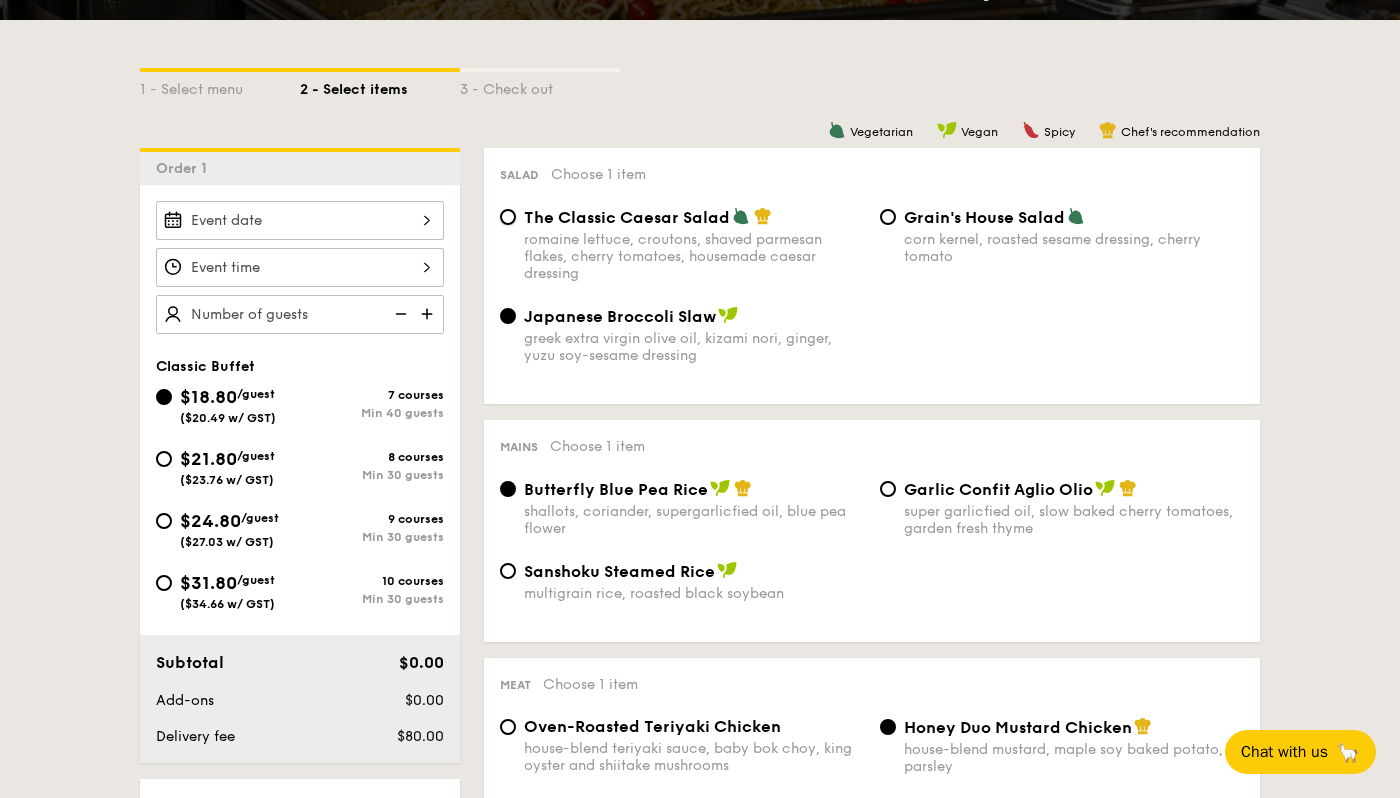 click on "The Classic Caesar Salad romaine lettuce, croutons, shaved parmesan flakes, cherry tomatoes, housemade caesar dressing" at bounding box center (508, 217) 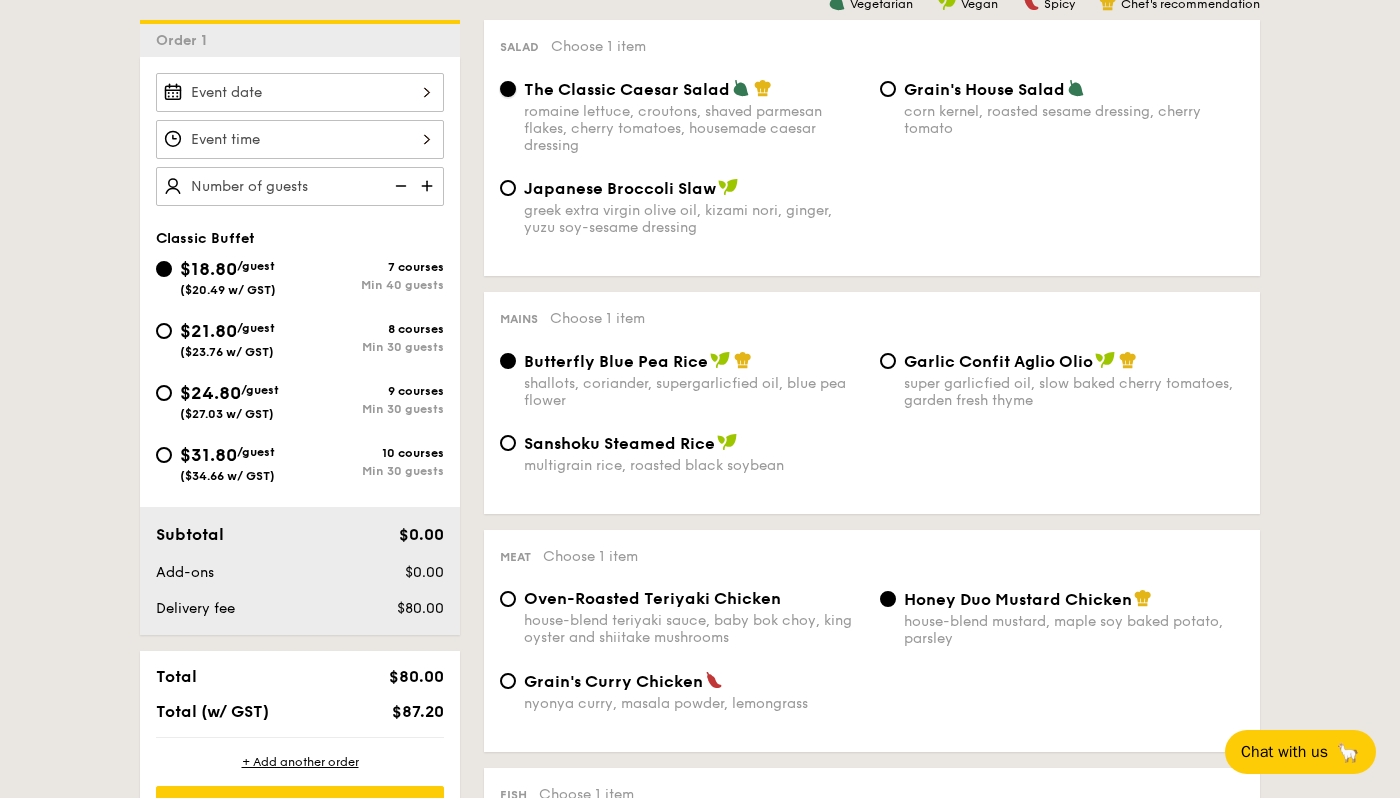 scroll, scrollTop: 545, scrollLeft: 0, axis: vertical 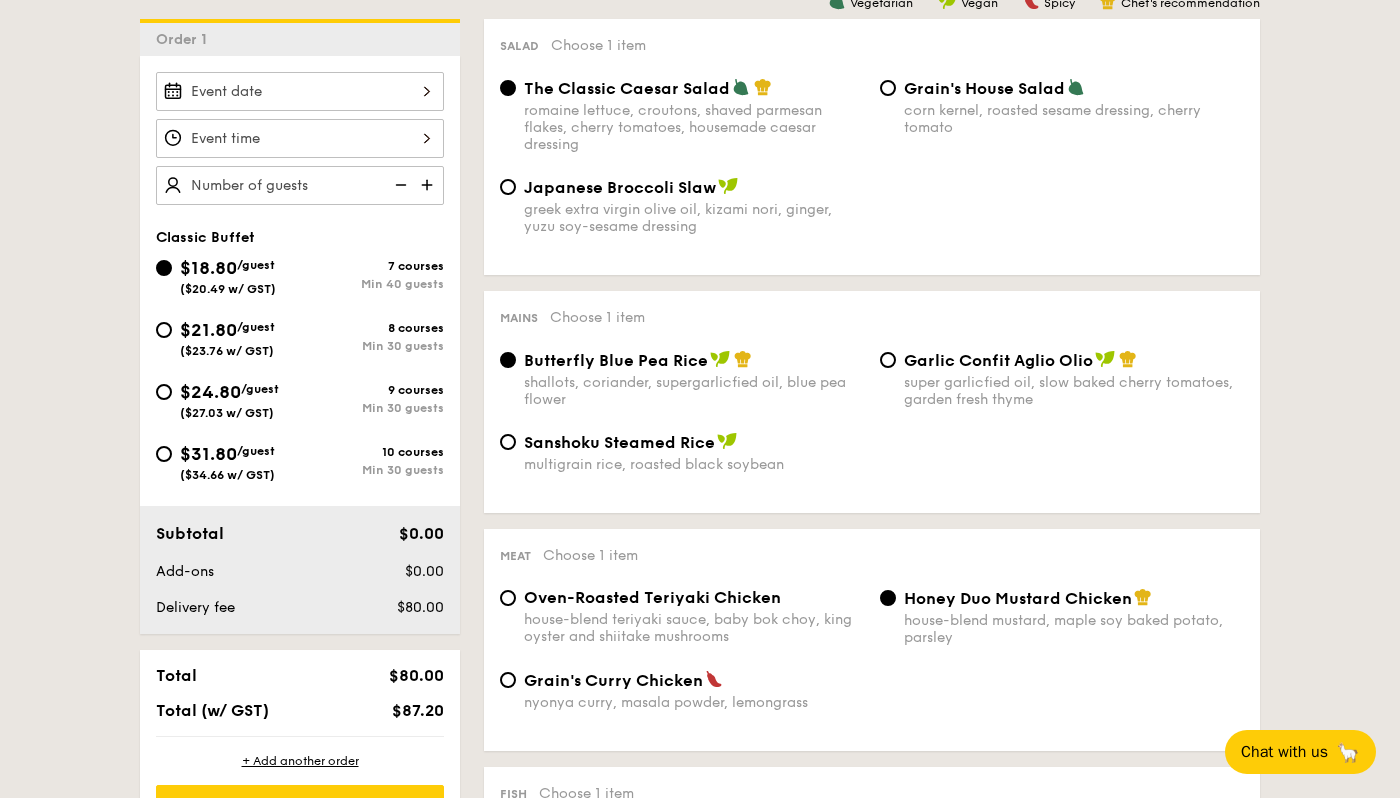 click on "Garlic Confit Aglio Olio" at bounding box center (998, 360) 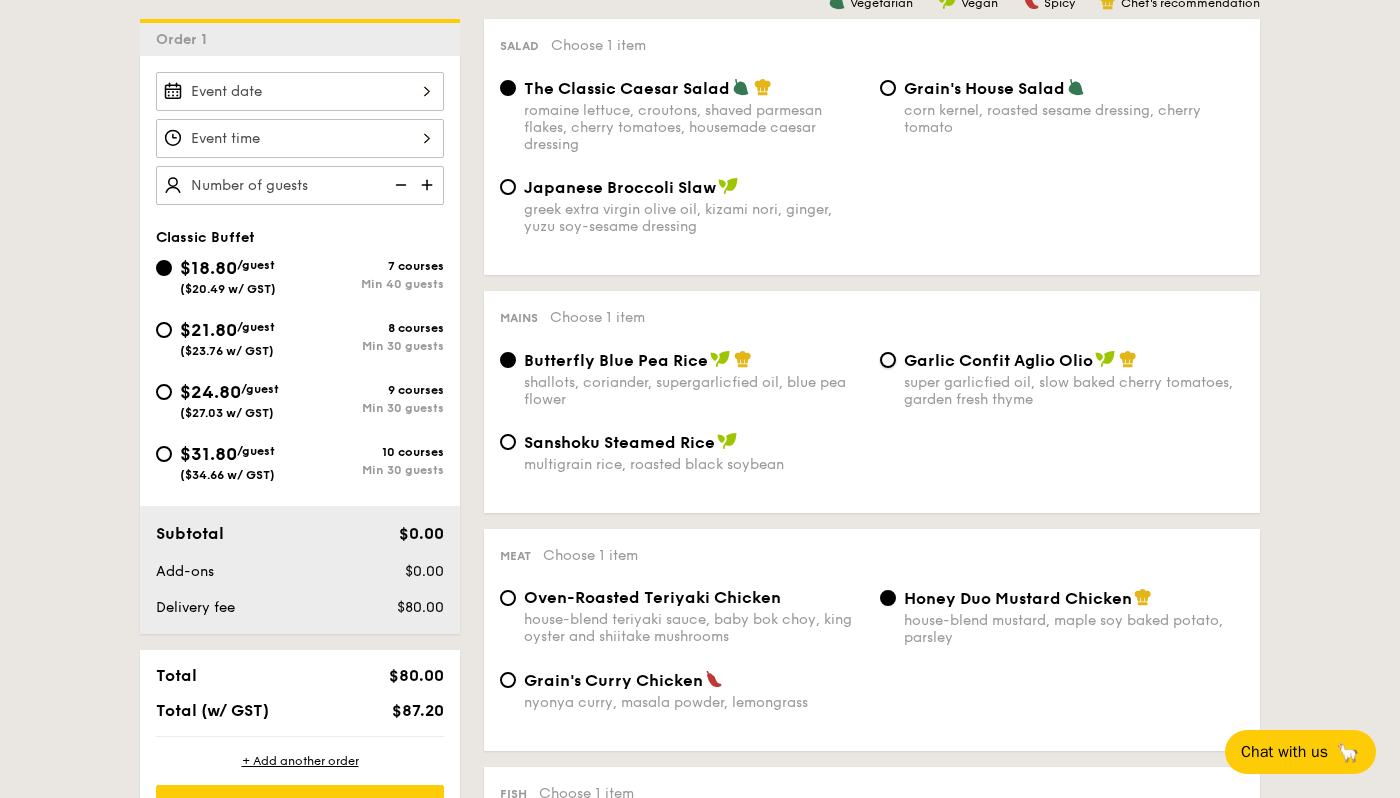 click on "Garlic Confit Aglio Olio super garlicfied oil, slow baked cherry tomatoes, garden fresh thyme" at bounding box center (888, 360) 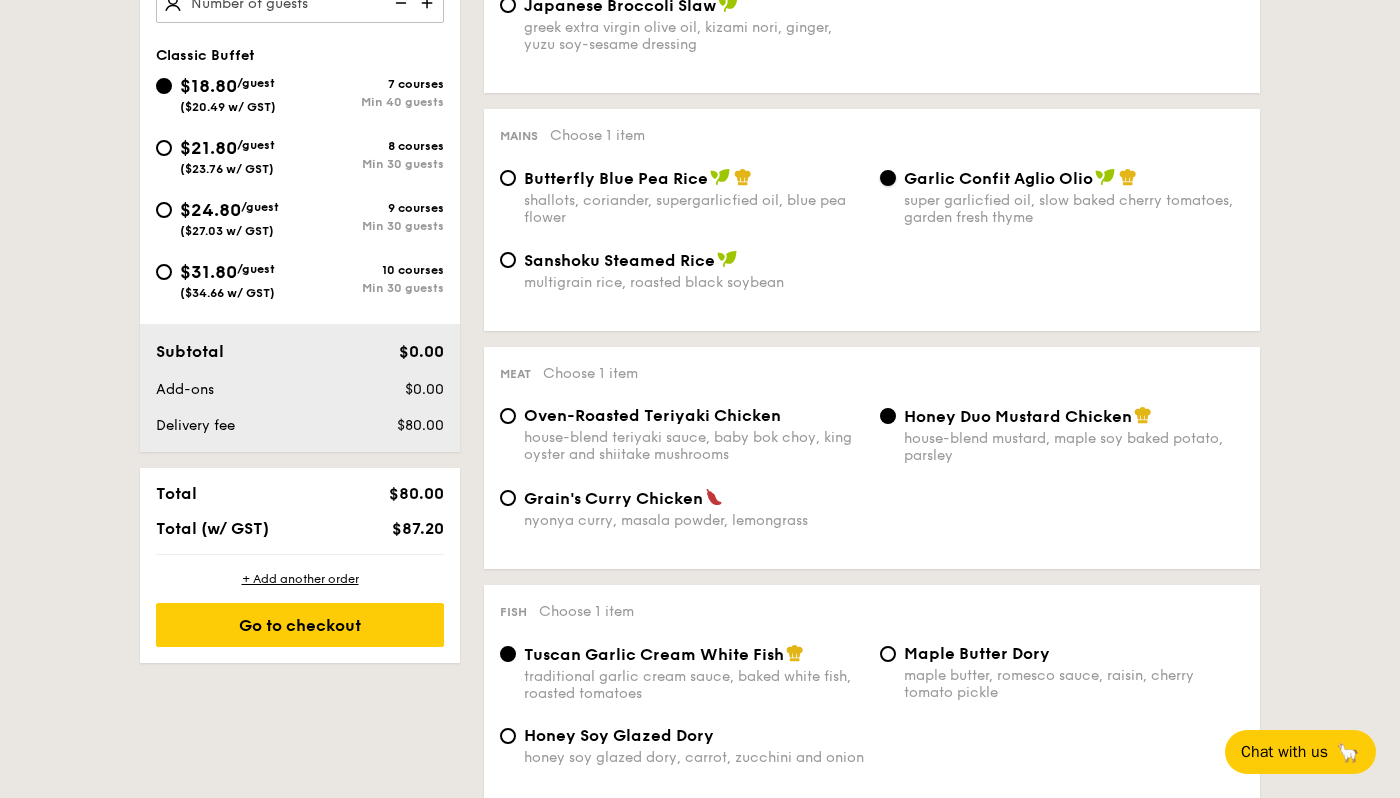 scroll, scrollTop: 812, scrollLeft: 0, axis: vertical 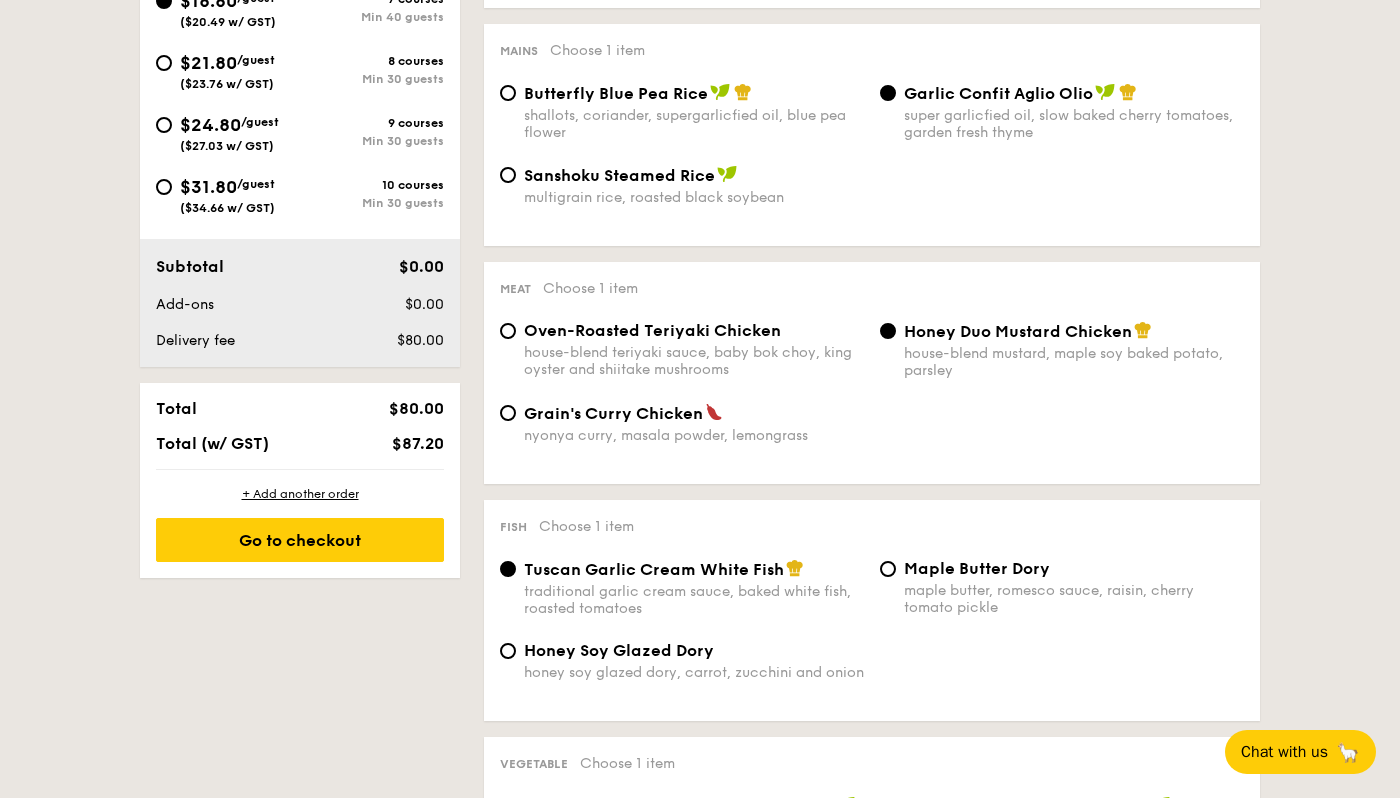 click on "Grain's Curry Chicken" at bounding box center (613, 413) 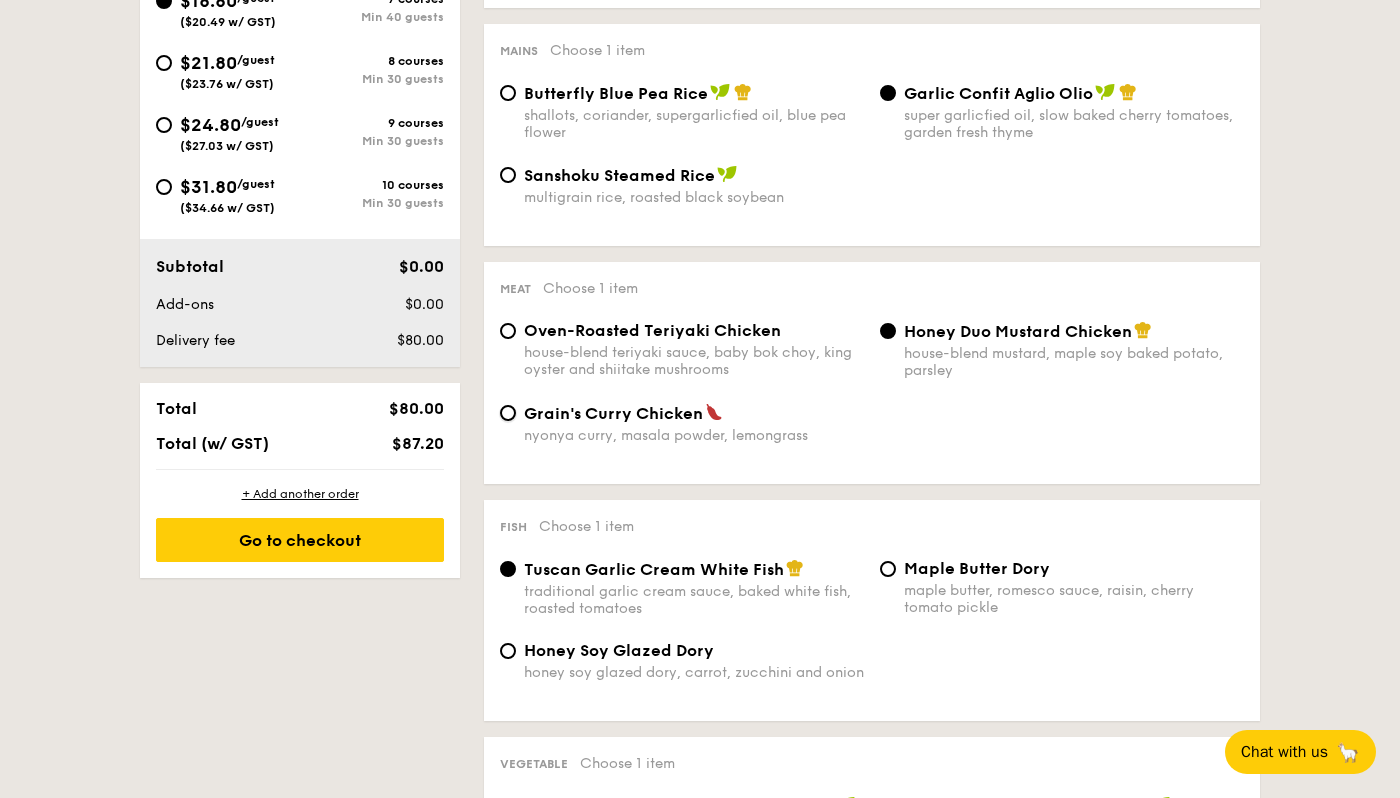 click on "Grain's Curry Chicken nyonya curry, masala powder, lemongrass" at bounding box center [508, 413] 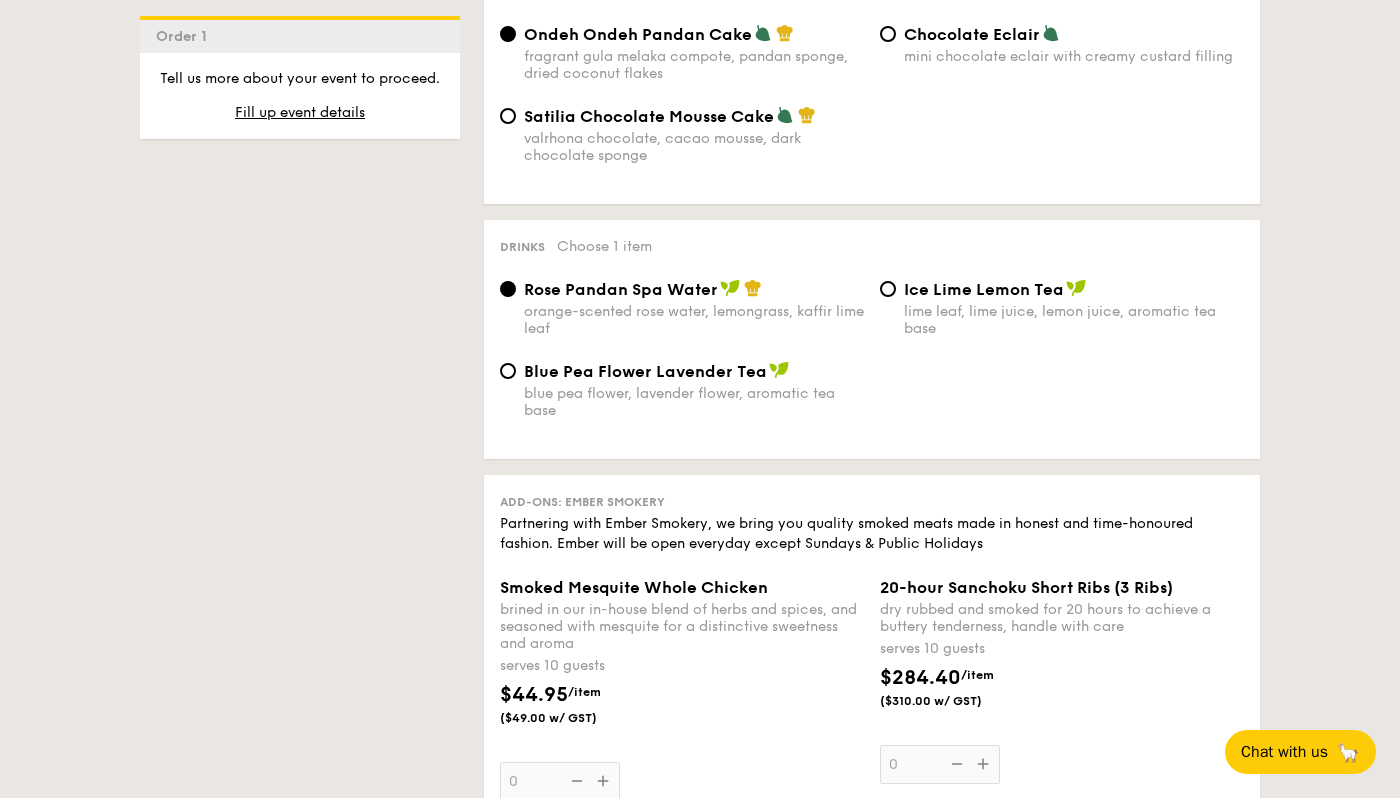 scroll, scrollTop: 1858, scrollLeft: 0, axis: vertical 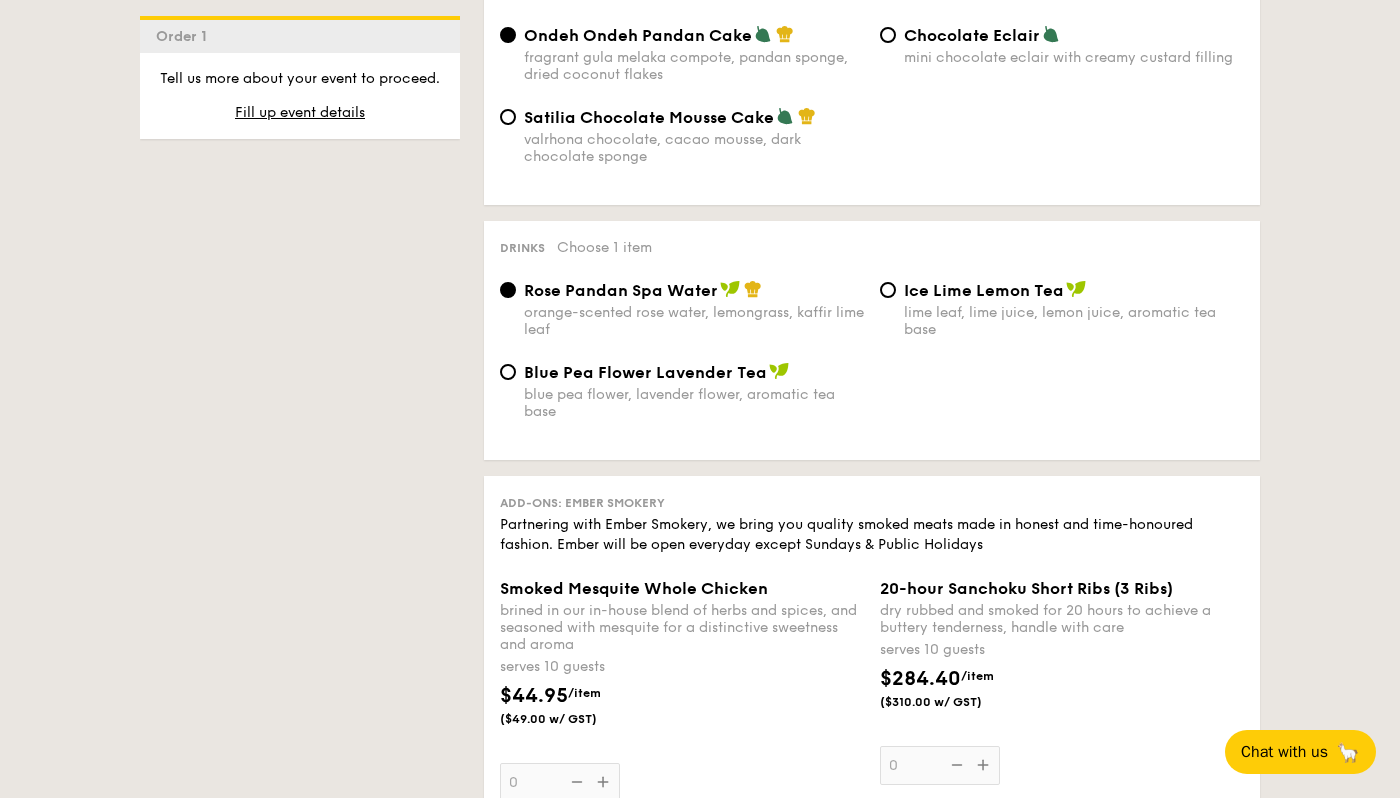 click on "Ice Lime Lemon Tea" at bounding box center [984, 290] 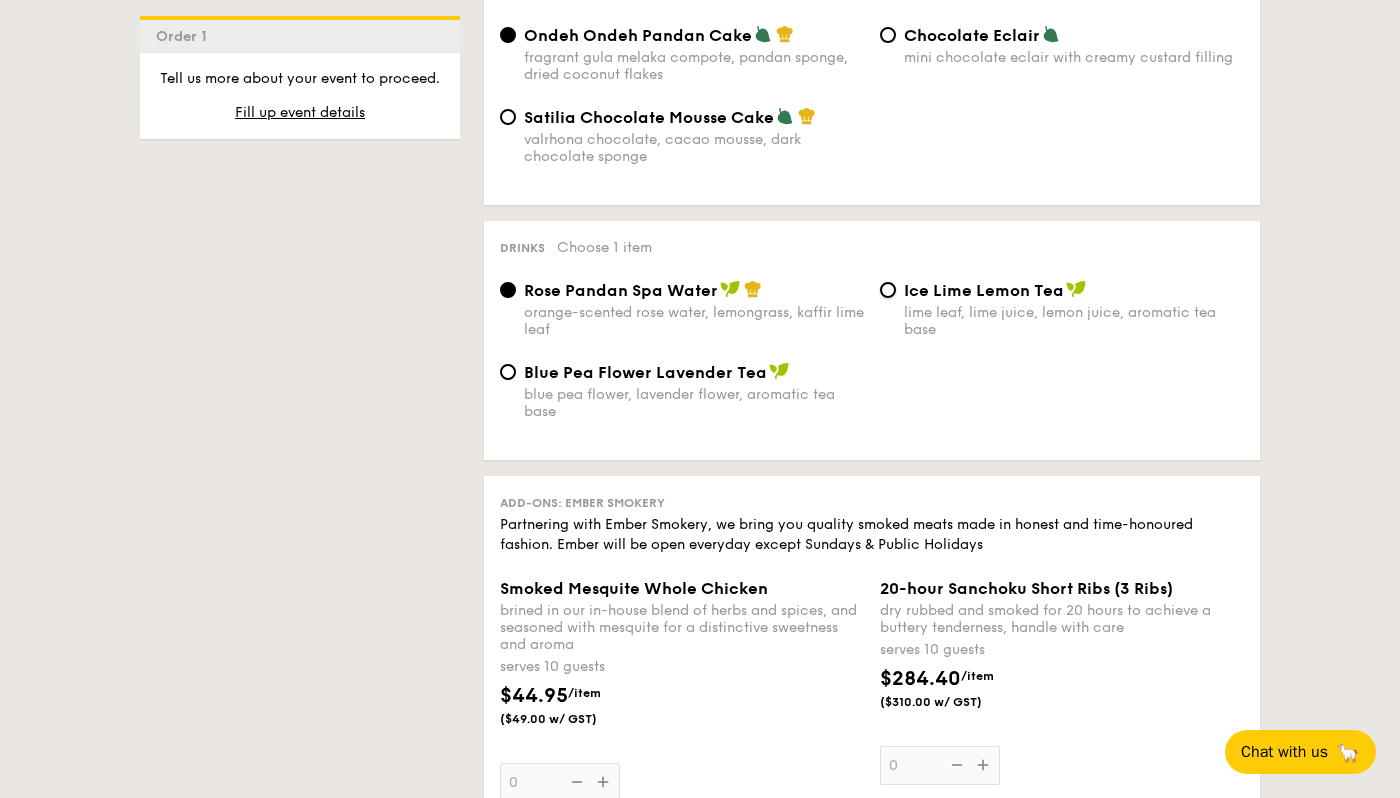 click on "Ice Lime Lemon Tea lime leaf, lime juice, lemon juice, aromatic tea base" at bounding box center (888, 290) 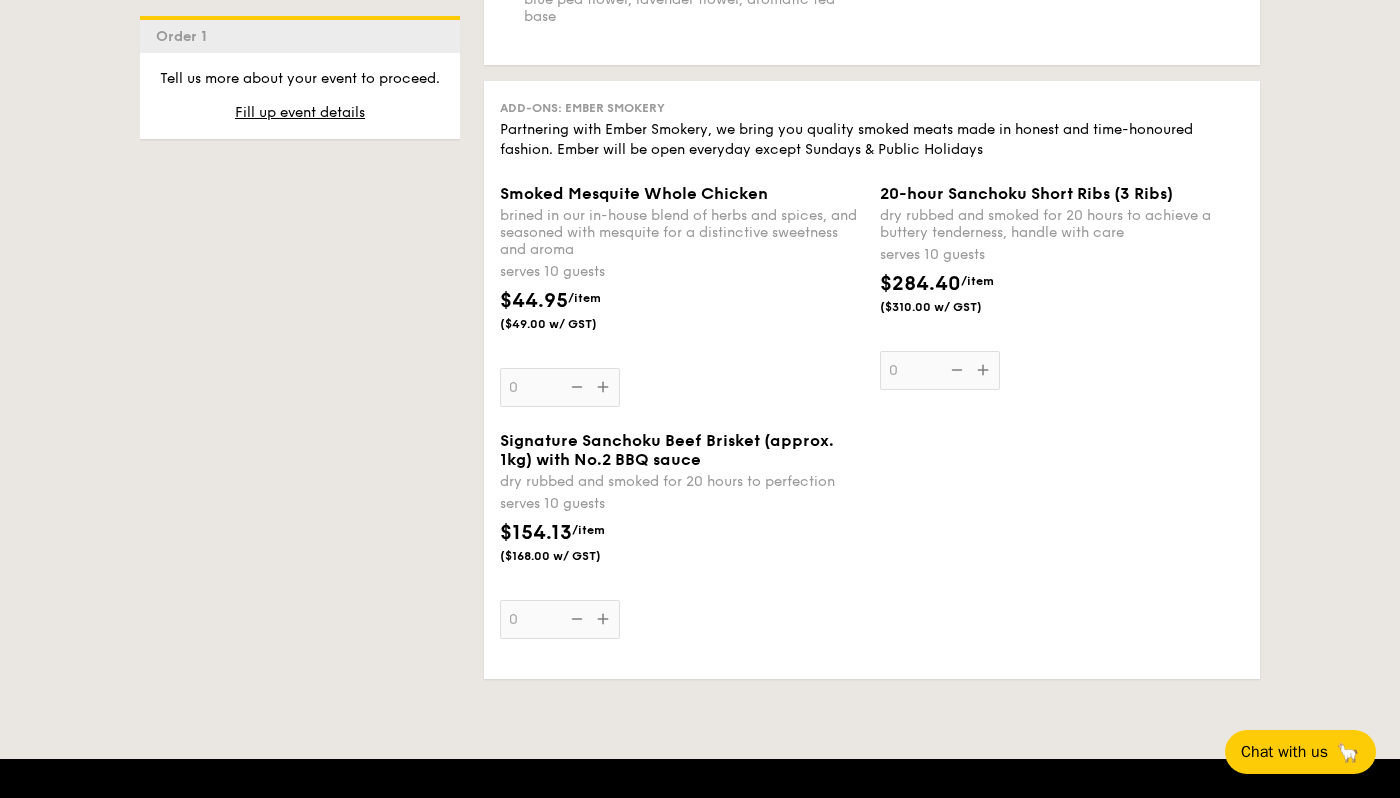scroll, scrollTop: 2265, scrollLeft: 0, axis: vertical 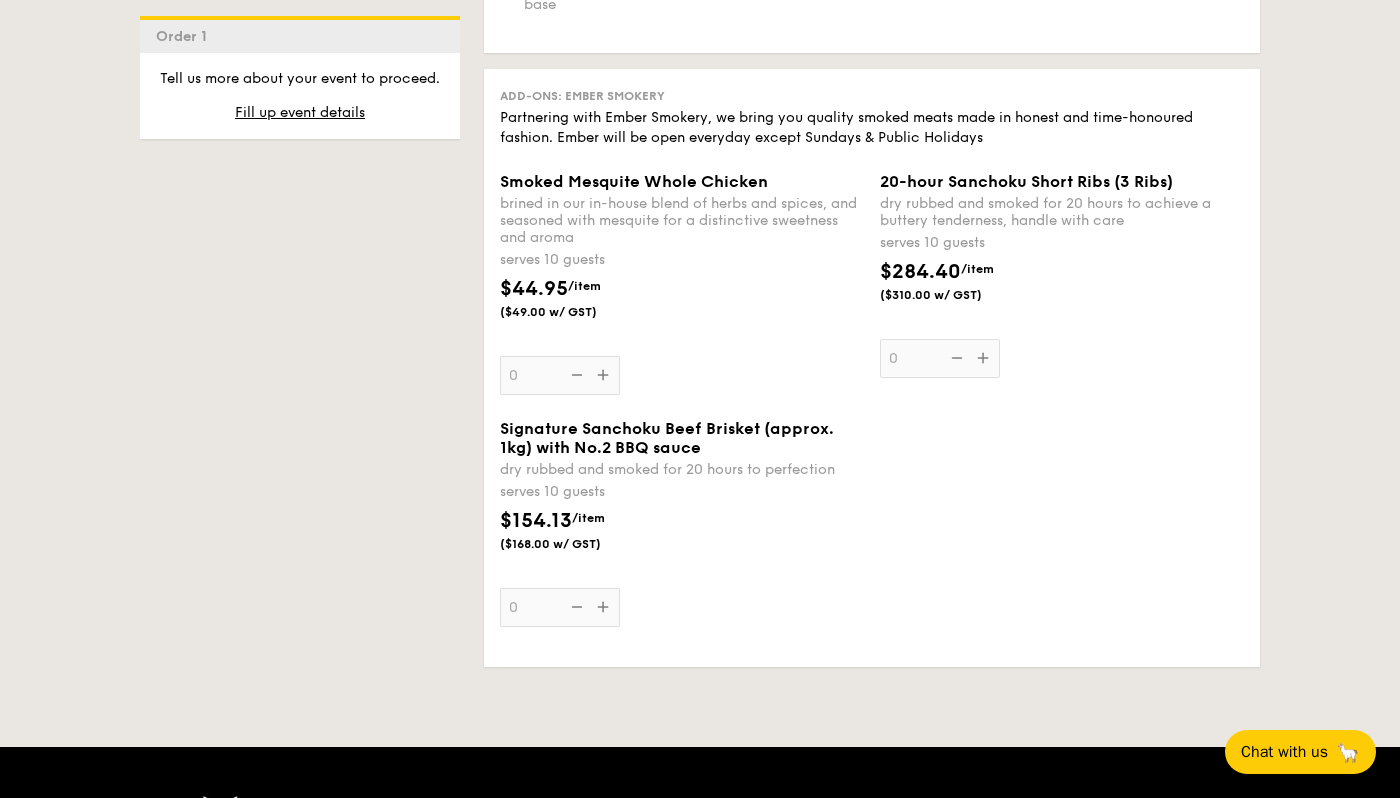 click on "Signature Sanchoku Beef Brisket (approx. 1kg) with No.2 BBQ sauce dry rubbed and smoked for 20 hours to perfection
serves [NUMBER] guests
[PRICE]
/item
([PRICE] w/ GST)
0" at bounding box center [682, 523] 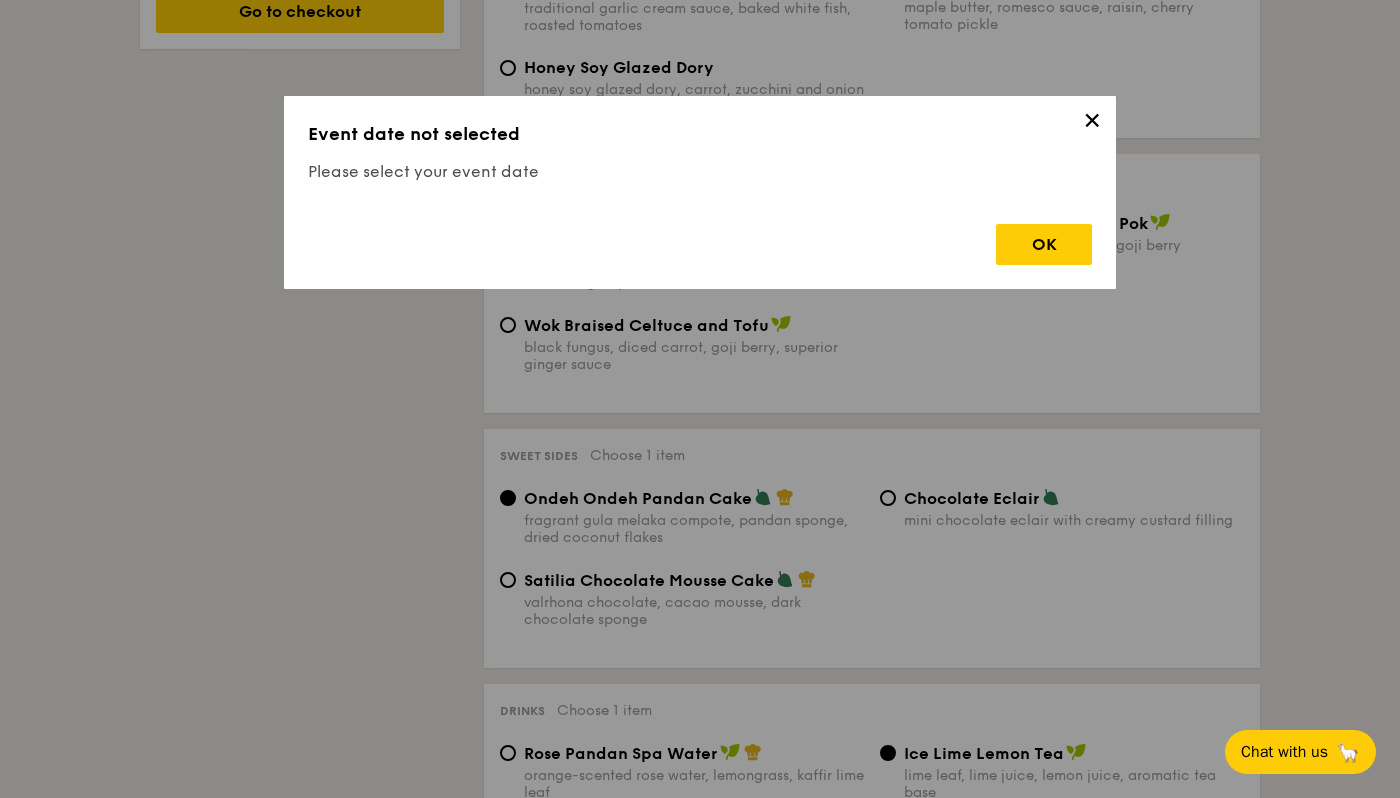 scroll, scrollTop: 534, scrollLeft: 0, axis: vertical 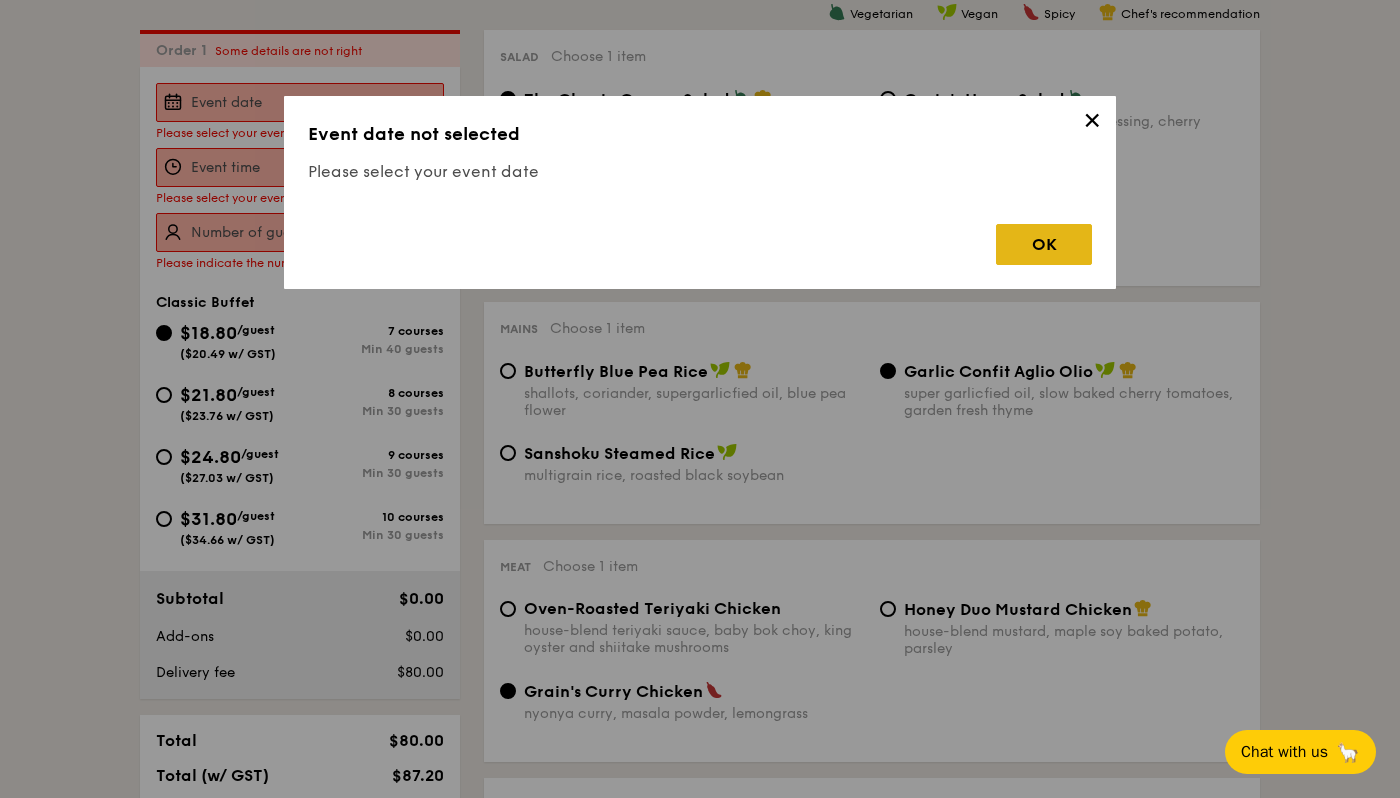 click on "OK" at bounding box center [1044, 244] 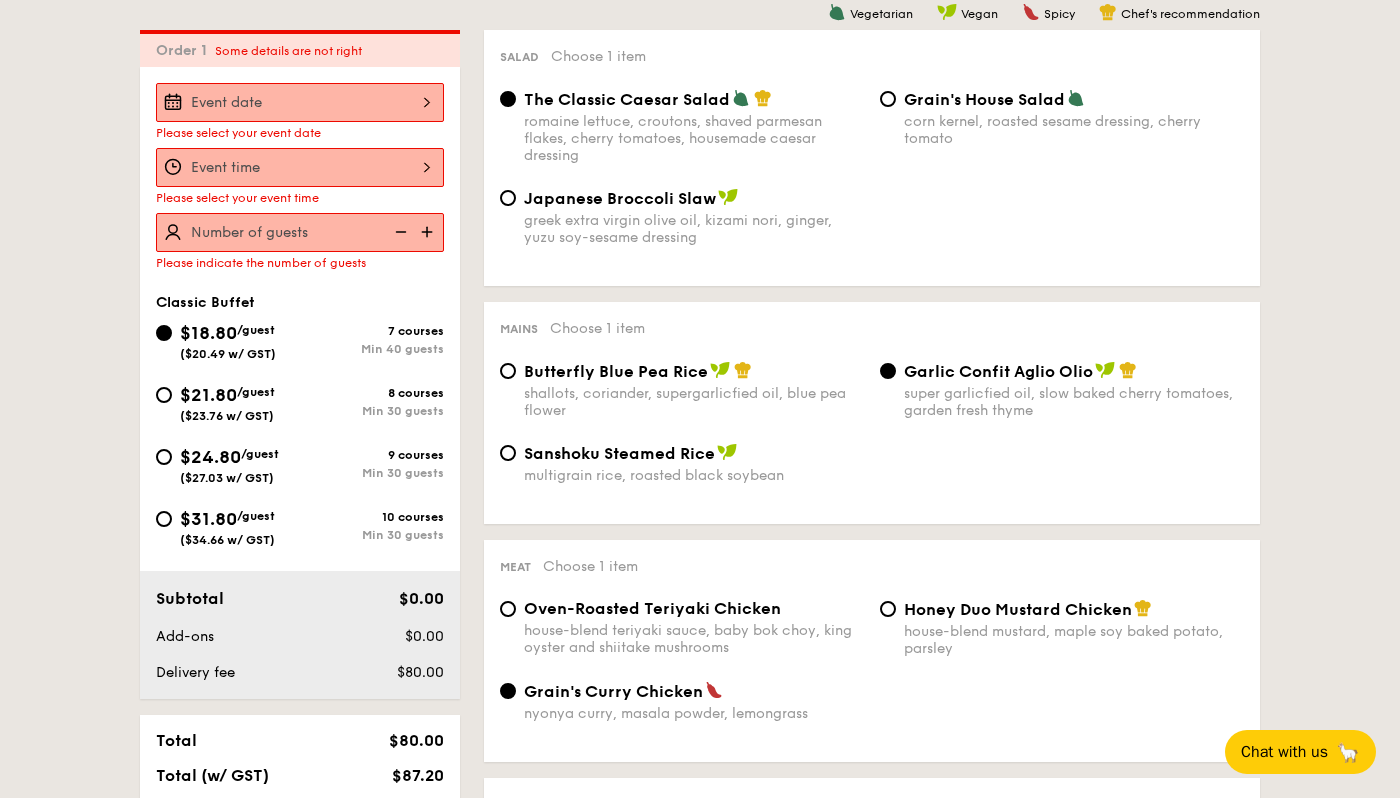 scroll, scrollTop: 457, scrollLeft: 0, axis: vertical 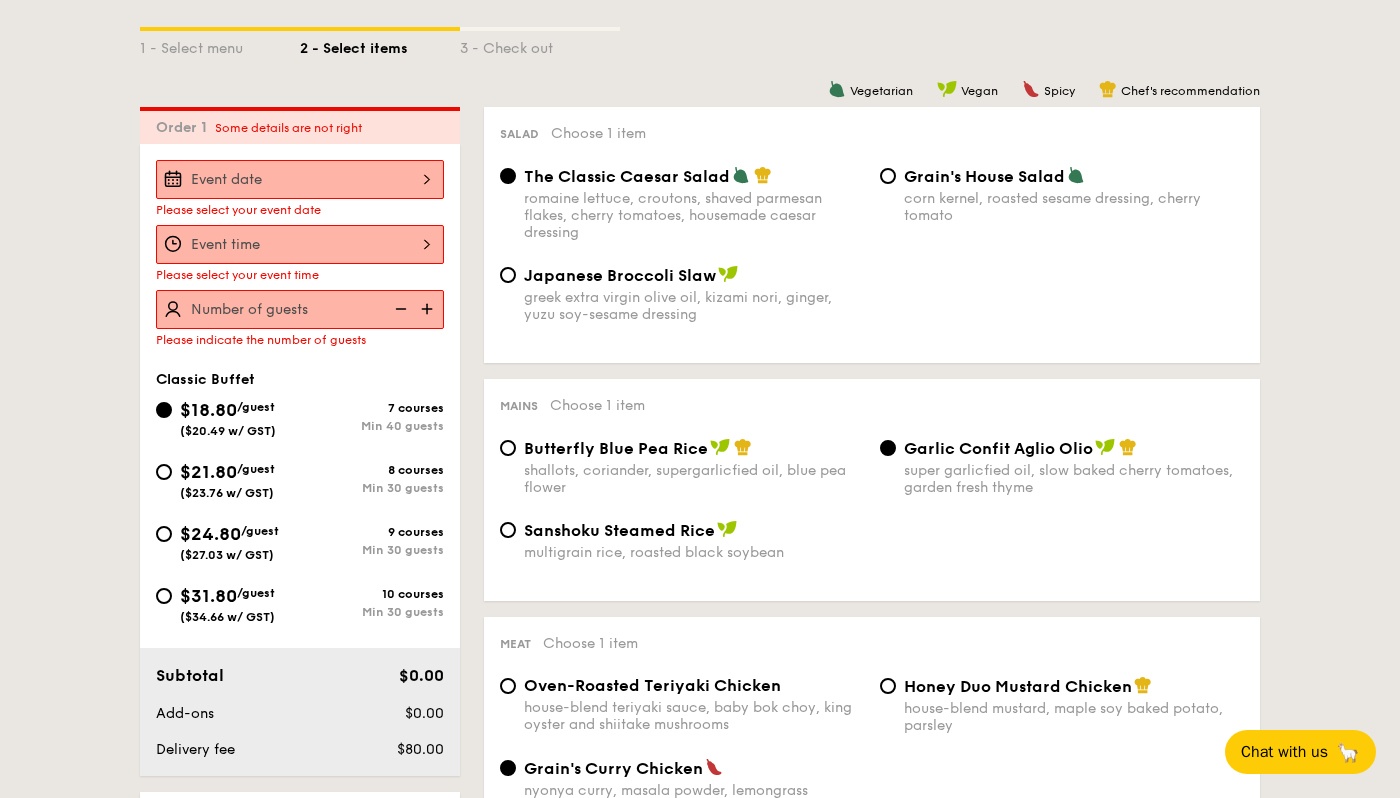 click at bounding box center [300, 179] 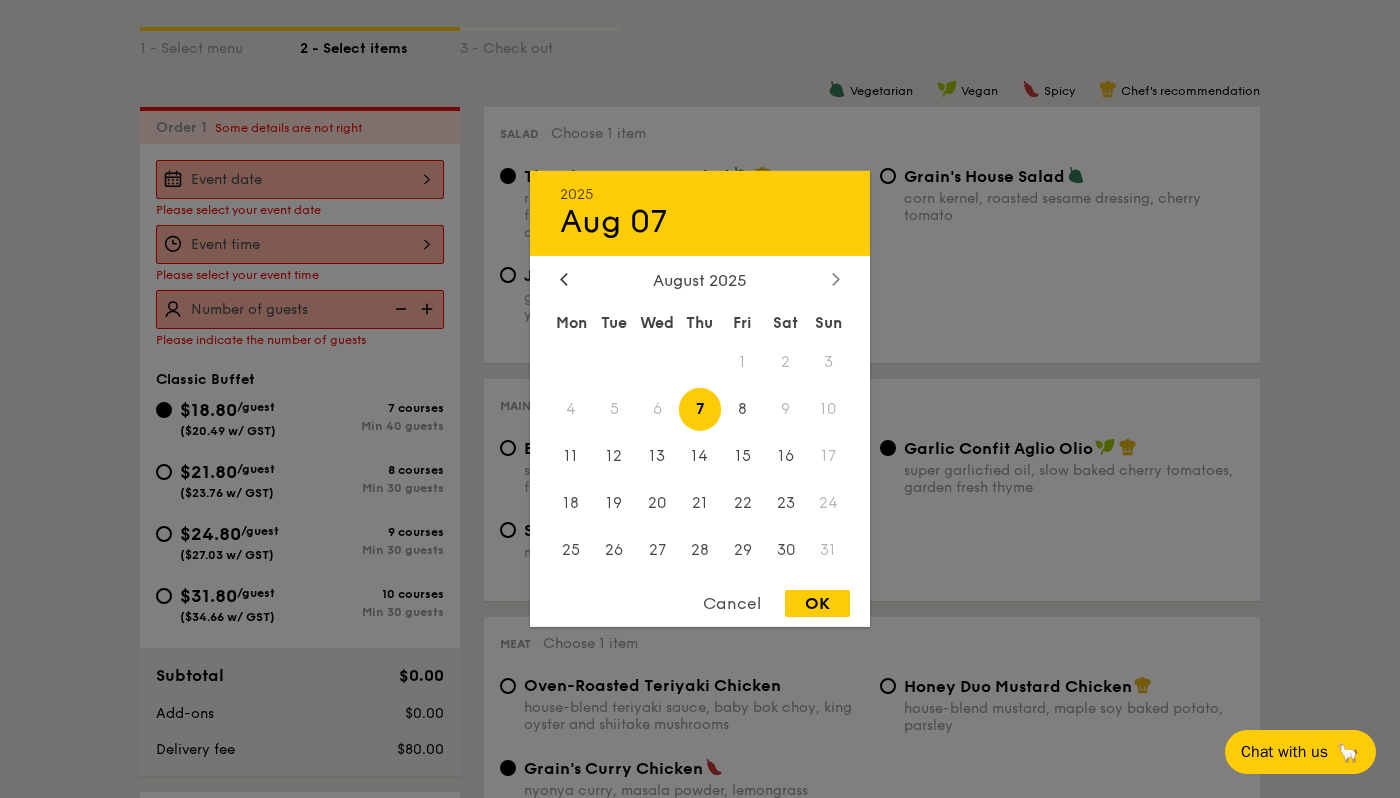 click at bounding box center [836, 280] 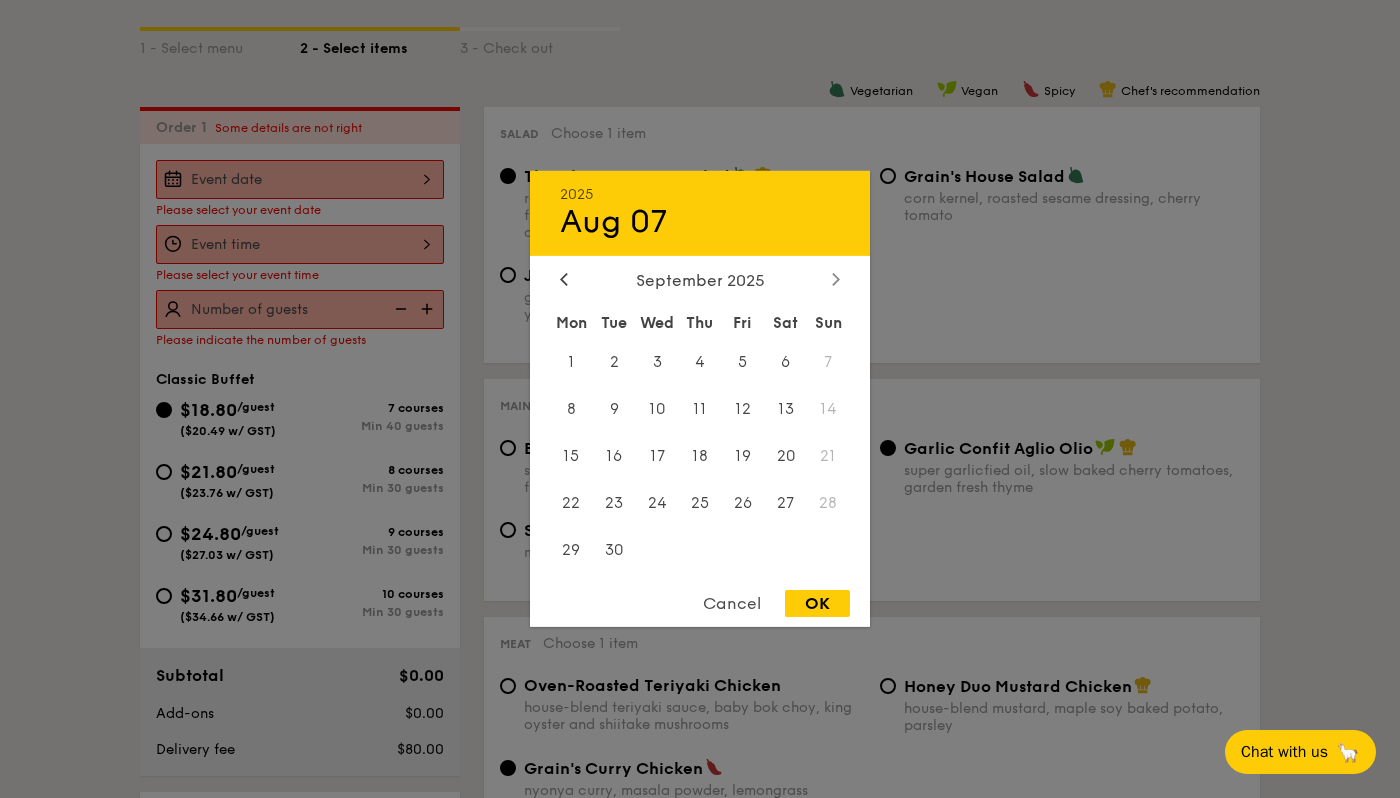 click at bounding box center [836, 280] 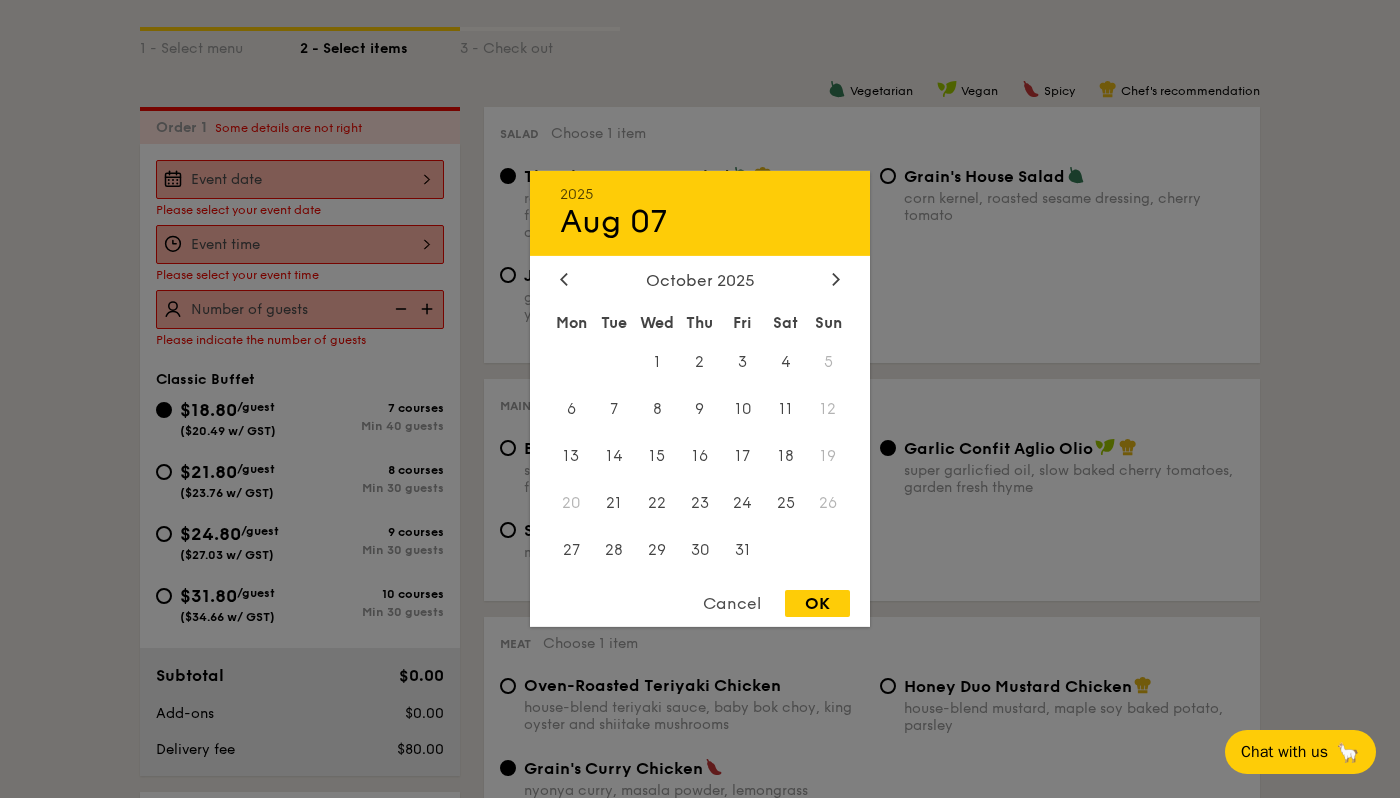 click on "[MONTH] [YEAR]     Mon Tue Wed Thu Fri Sat Sun   1 2 3 4 5 6 7 8 9 10 11 12 13 14 15 16 17 18 19 20 21 22 23 24 25 26 27 28 29 30 31" at bounding box center [700, 423] 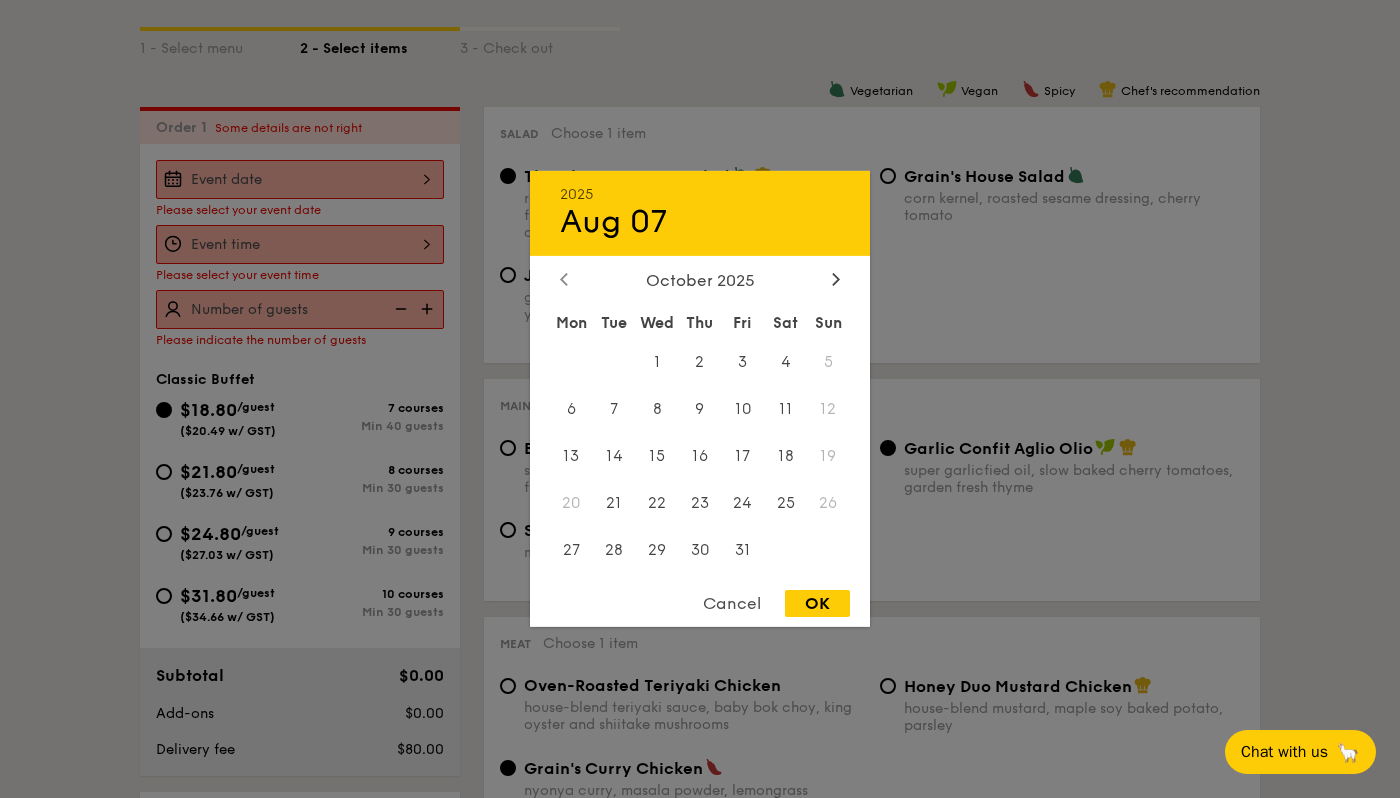 click 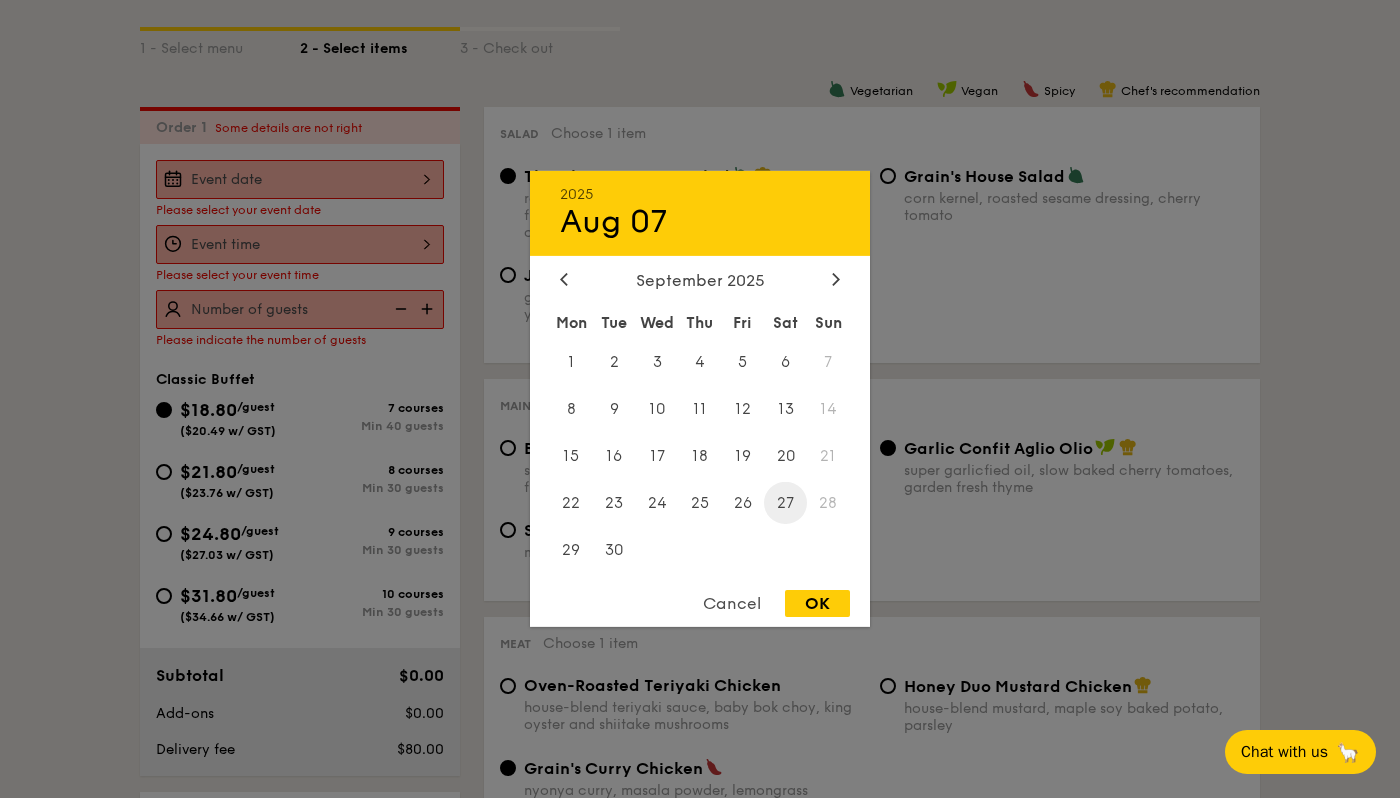 click on "27" at bounding box center (785, 502) 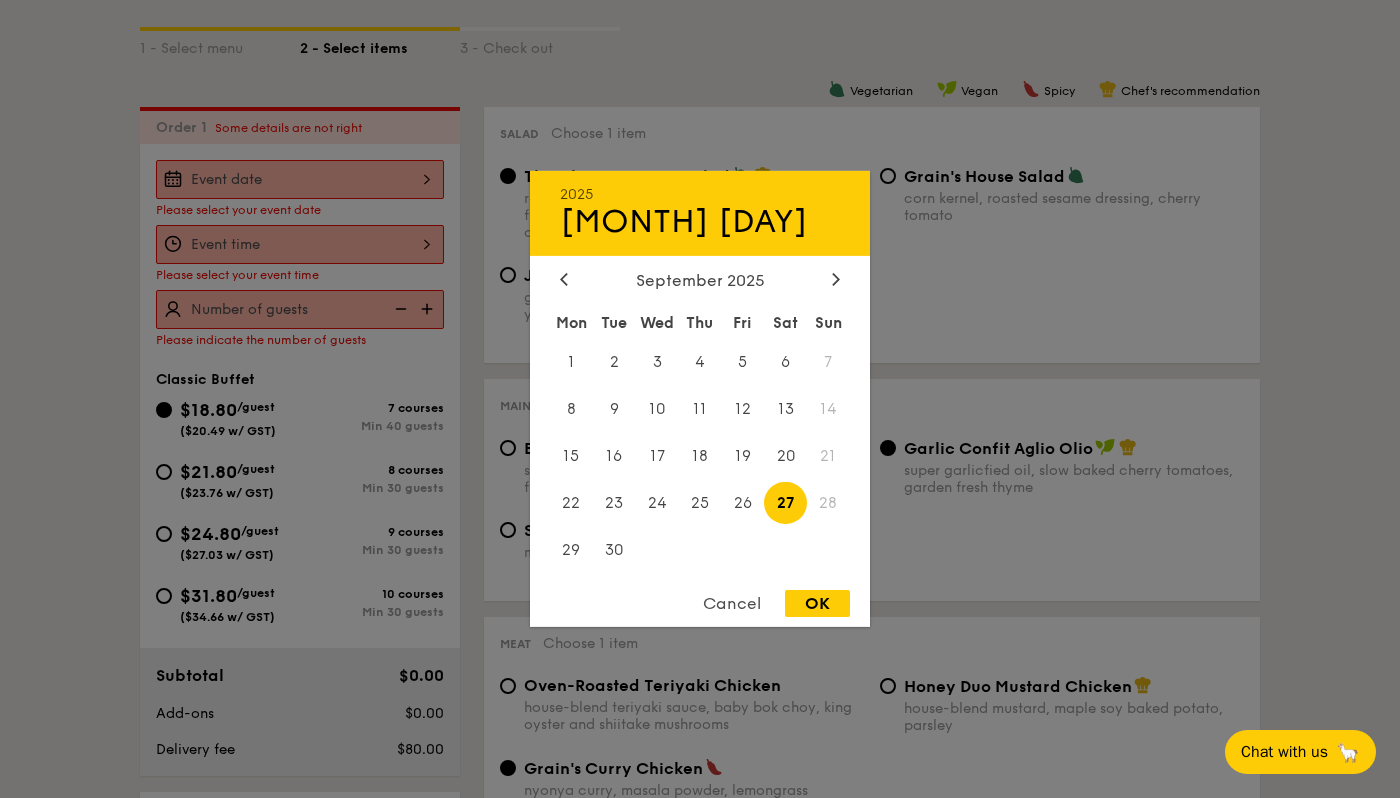 click on "OK" at bounding box center (817, 603) 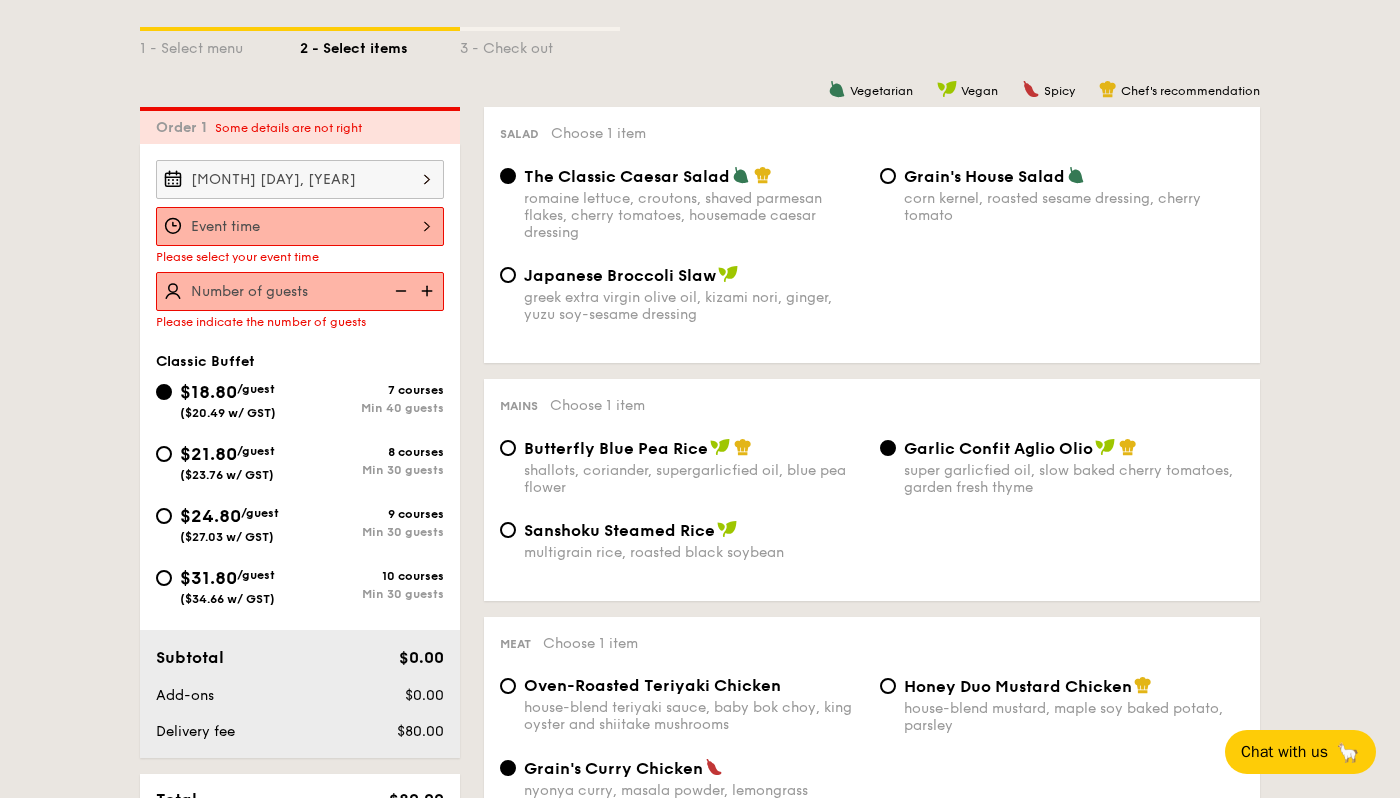 click at bounding box center [300, 226] 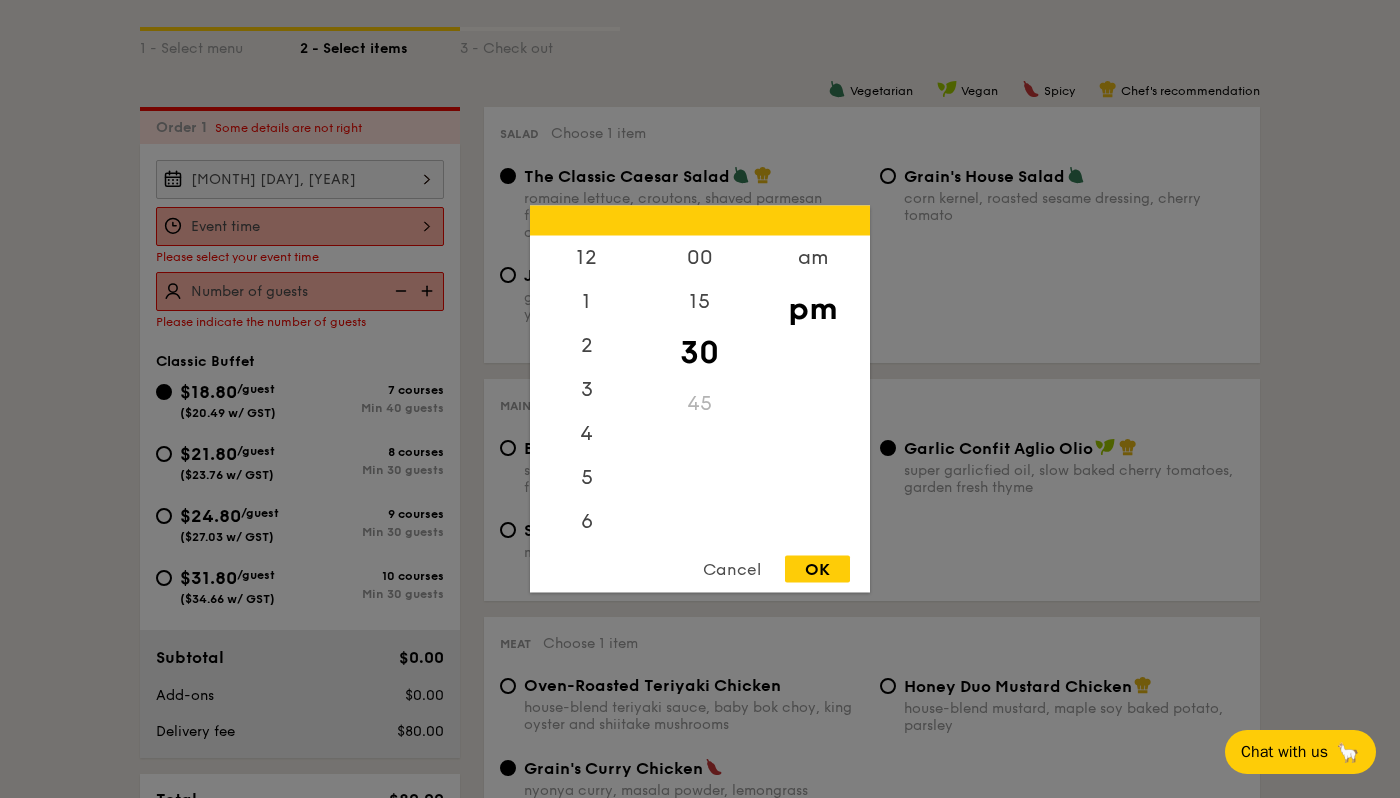 scroll, scrollTop: 88, scrollLeft: 0, axis: vertical 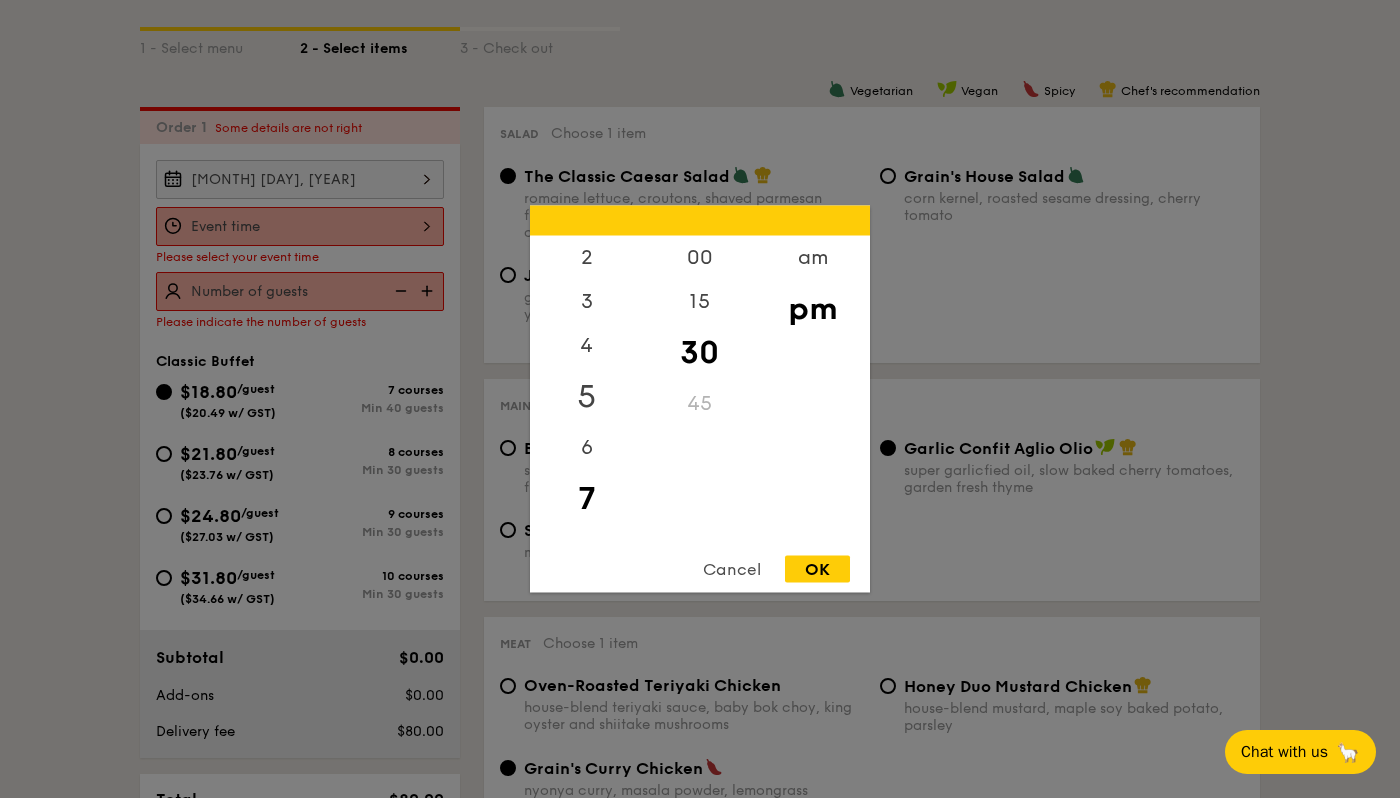 click on "5" at bounding box center (586, 397) 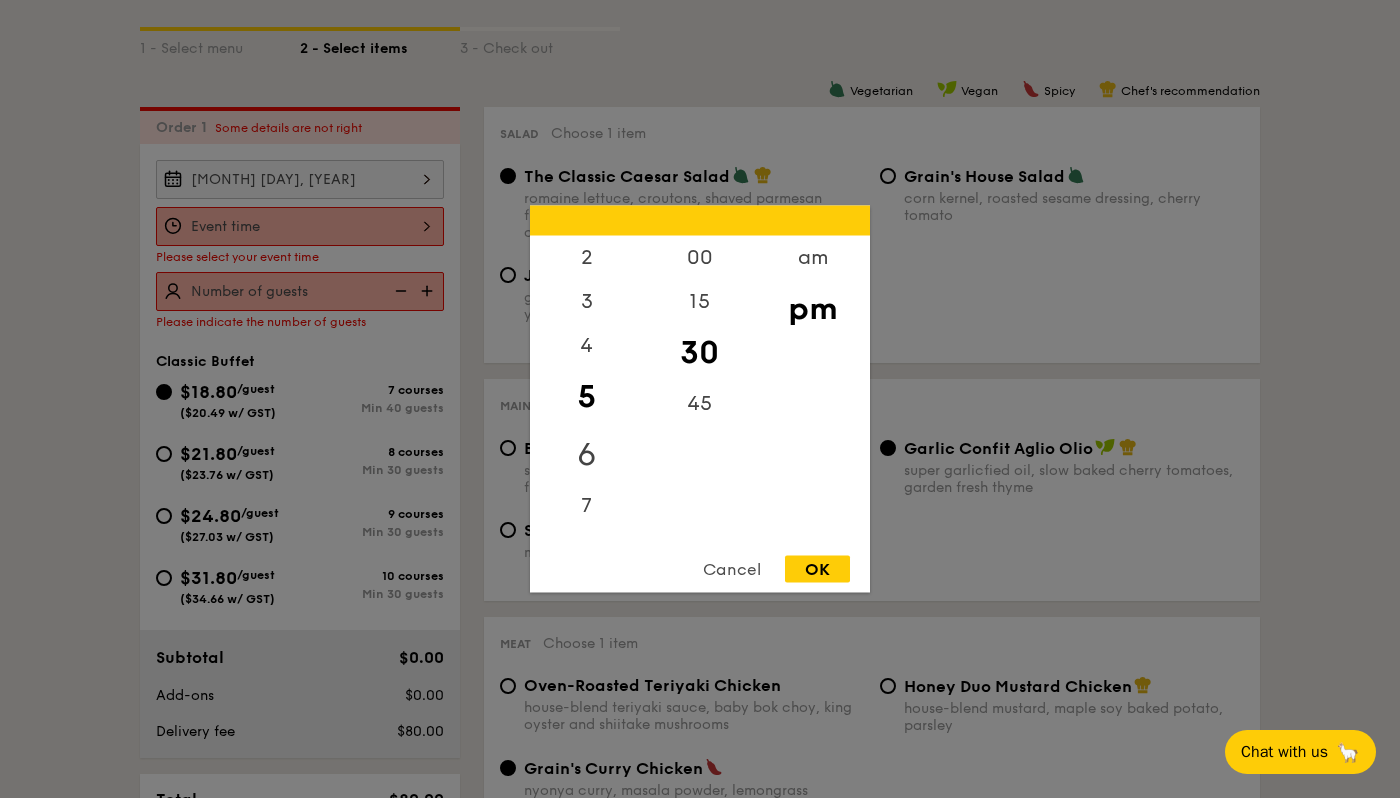 click on "6" at bounding box center (586, 455) 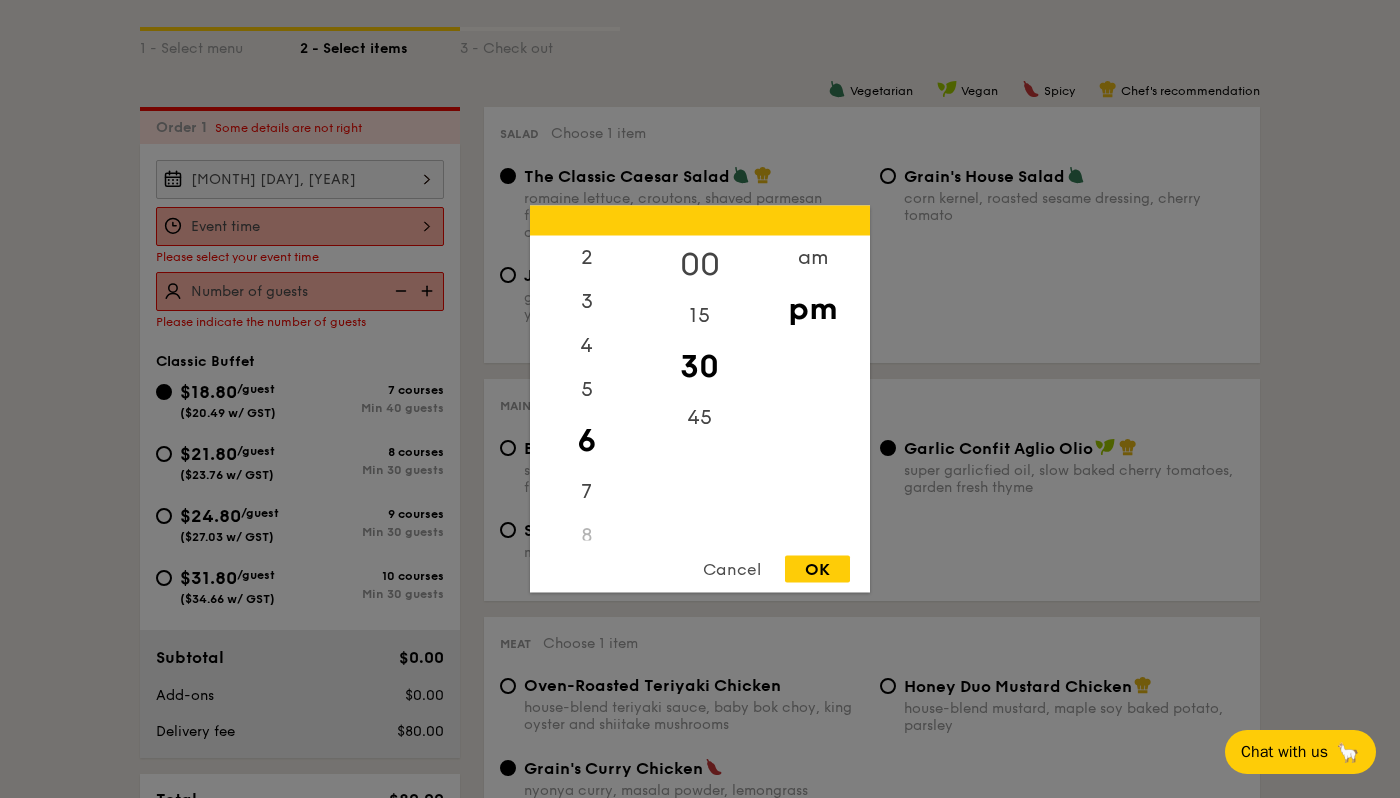 click on "00" at bounding box center (699, 265) 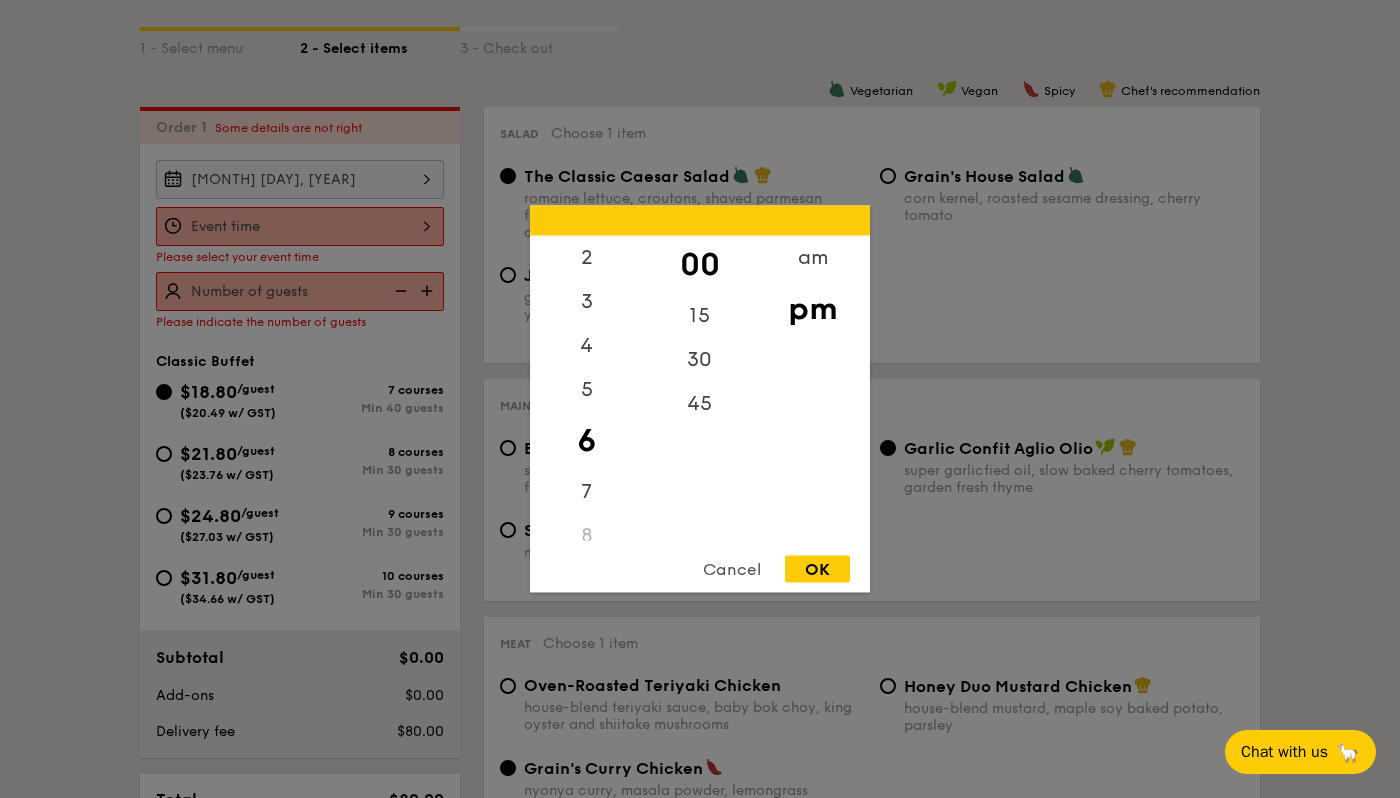 click on "OK" at bounding box center [817, 569] 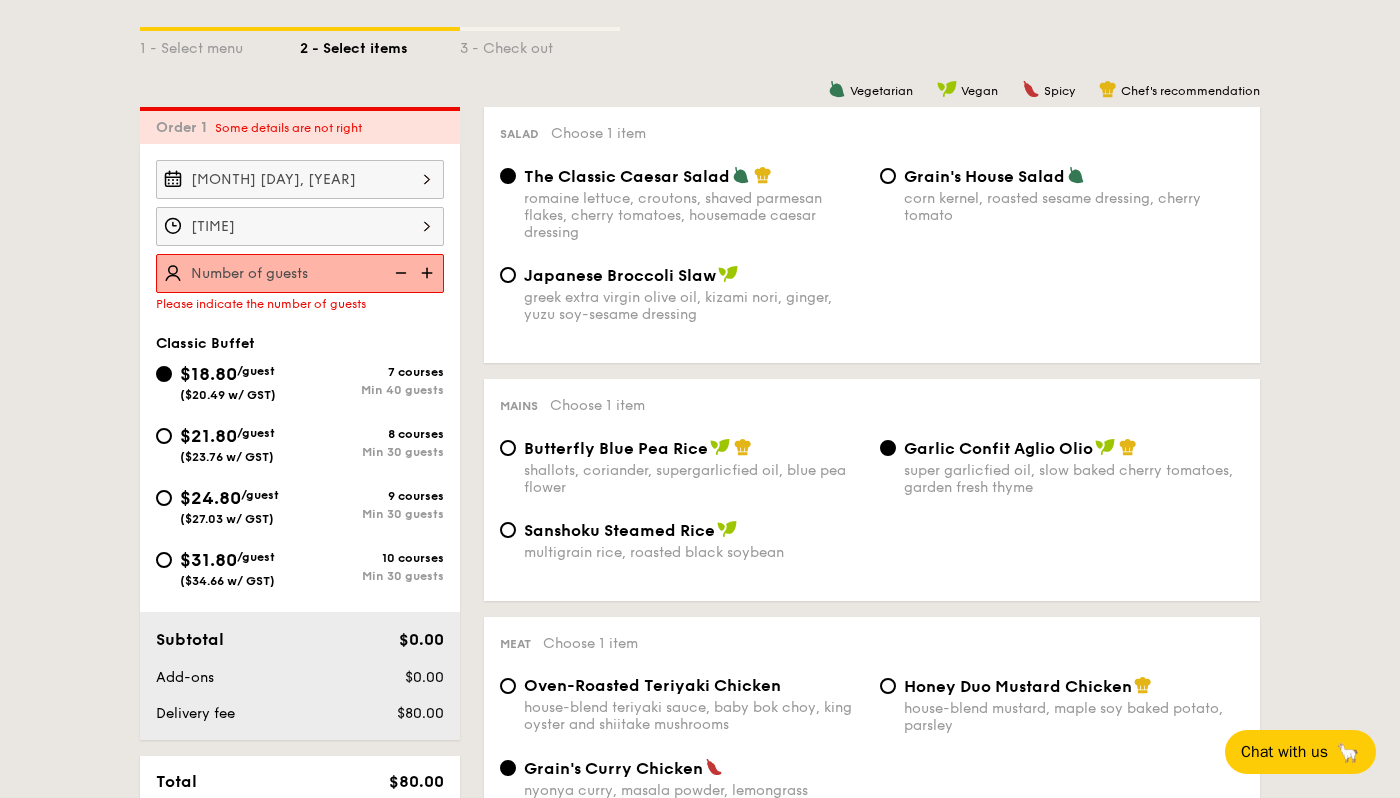 click on "[TIME]" at bounding box center (300, 226) 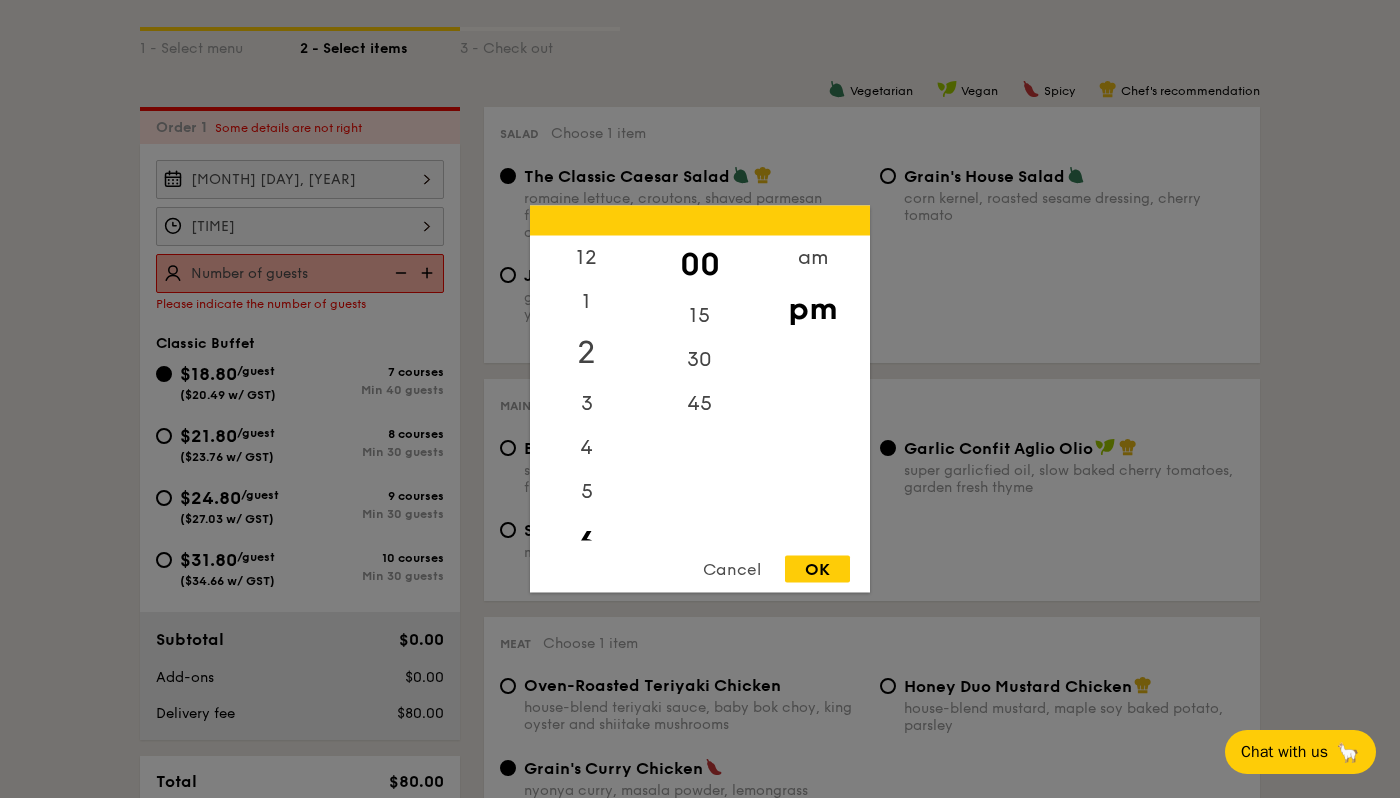 scroll, scrollTop: 44, scrollLeft: 0, axis: vertical 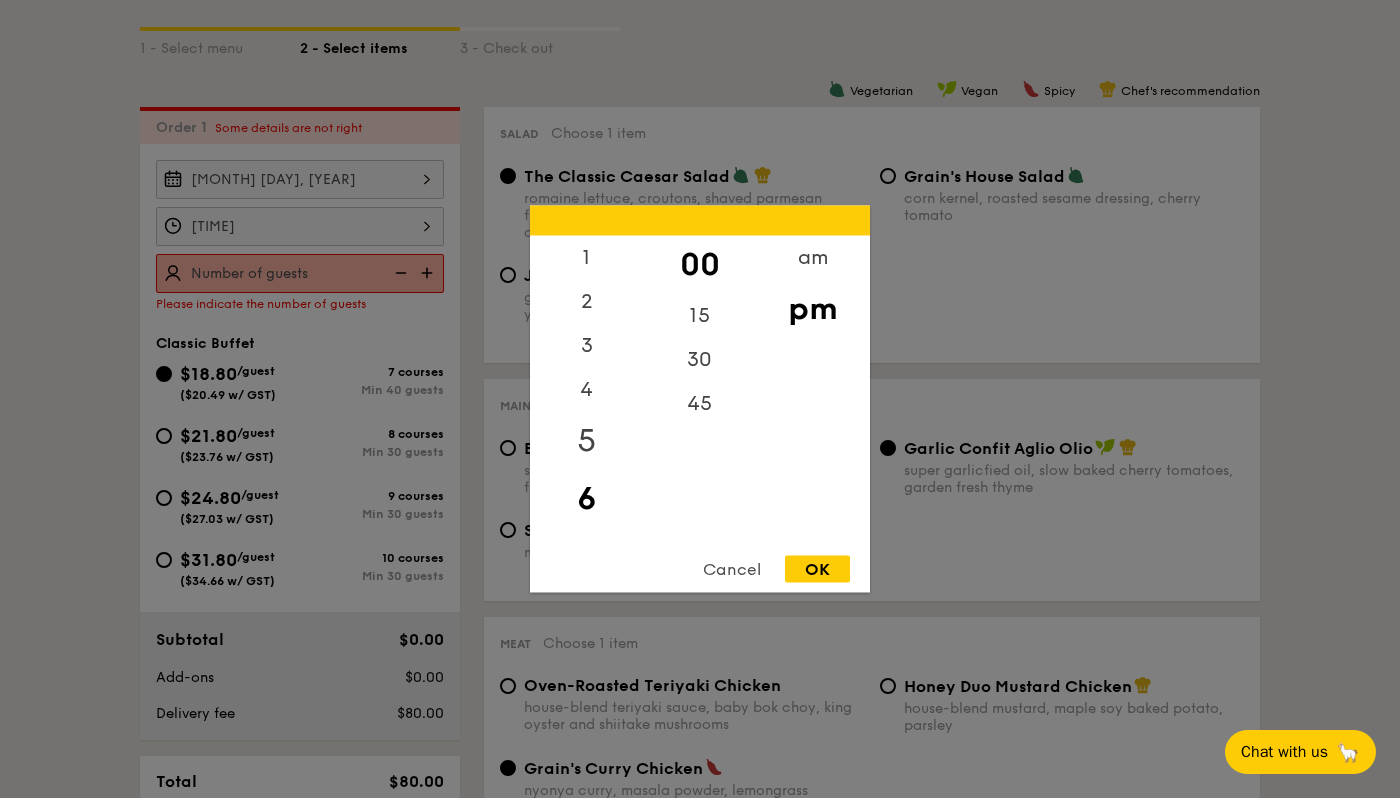 click on "5" at bounding box center [586, 441] 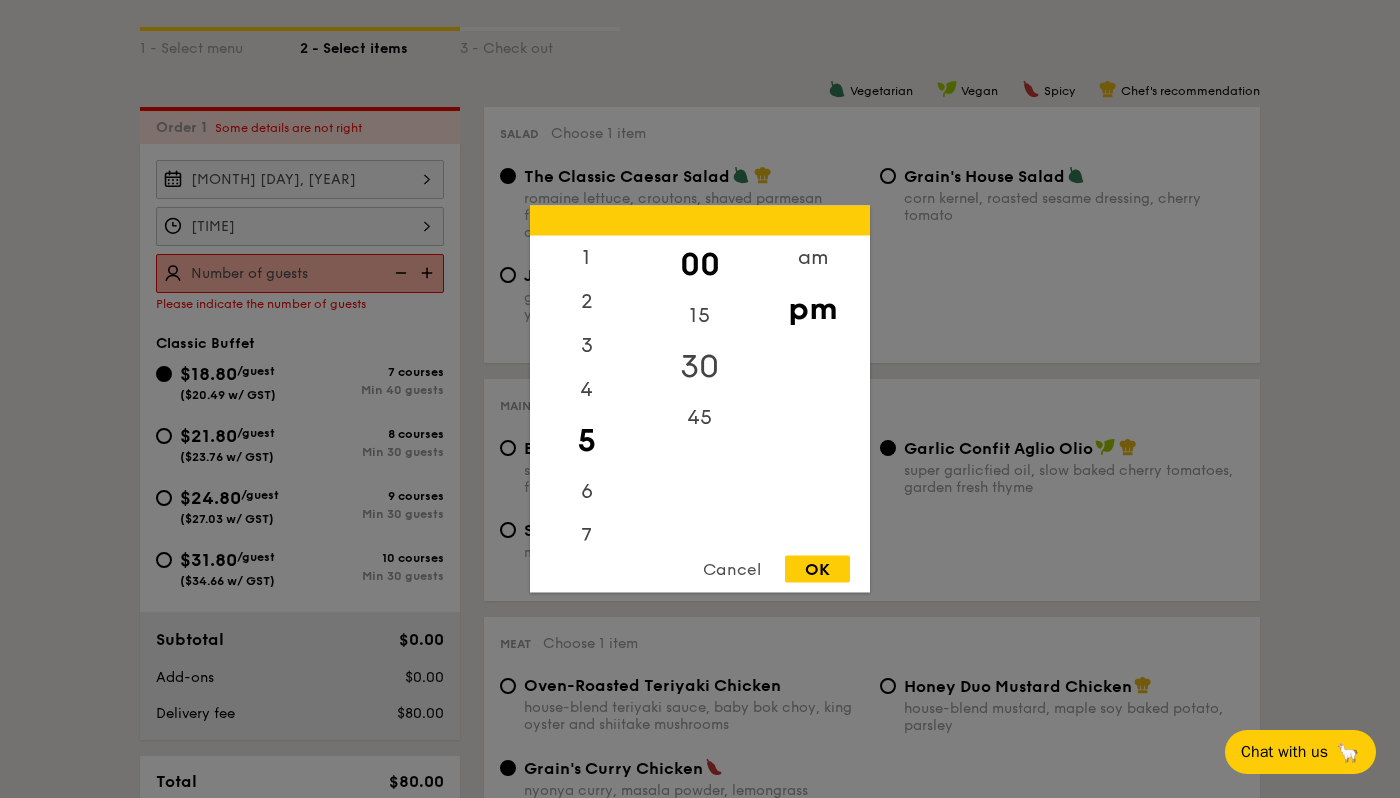 click on "30" at bounding box center (699, 367) 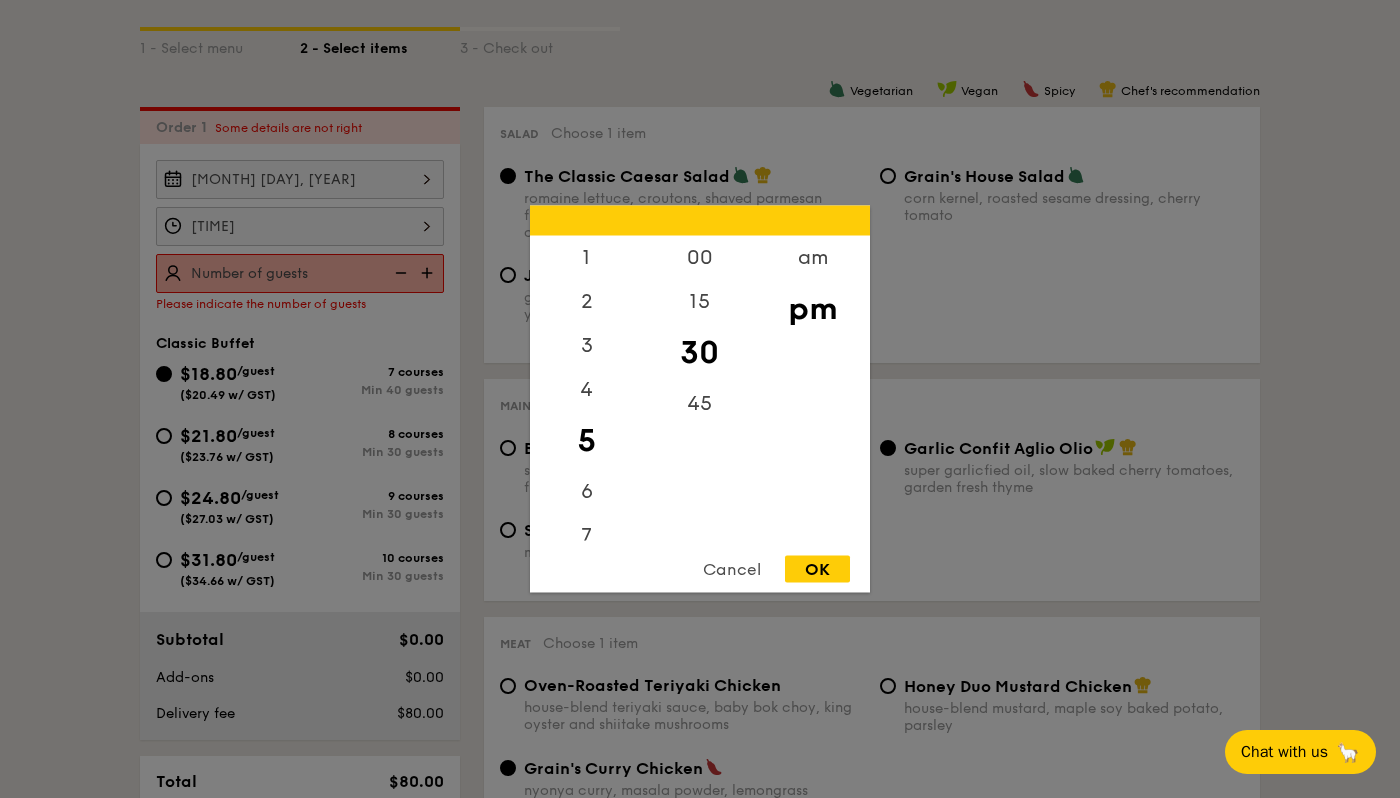 click on "OK" at bounding box center [817, 569] 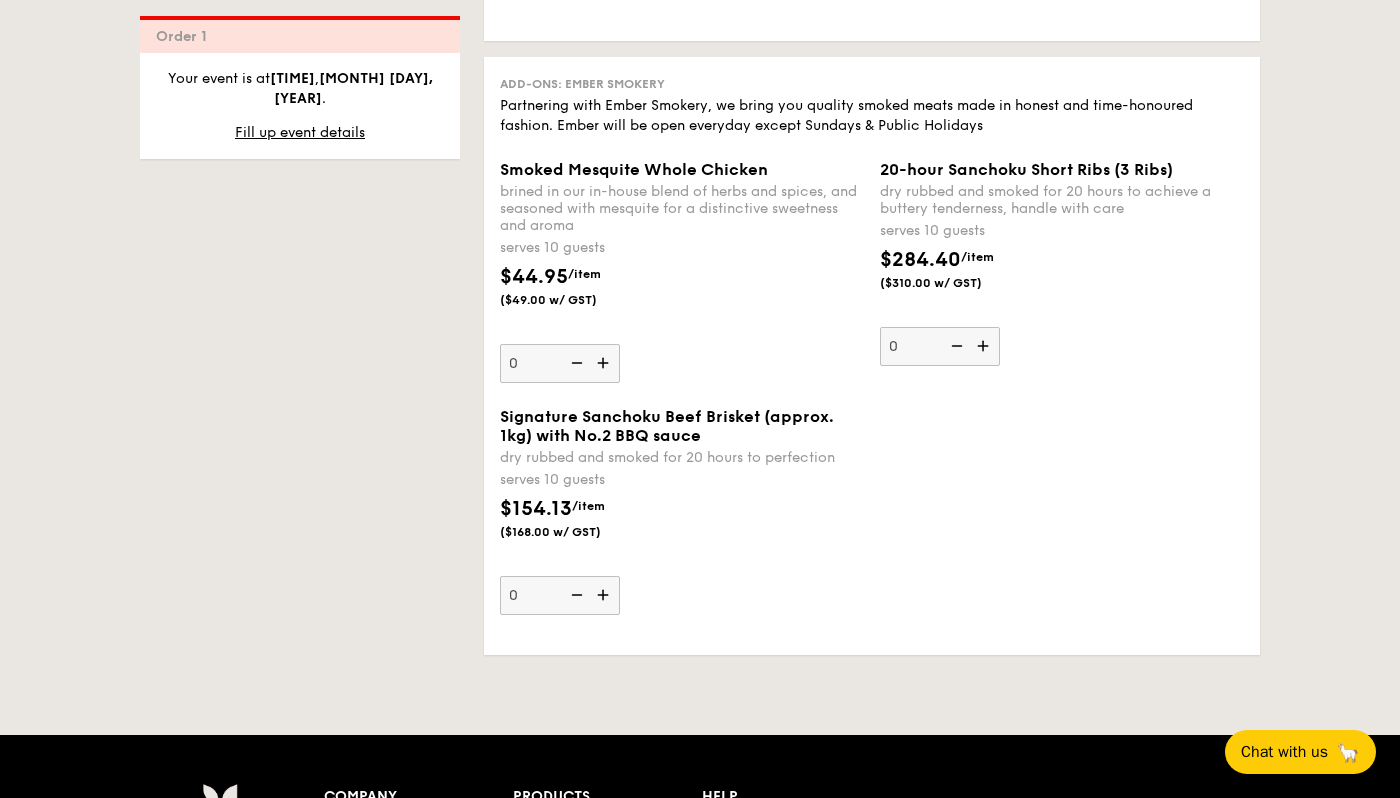 scroll, scrollTop: 2281, scrollLeft: 0, axis: vertical 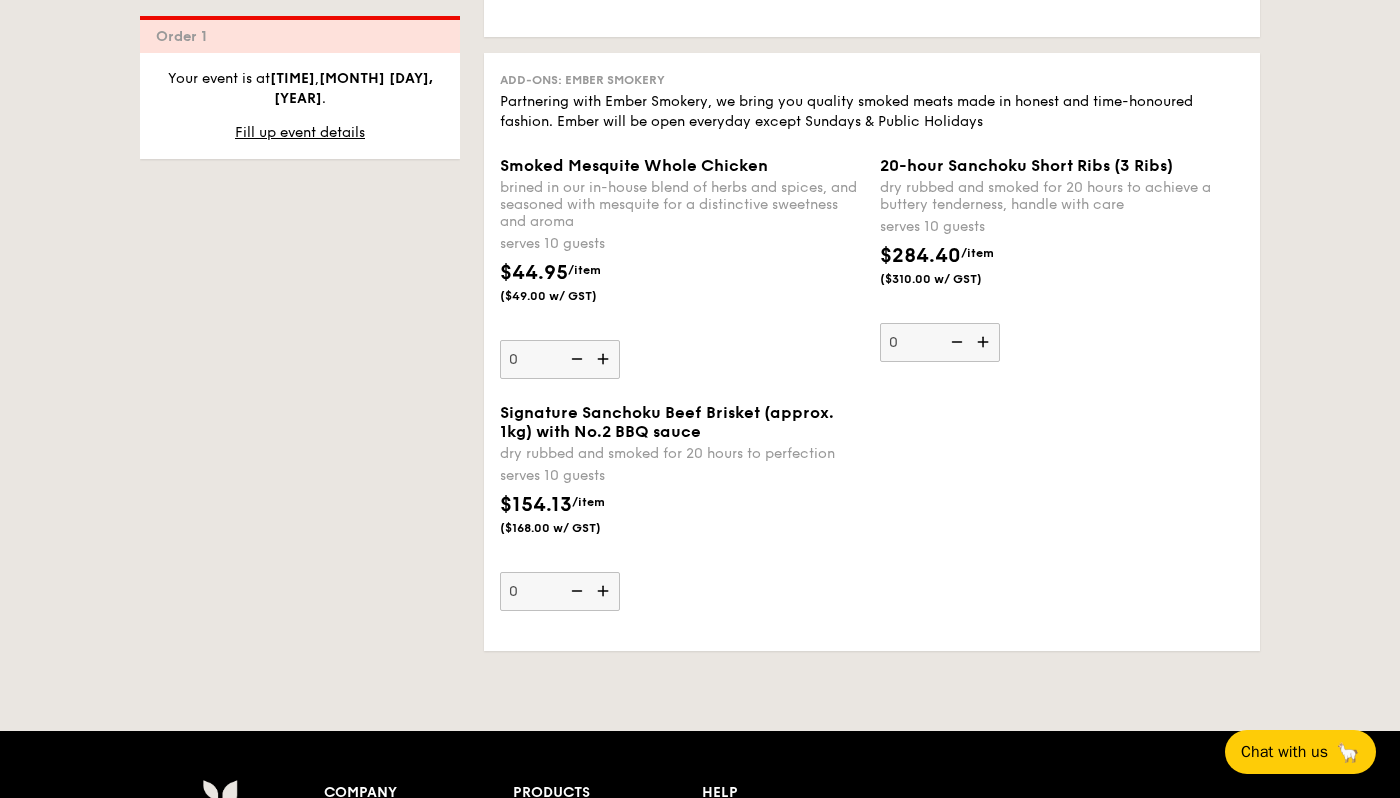 click at bounding box center [605, 591] 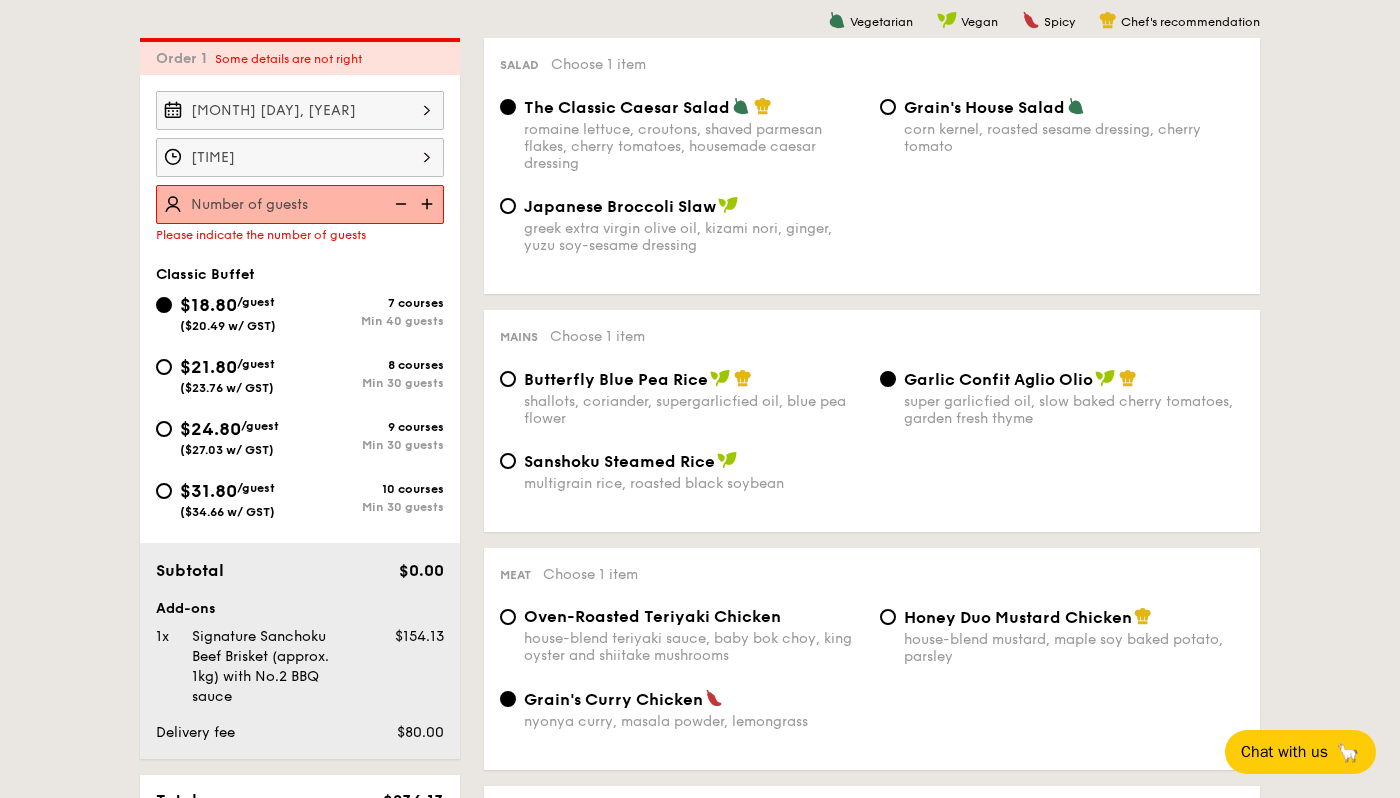 scroll, scrollTop: 477, scrollLeft: 0, axis: vertical 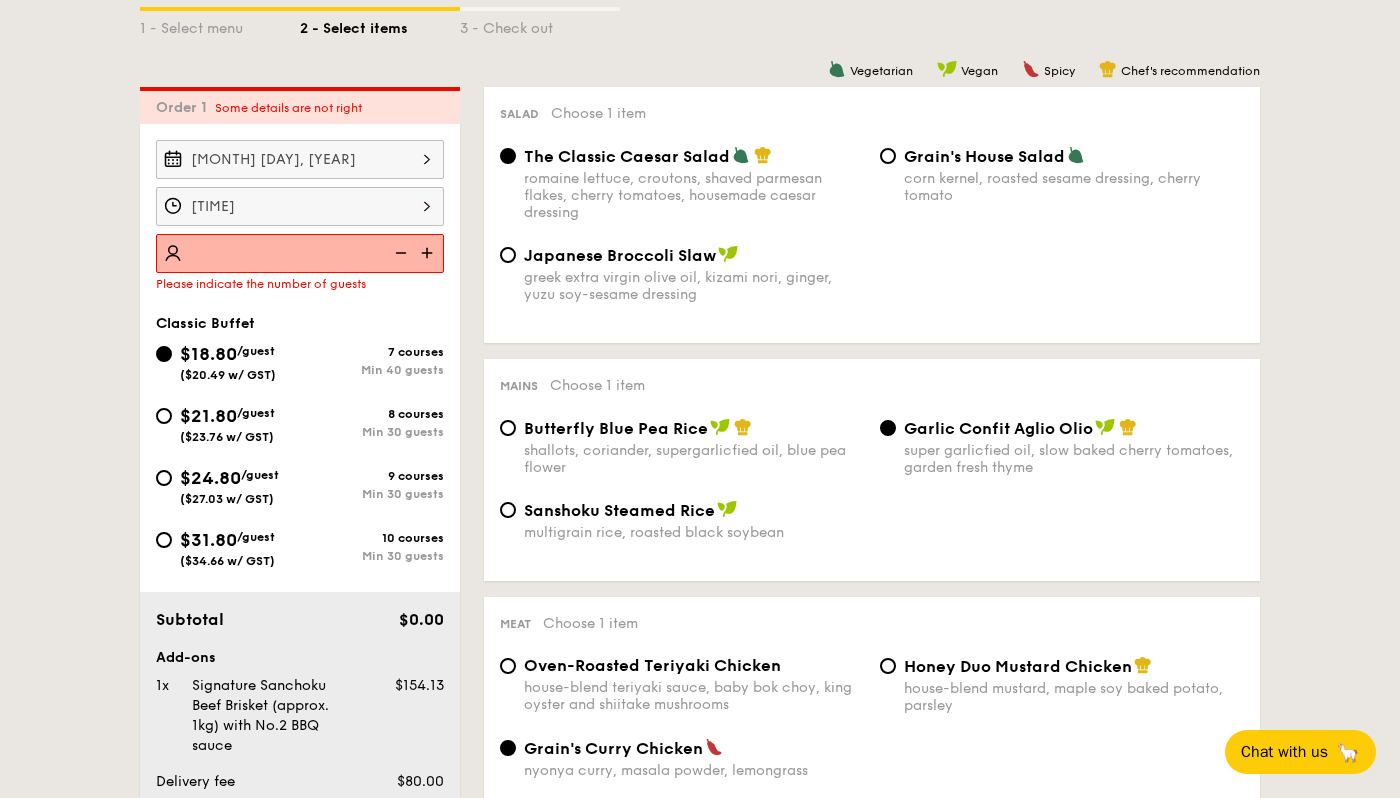 click at bounding box center (300, 253) 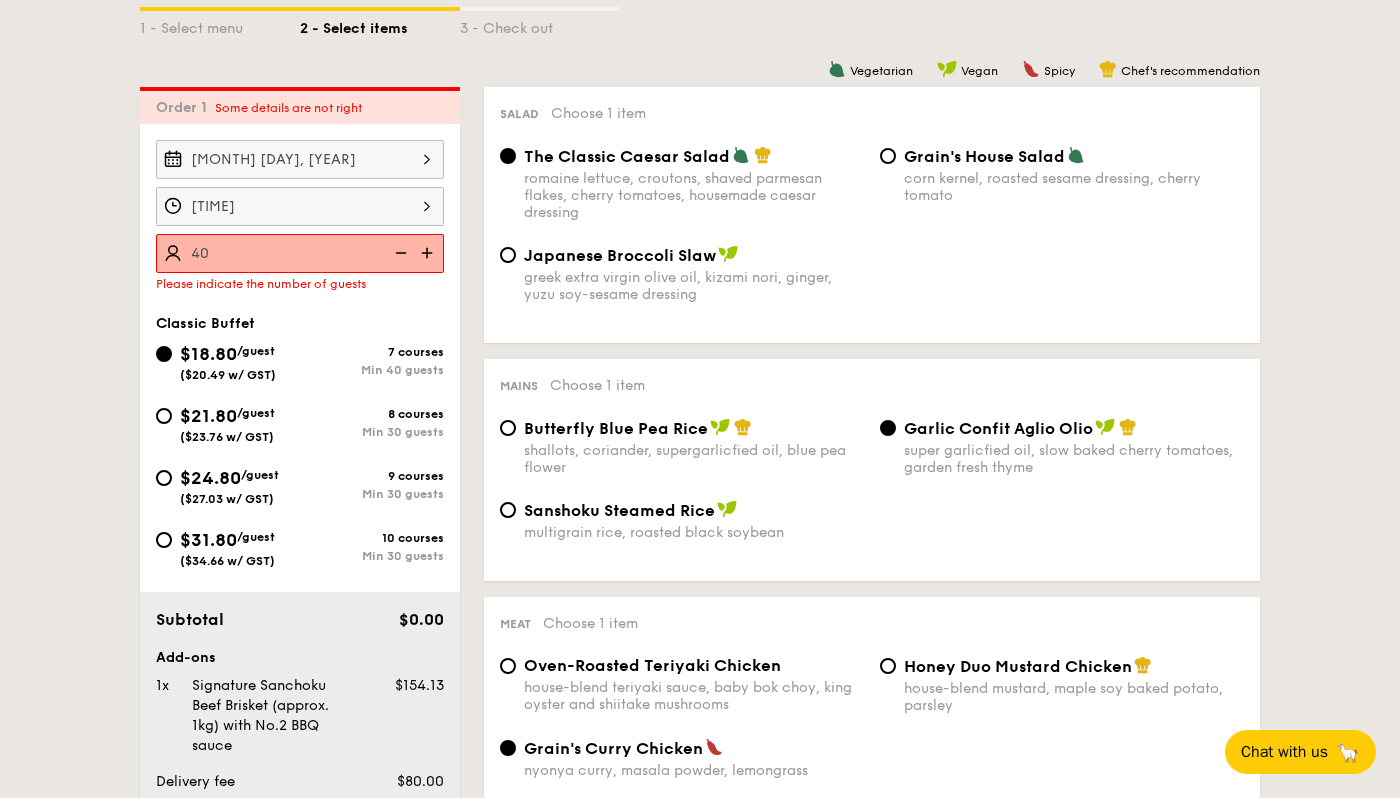 type on "4" 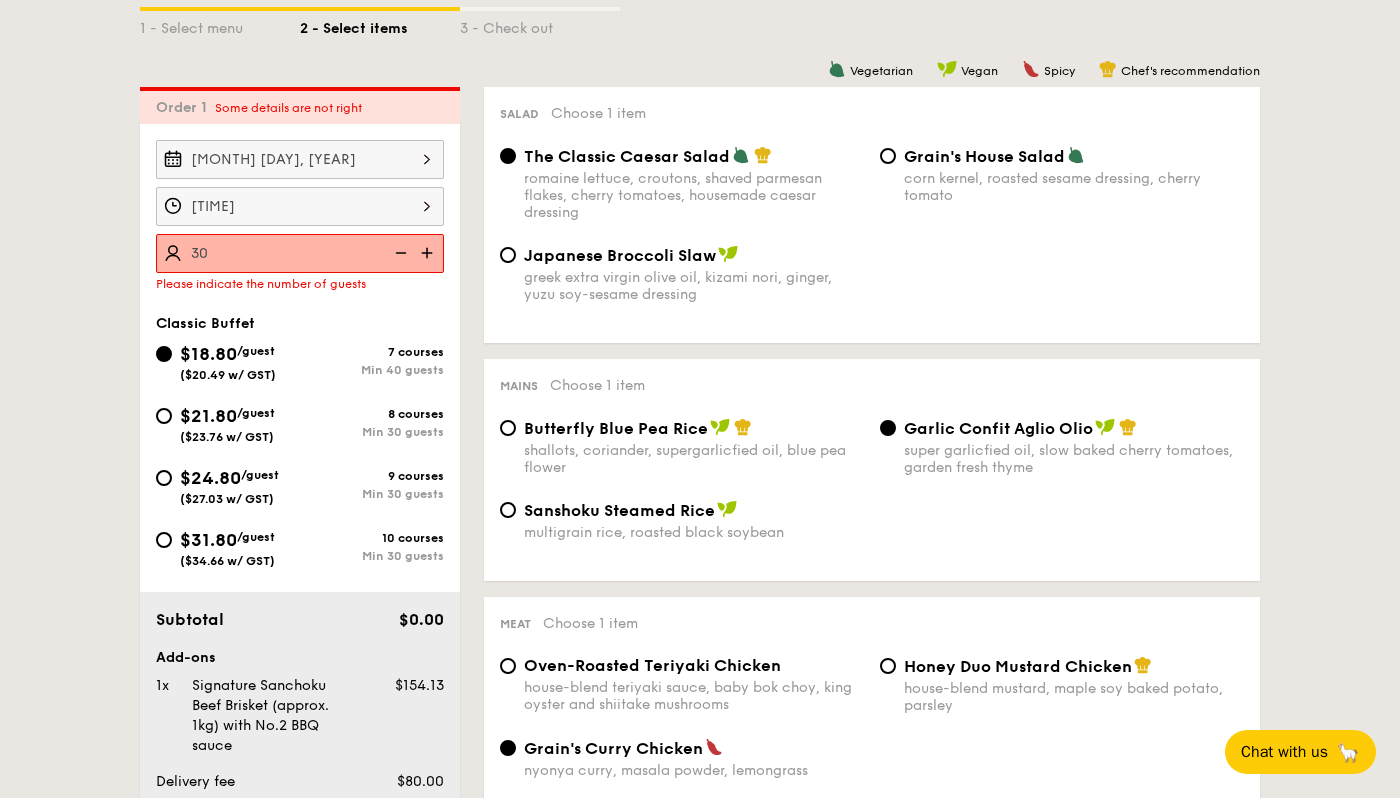 type on "40 guests" 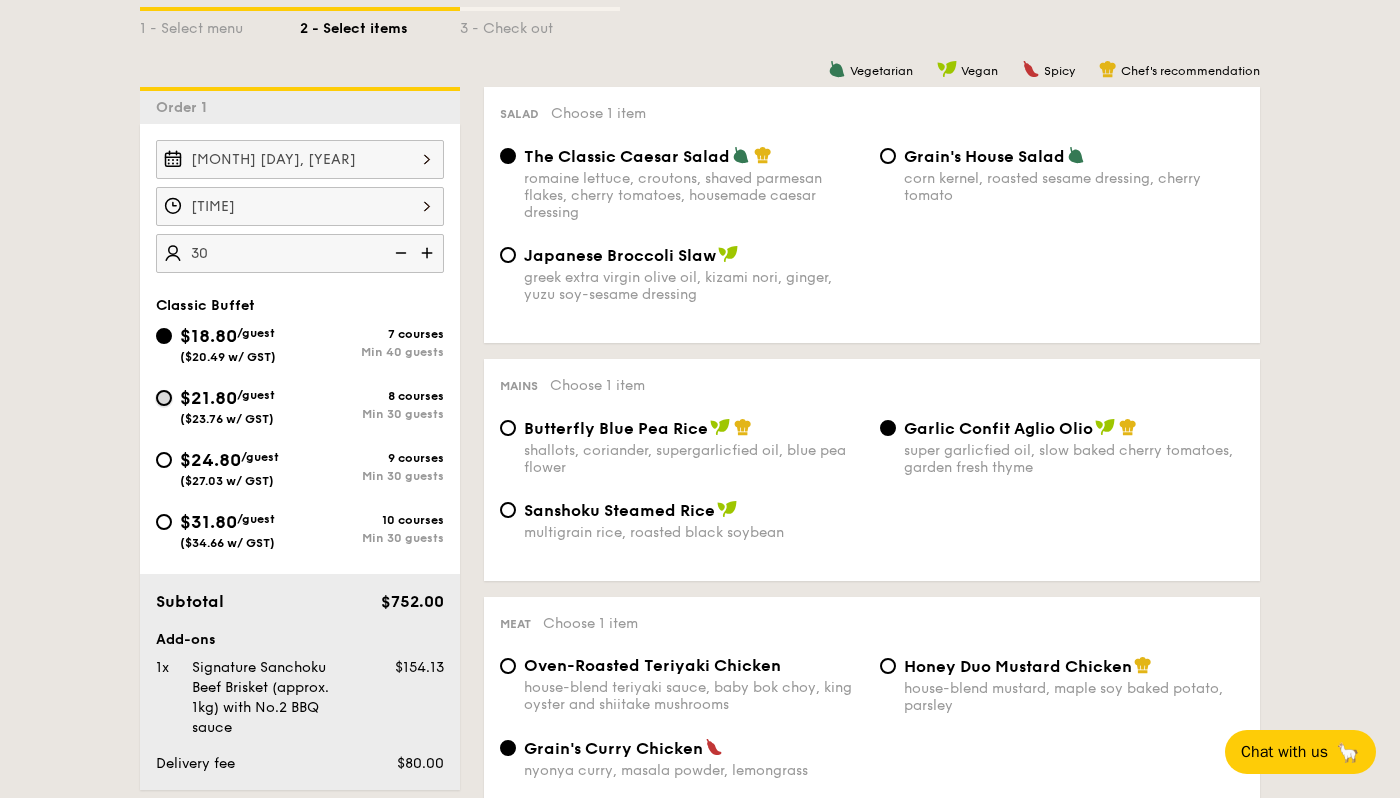 click on "$21.80
/guest
($23.76 w/ GST)
8 courses
Min 30 guests" at bounding box center [164, 398] 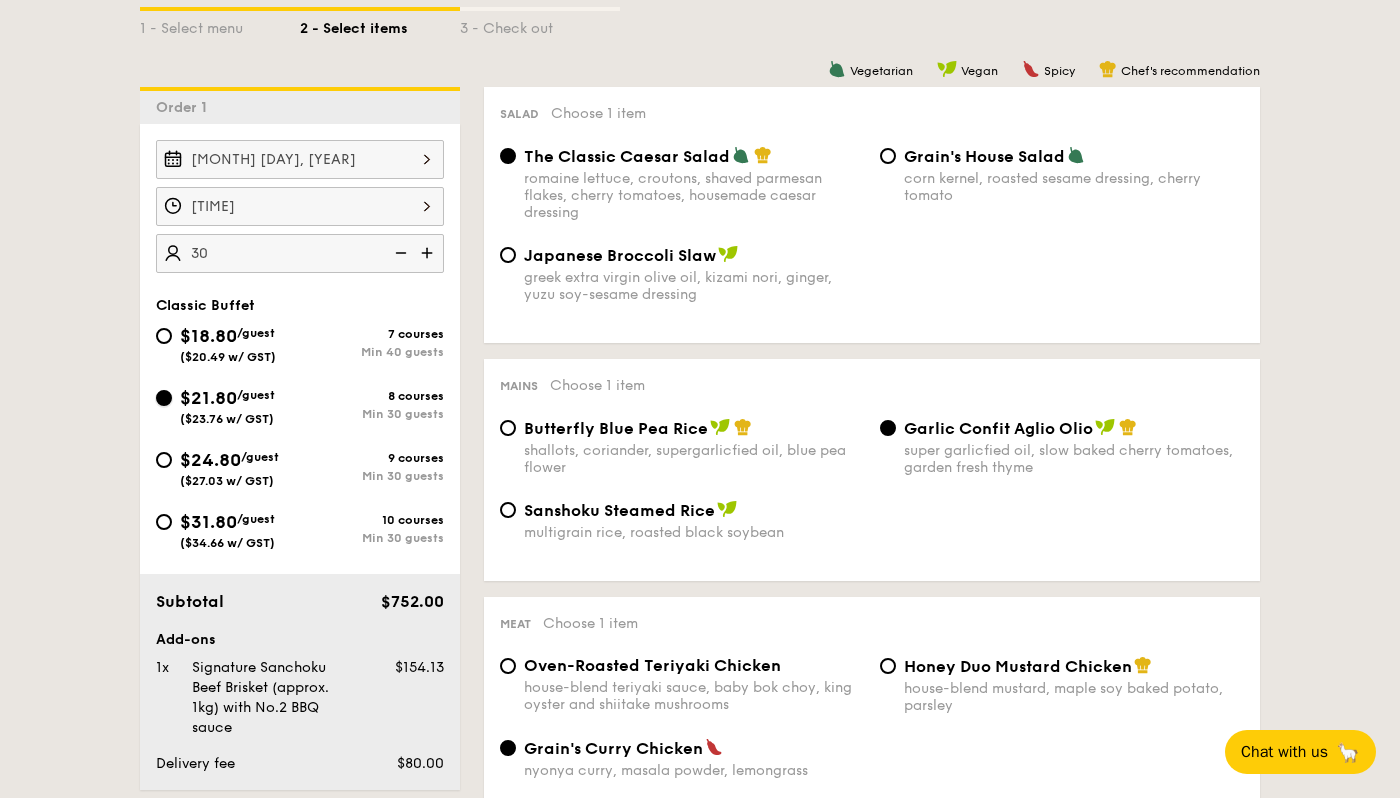radio on "true" 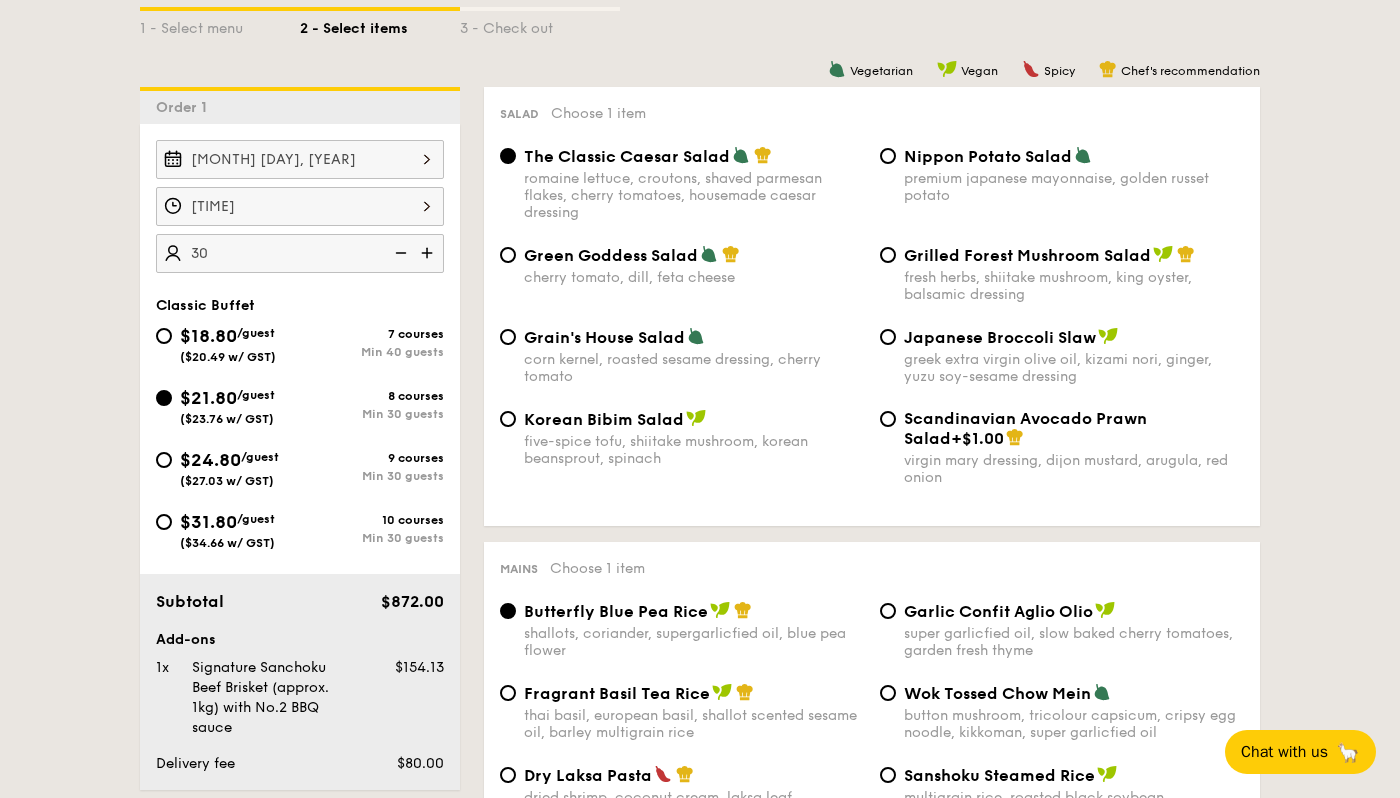 click at bounding box center [399, 253] 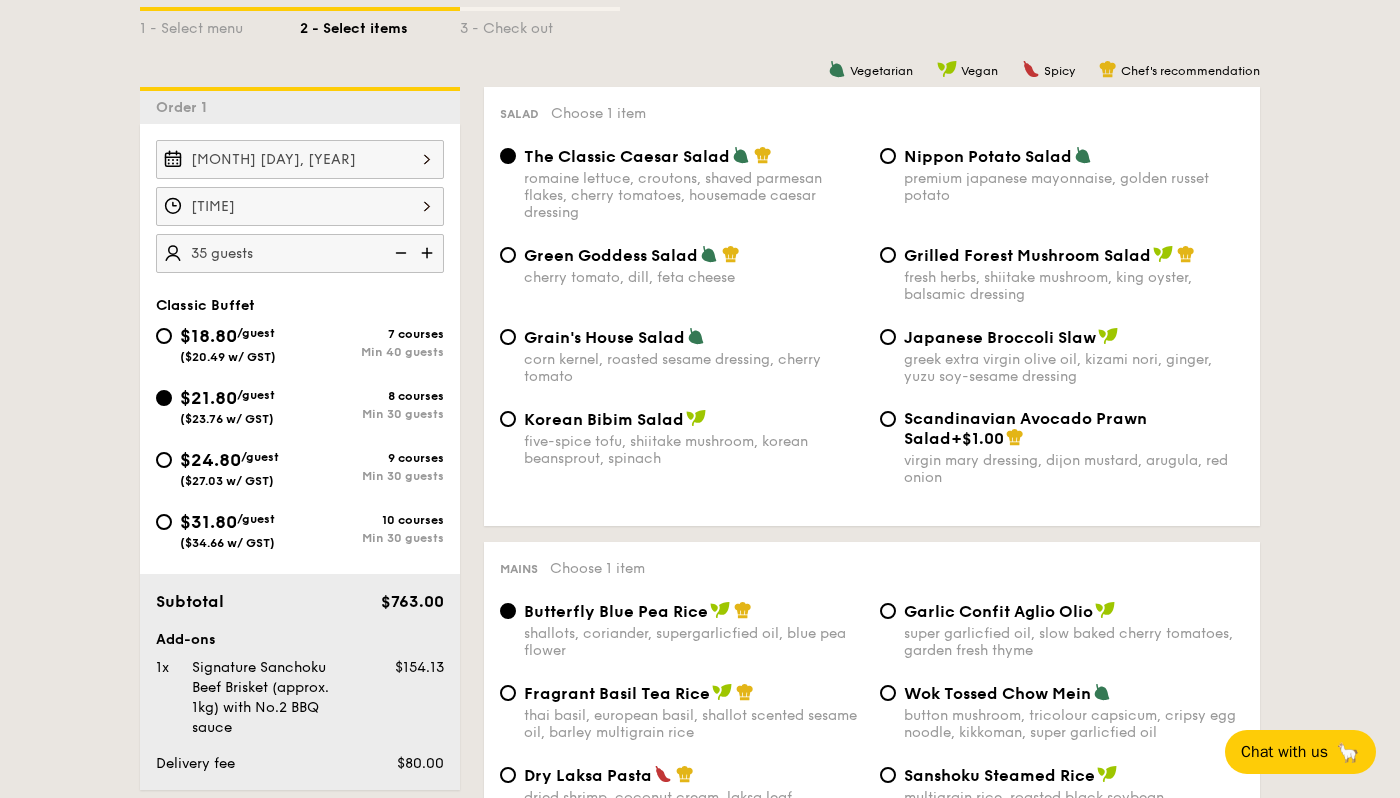 click at bounding box center [399, 253] 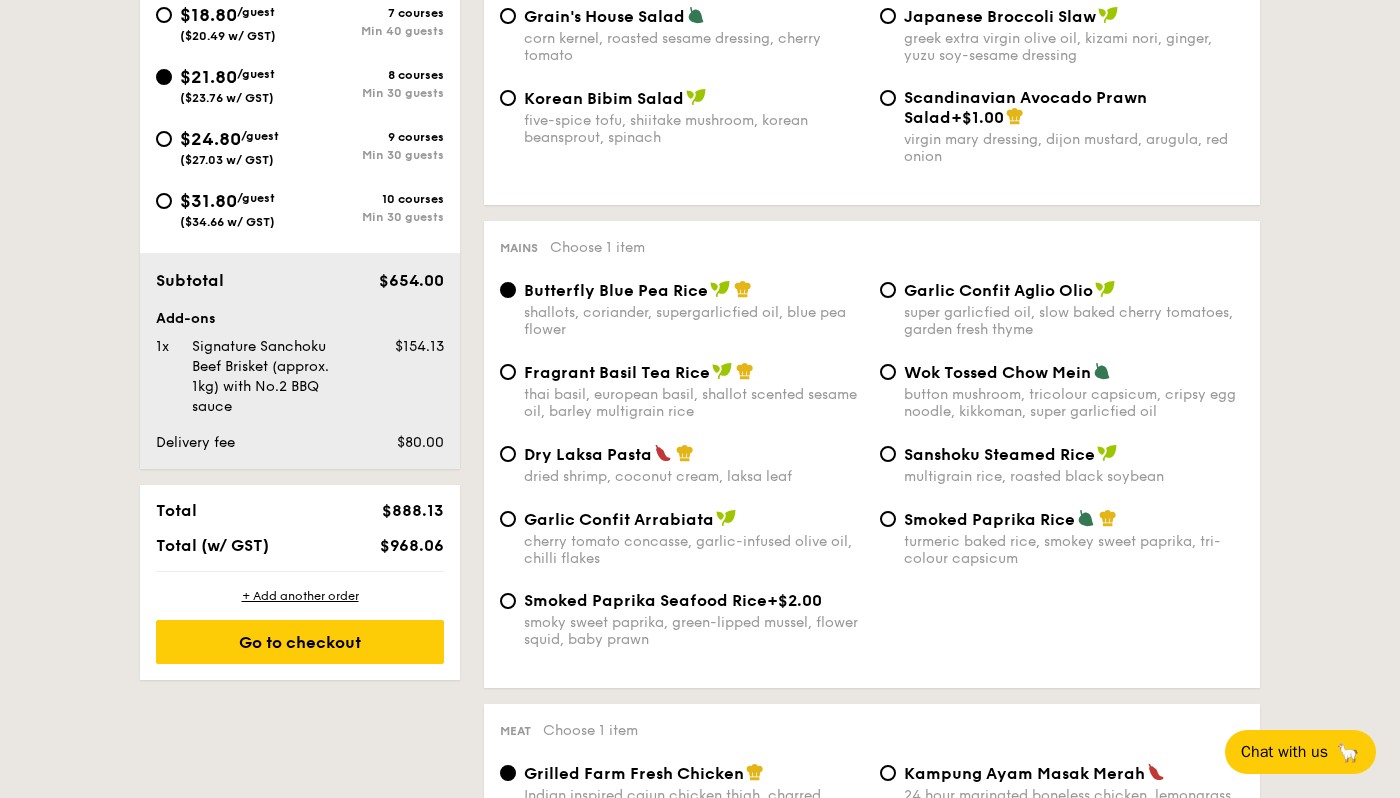 scroll, scrollTop: 775, scrollLeft: 0, axis: vertical 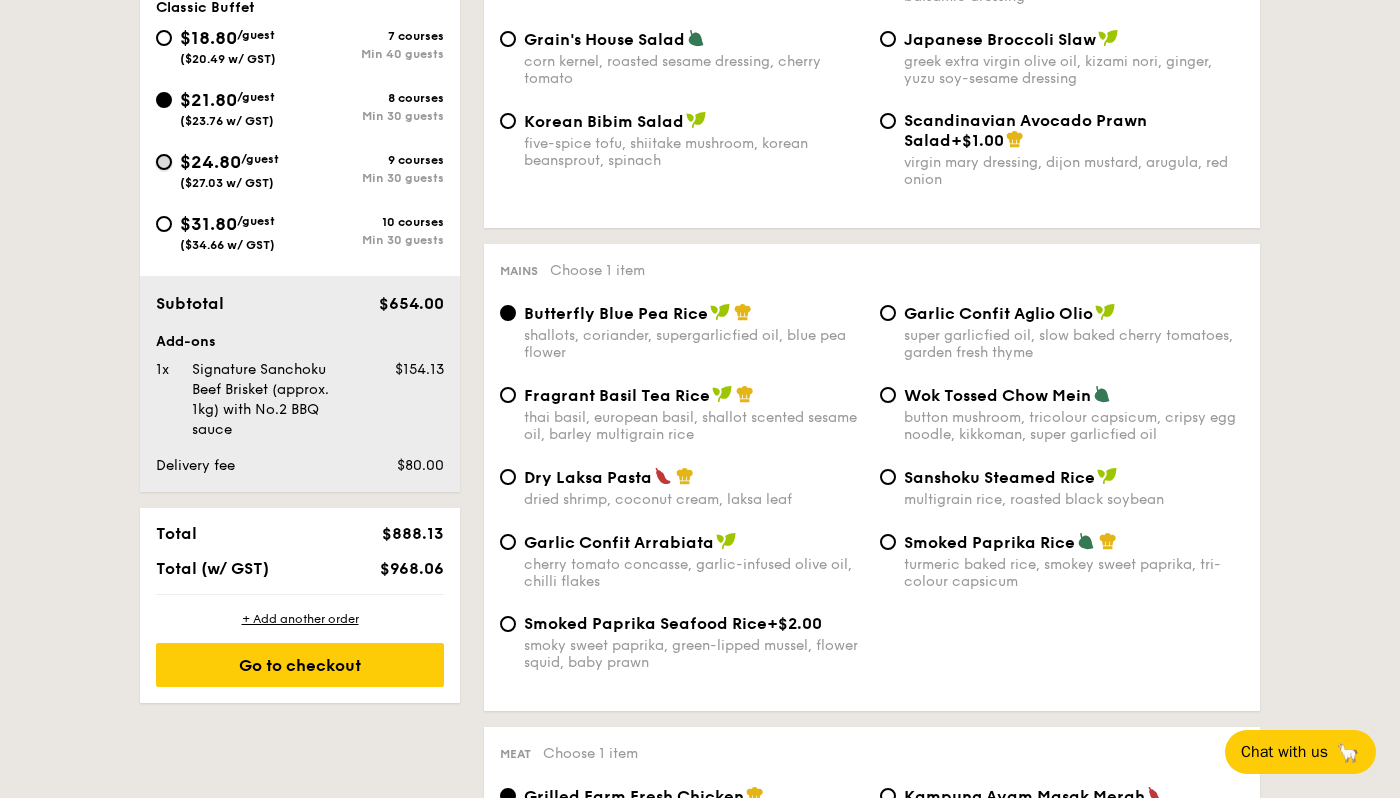 click on "$24.80
/guest
($27.03 w/ GST)
9 courses
Min 30 guests" at bounding box center [164, 162] 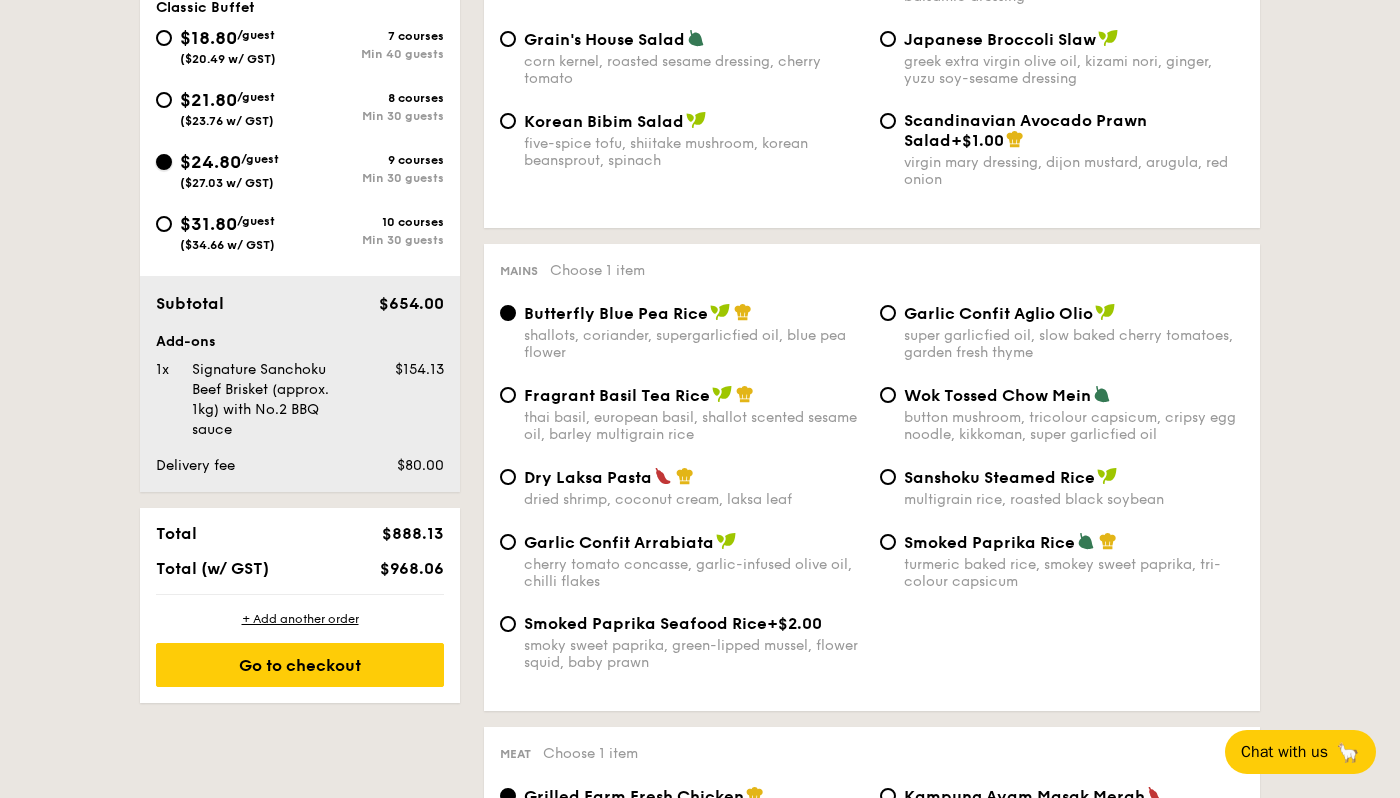 radio on "true" 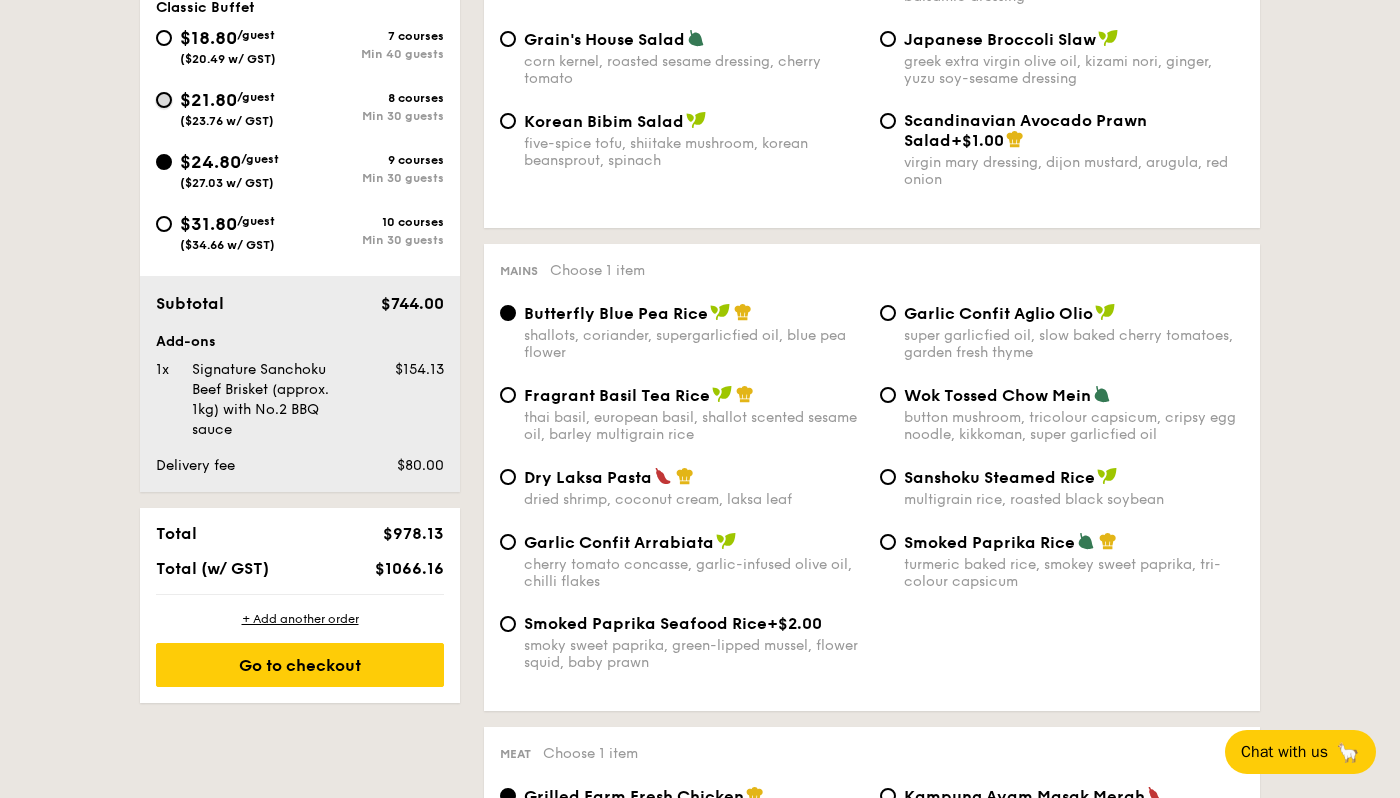 click on "$21.80
/guest
($23.76 w/ GST)
8 courses
Min 30 guests" at bounding box center [164, 100] 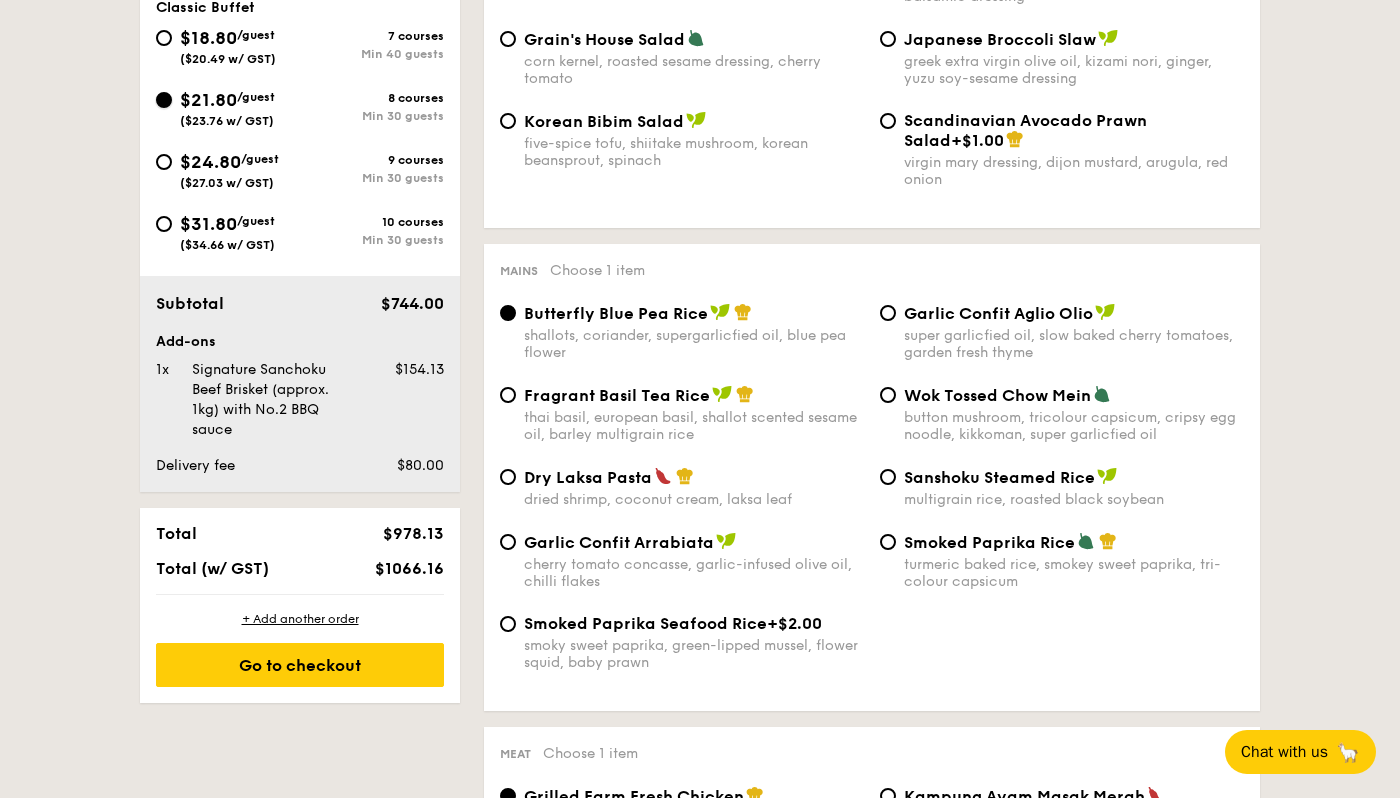 radio on "true" 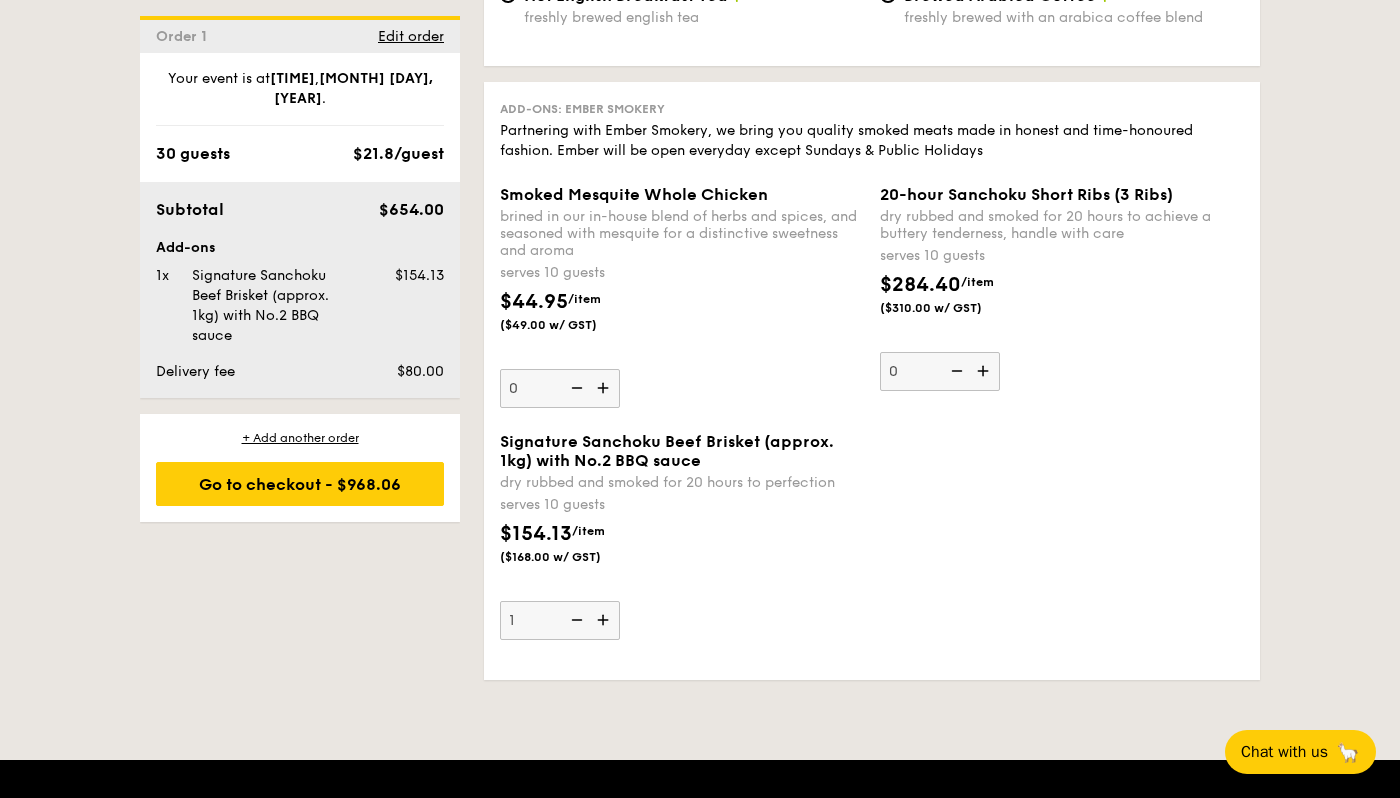 scroll, scrollTop: 4216, scrollLeft: 0, axis: vertical 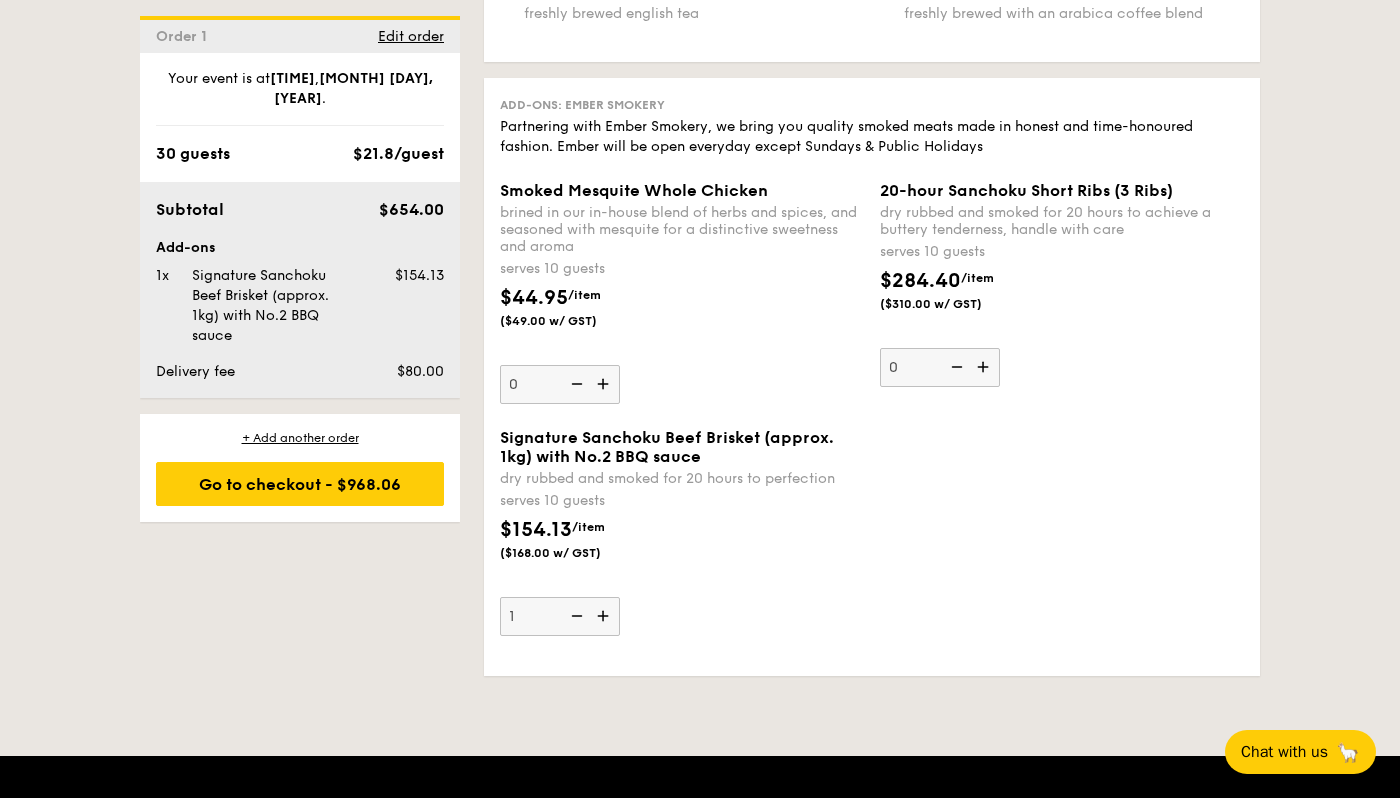 click at bounding box center (575, 616) 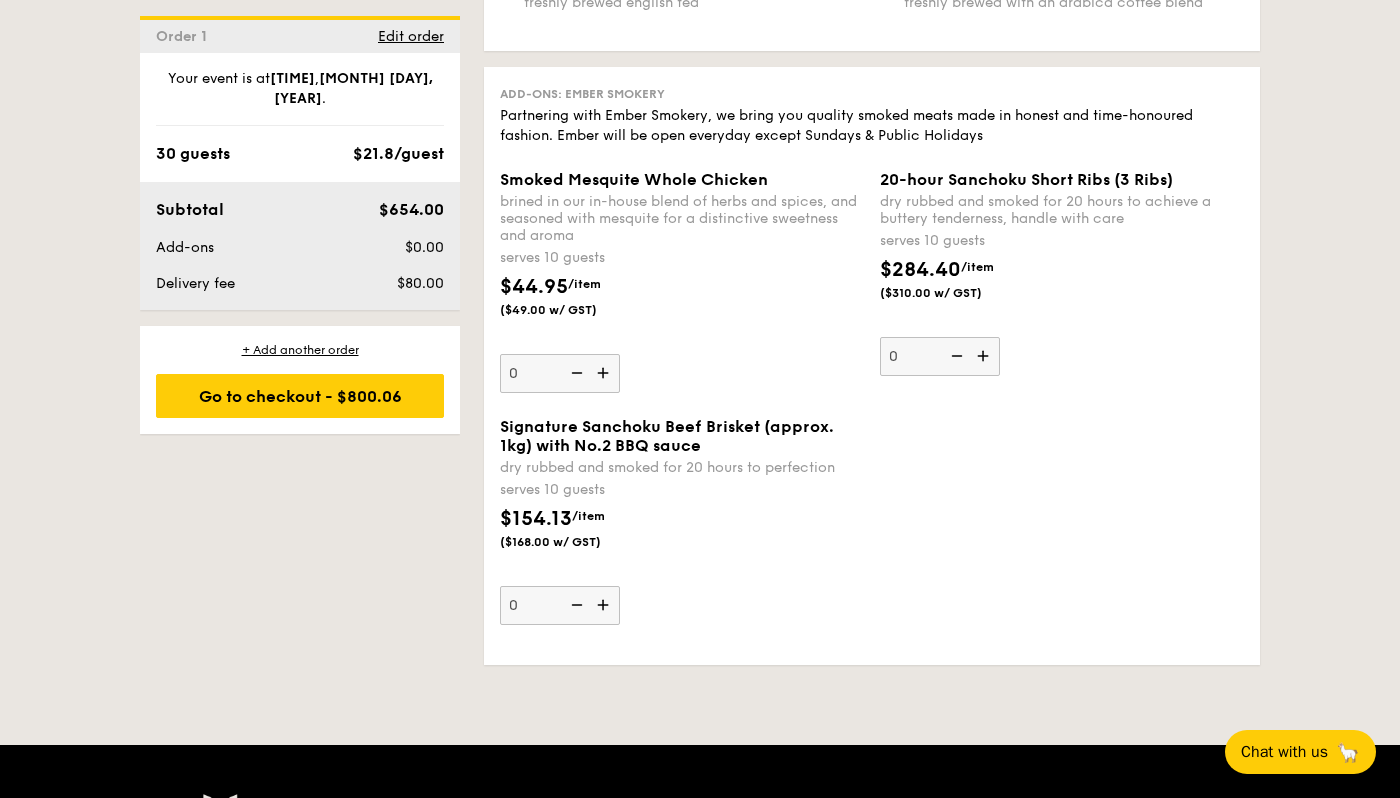 scroll, scrollTop: 4234, scrollLeft: 0, axis: vertical 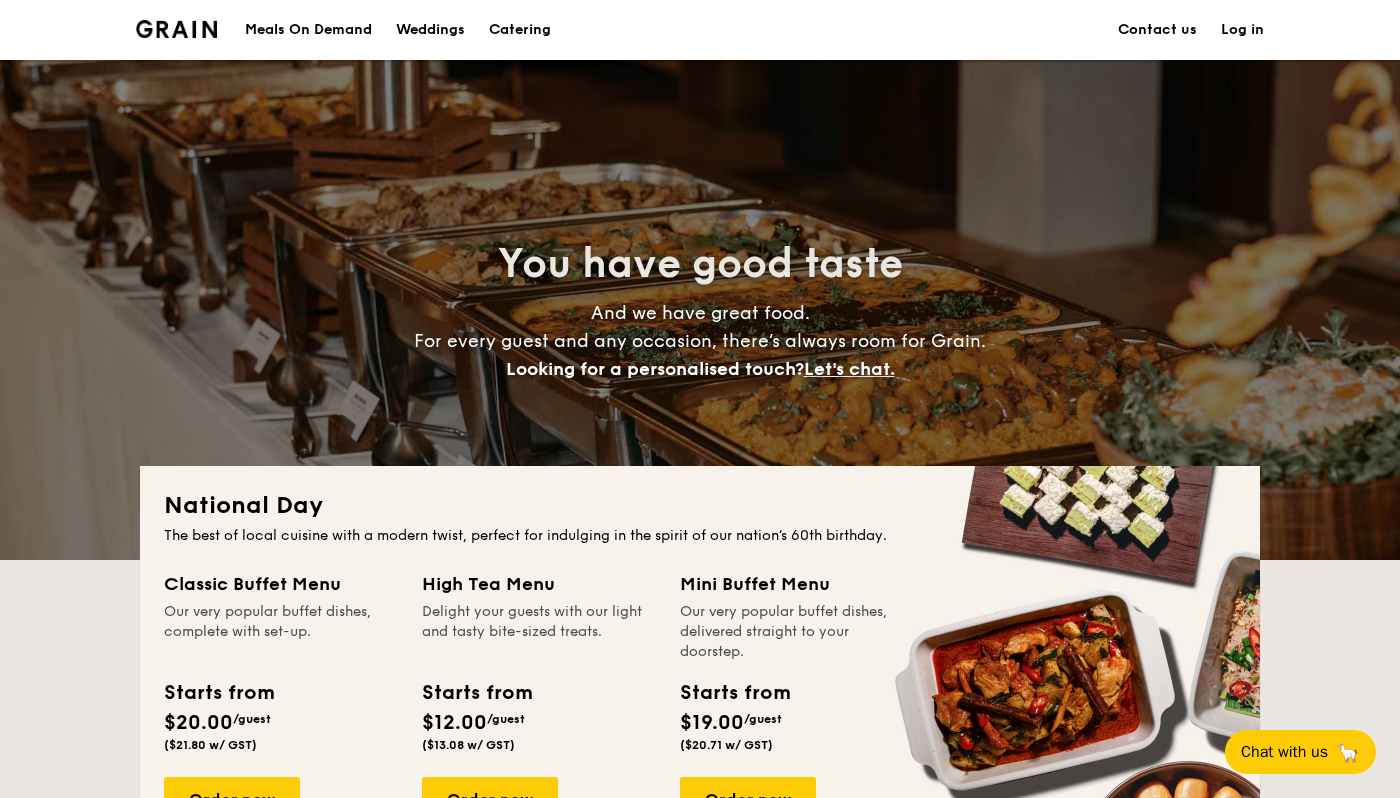 click on "Catering" at bounding box center [520, 30] 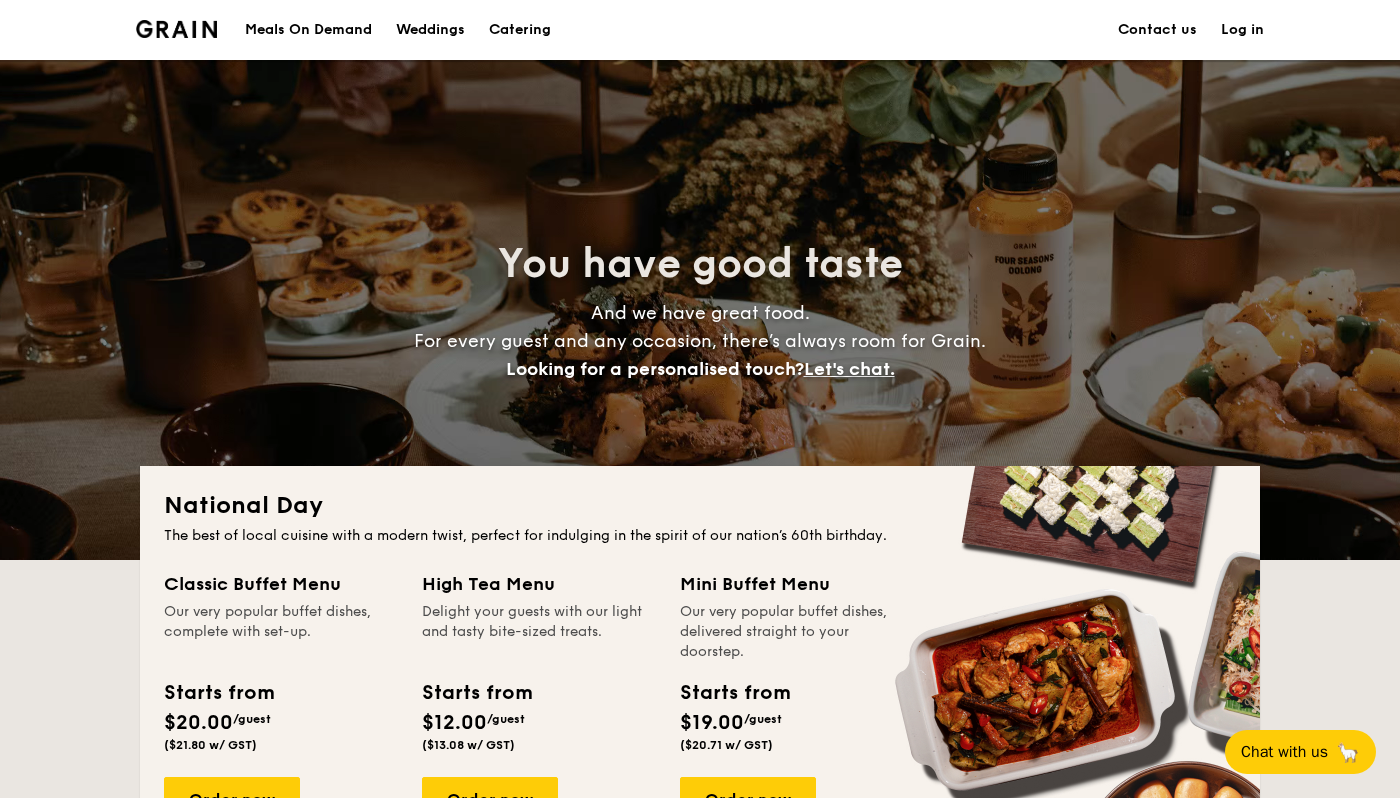 click on "Catering" at bounding box center (520, 30) 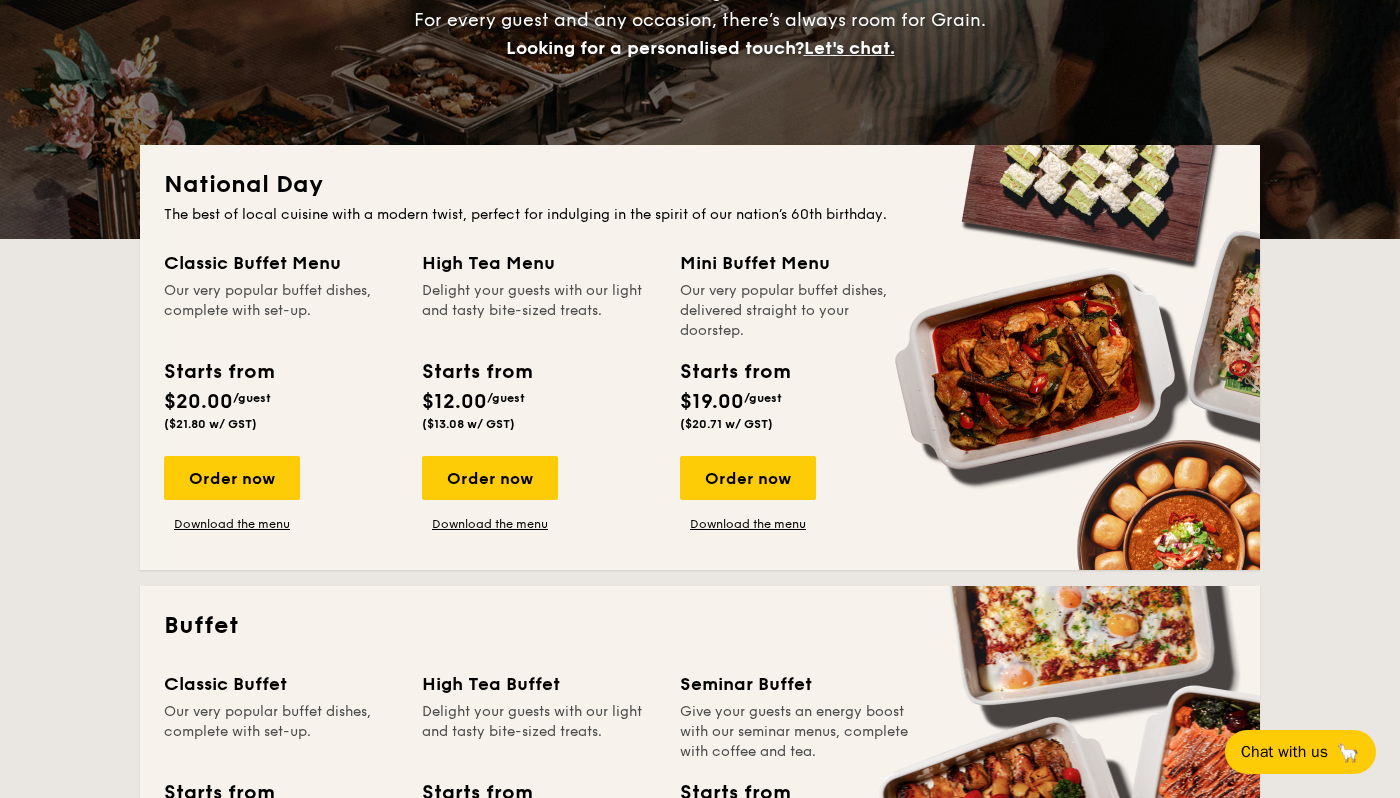 scroll, scrollTop: 323, scrollLeft: 0, axis: vertical 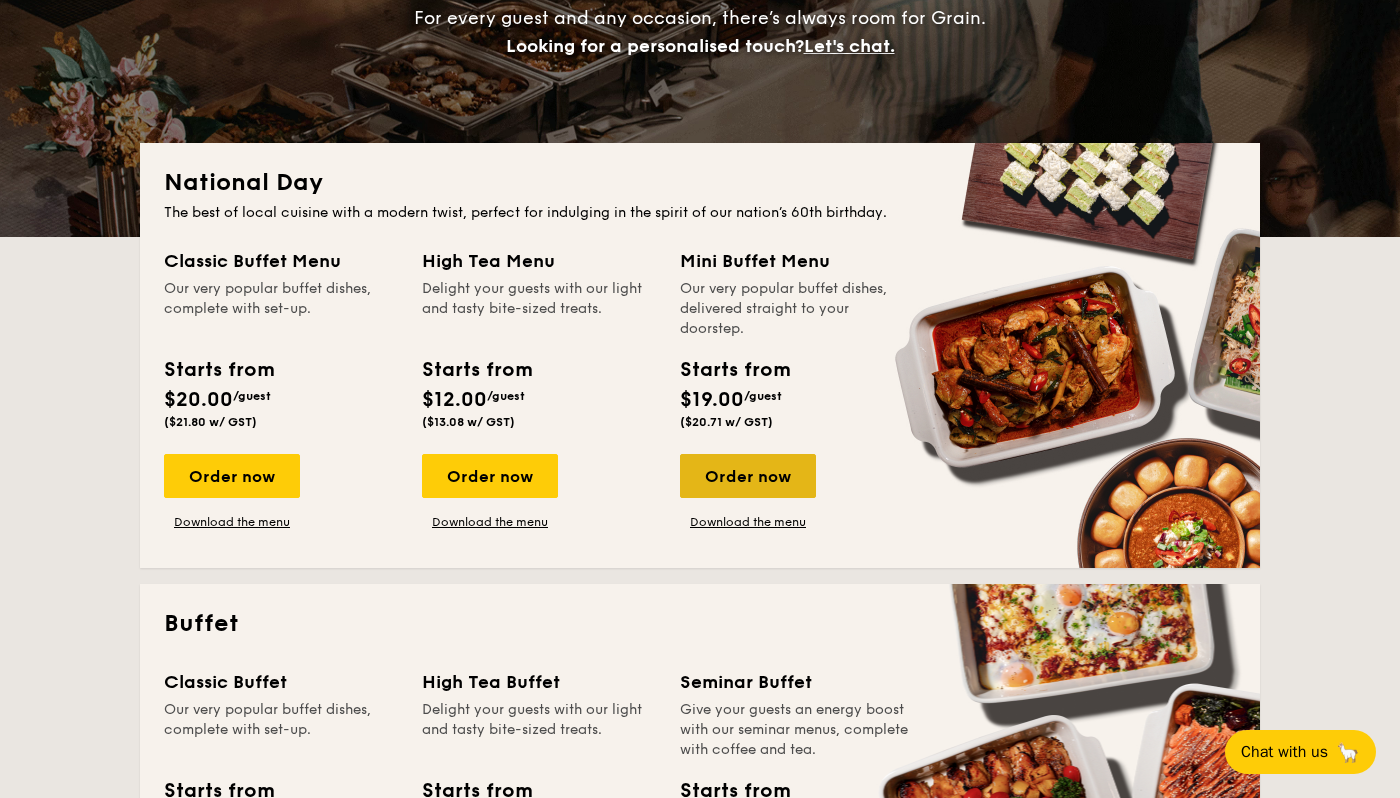 click on "Order now" at bounding box center [748, 476] 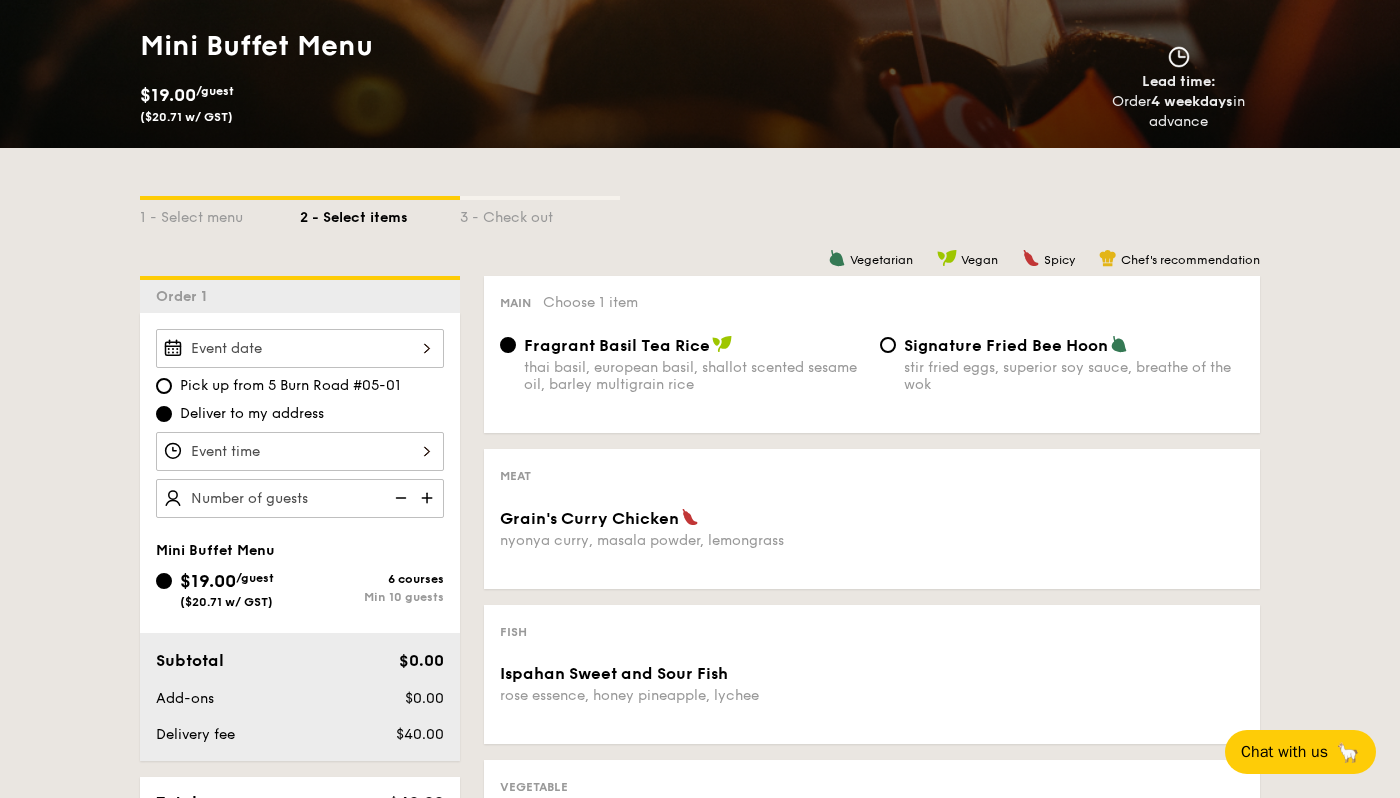 scroll, scrollTop: 289, scrollLeft: 0, axis: vertical 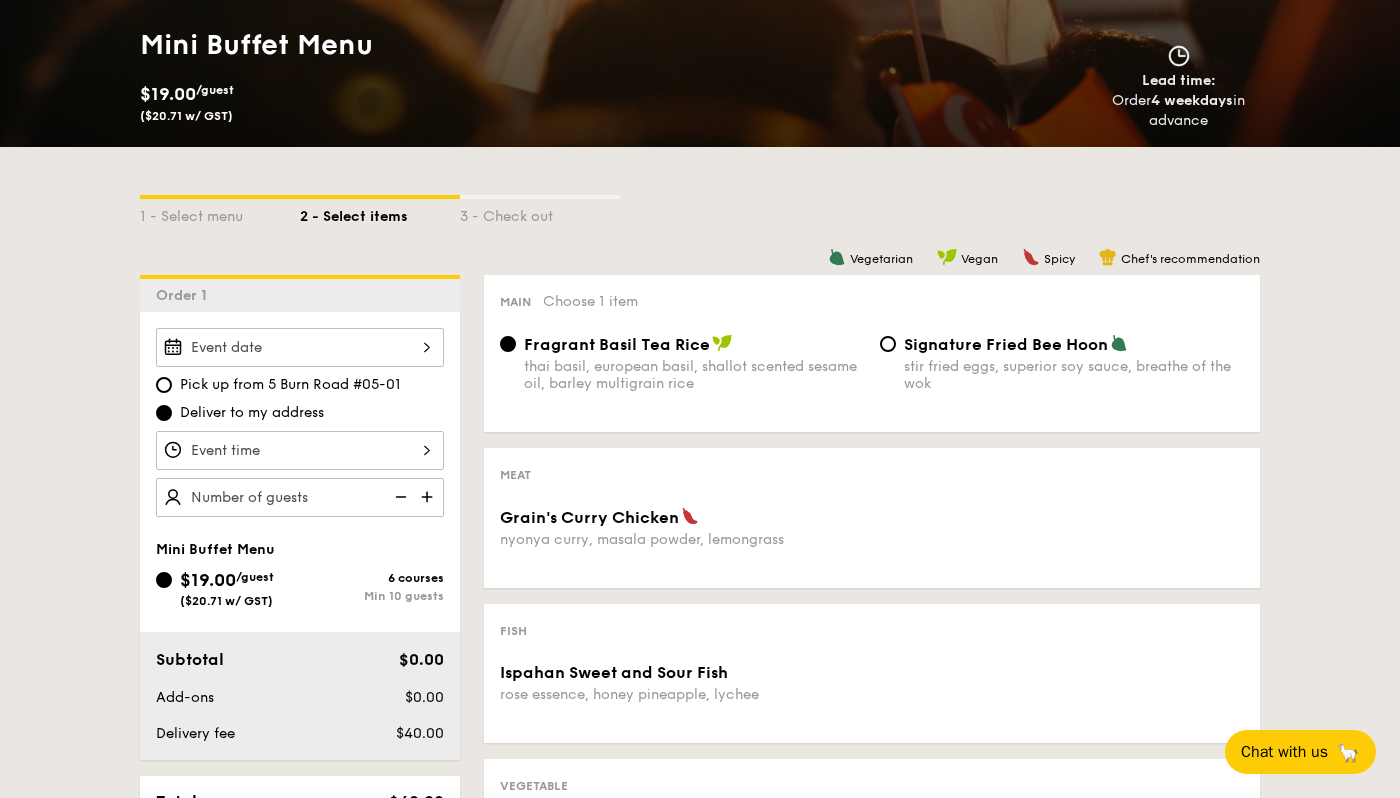click on "Signature Fried Bee Hoon" at bounding box center [1006, 344] 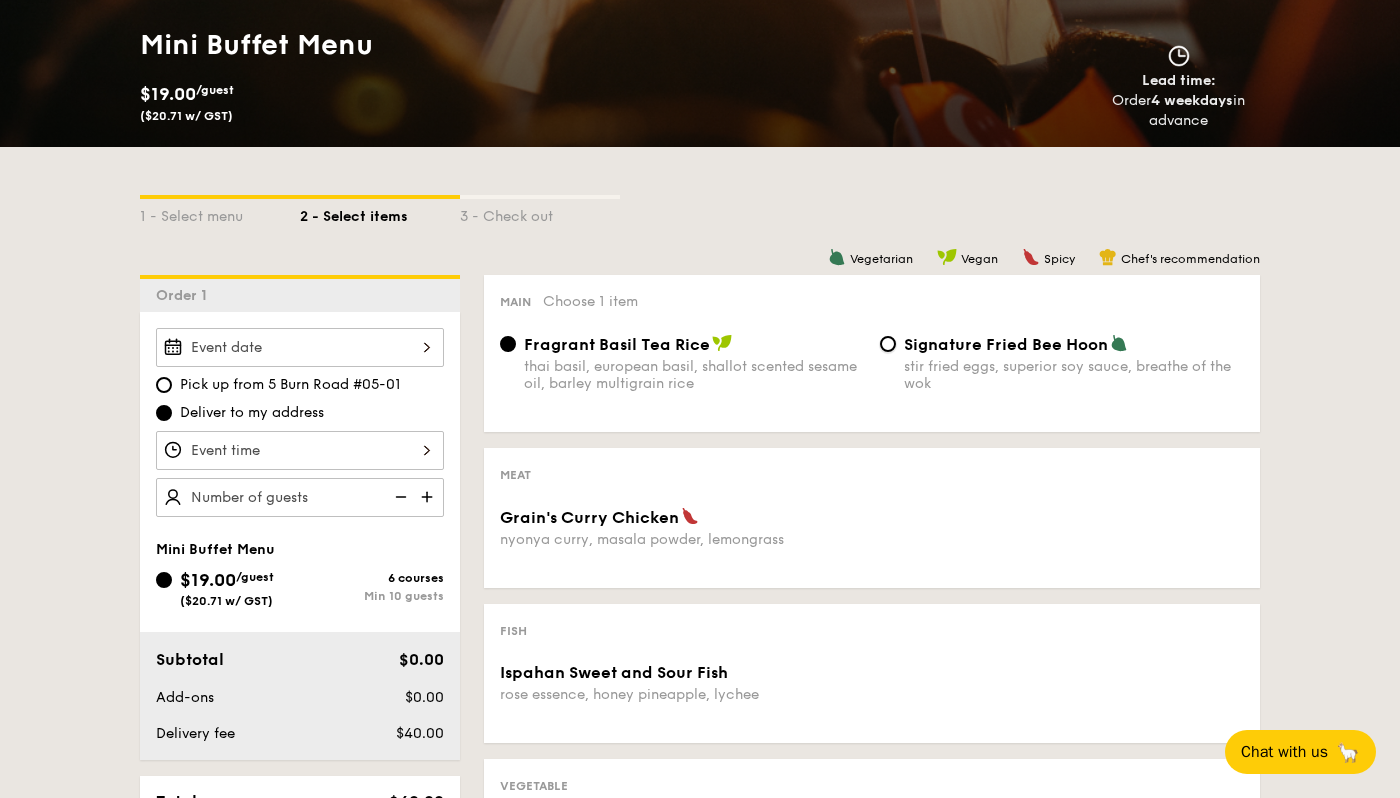 click on "Signature Fried Bee Hoon romaine lettuce, croutons, shaved parmesan flakes, cherry tomatoes, housemade caesar dressing" at bounding box center (888, 344) 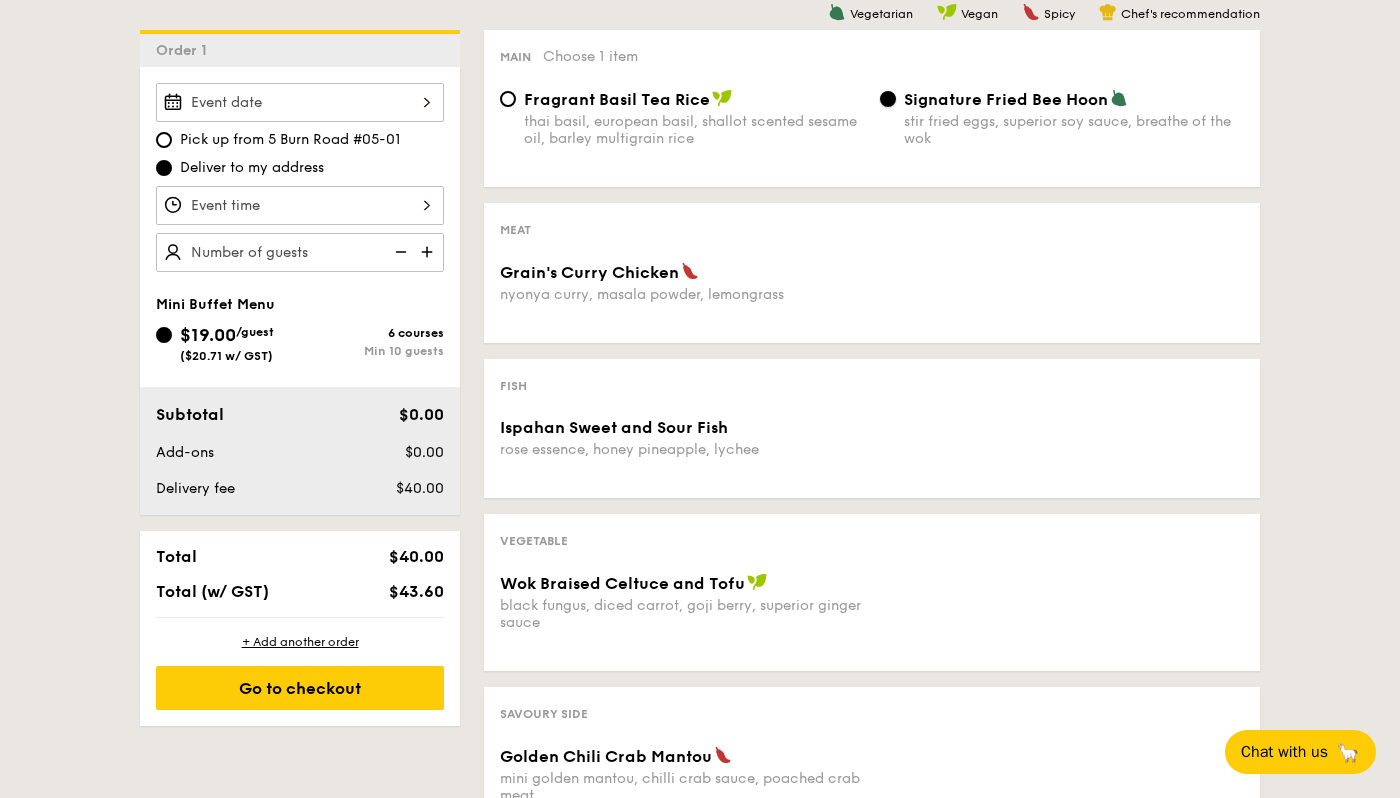 scroll, scrollTop: 532, scrollLeft: 0, axis: vertical 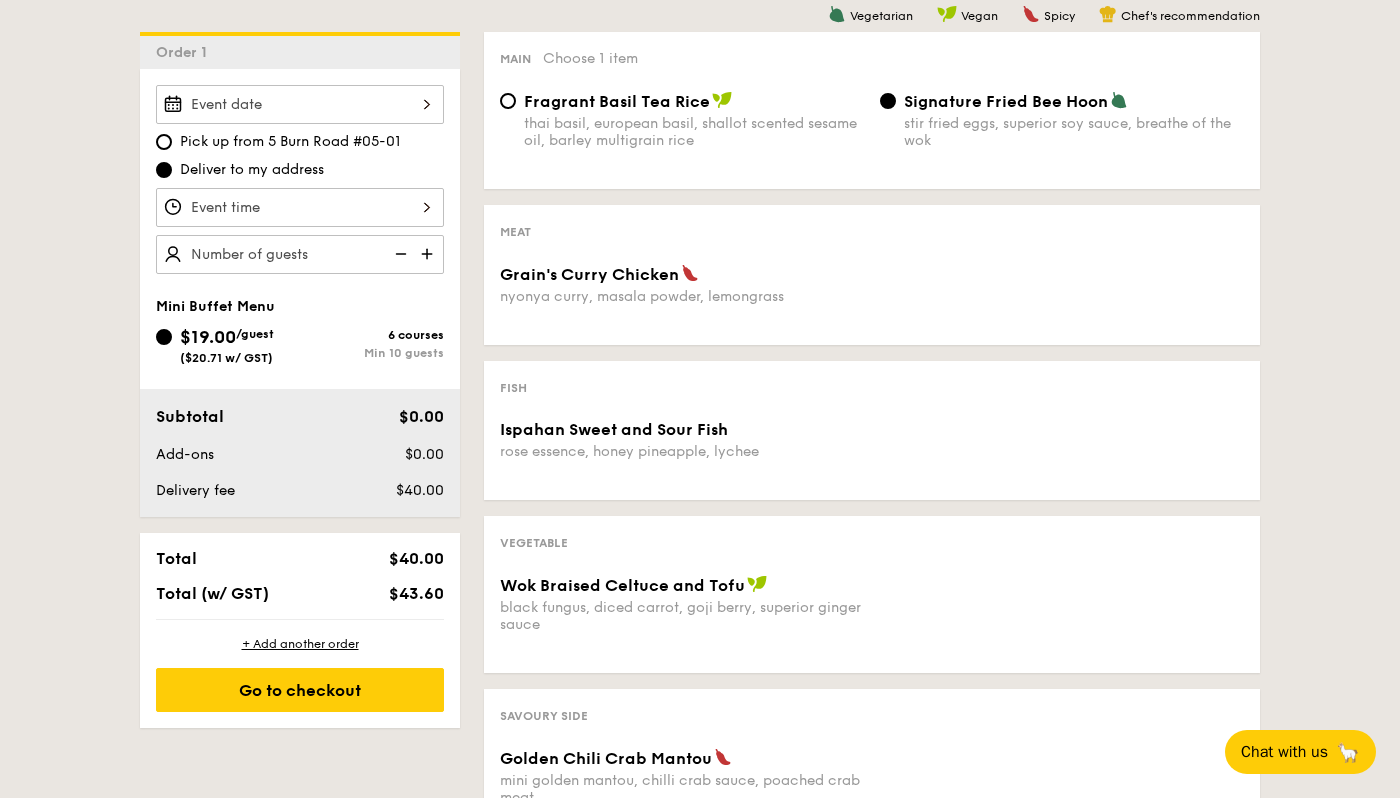 click at bounding box center (300, 104) 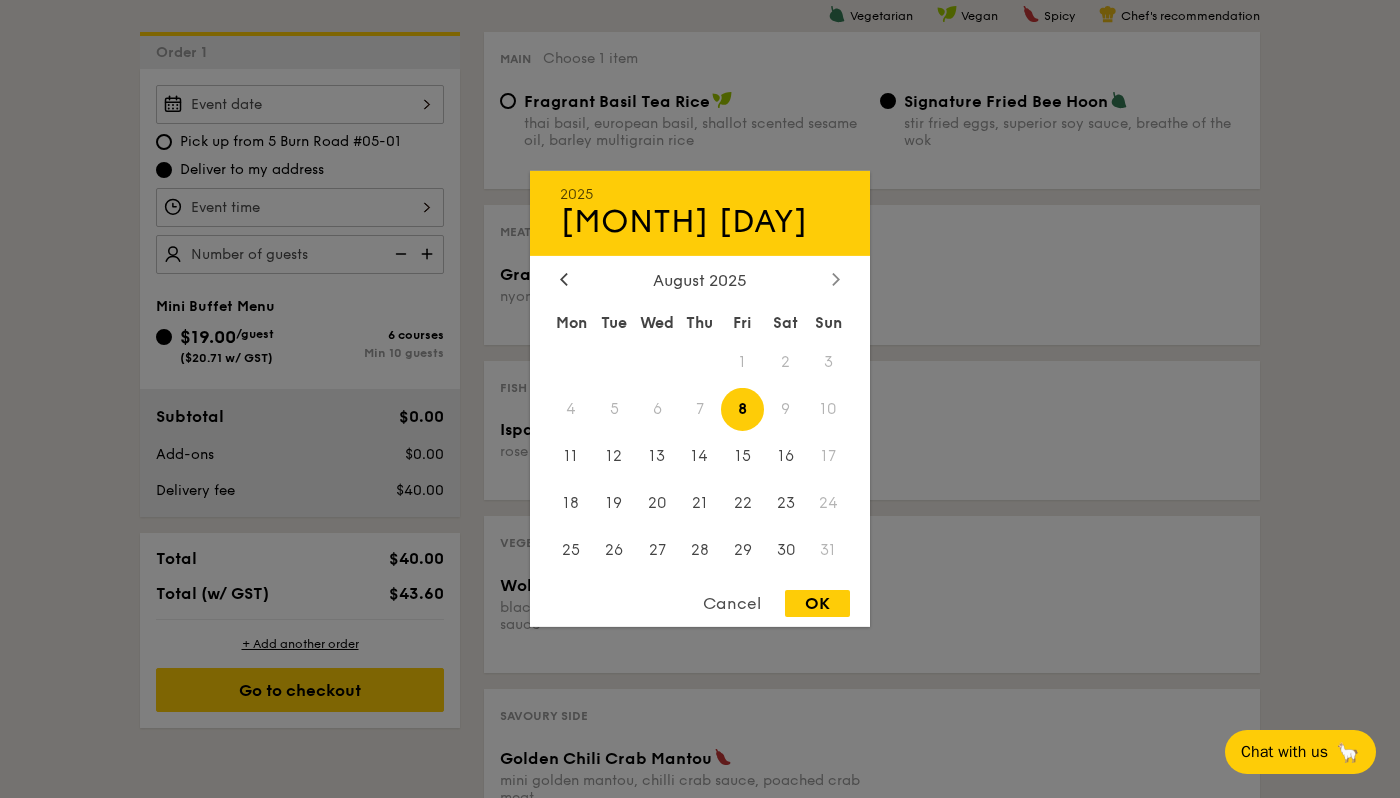 click 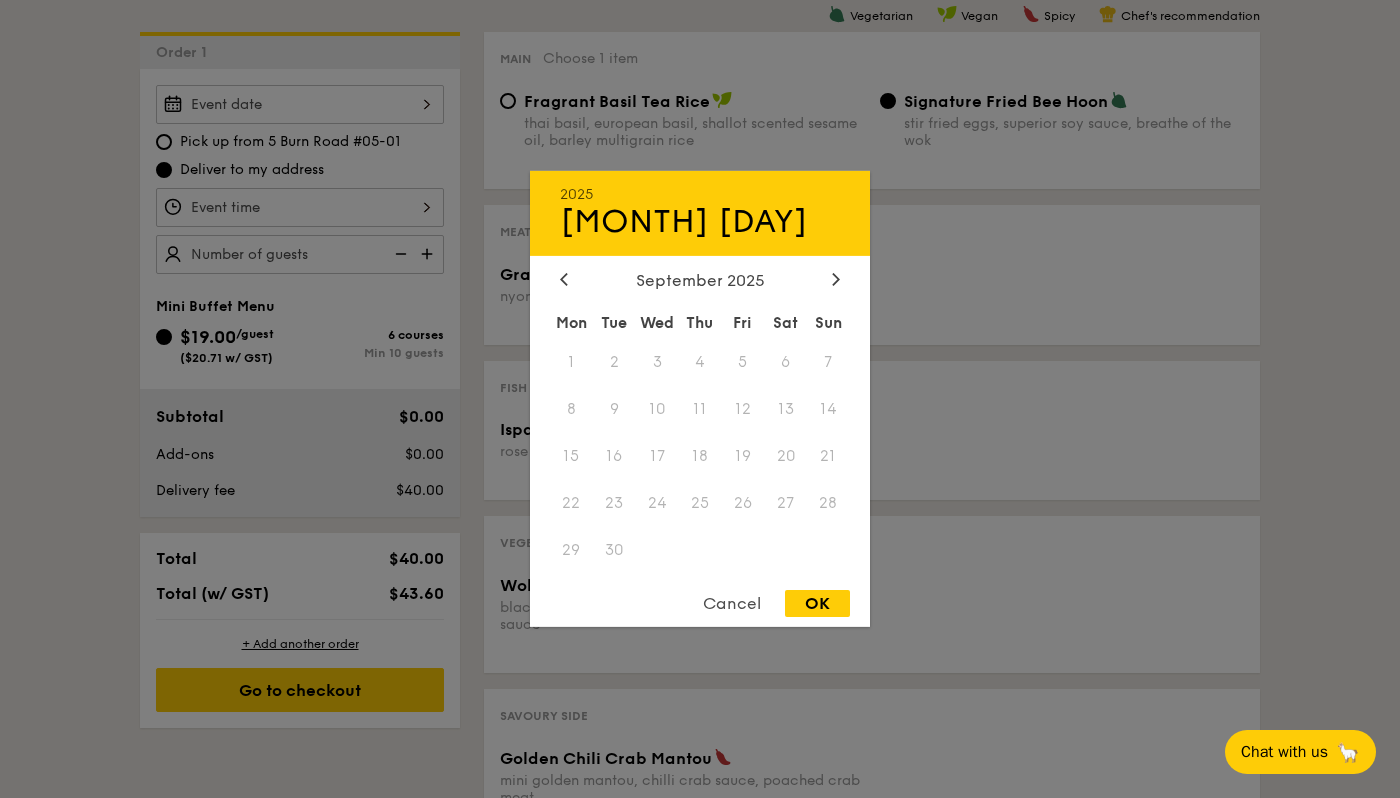 click on "Cancel" at bounding box center (732, 603) 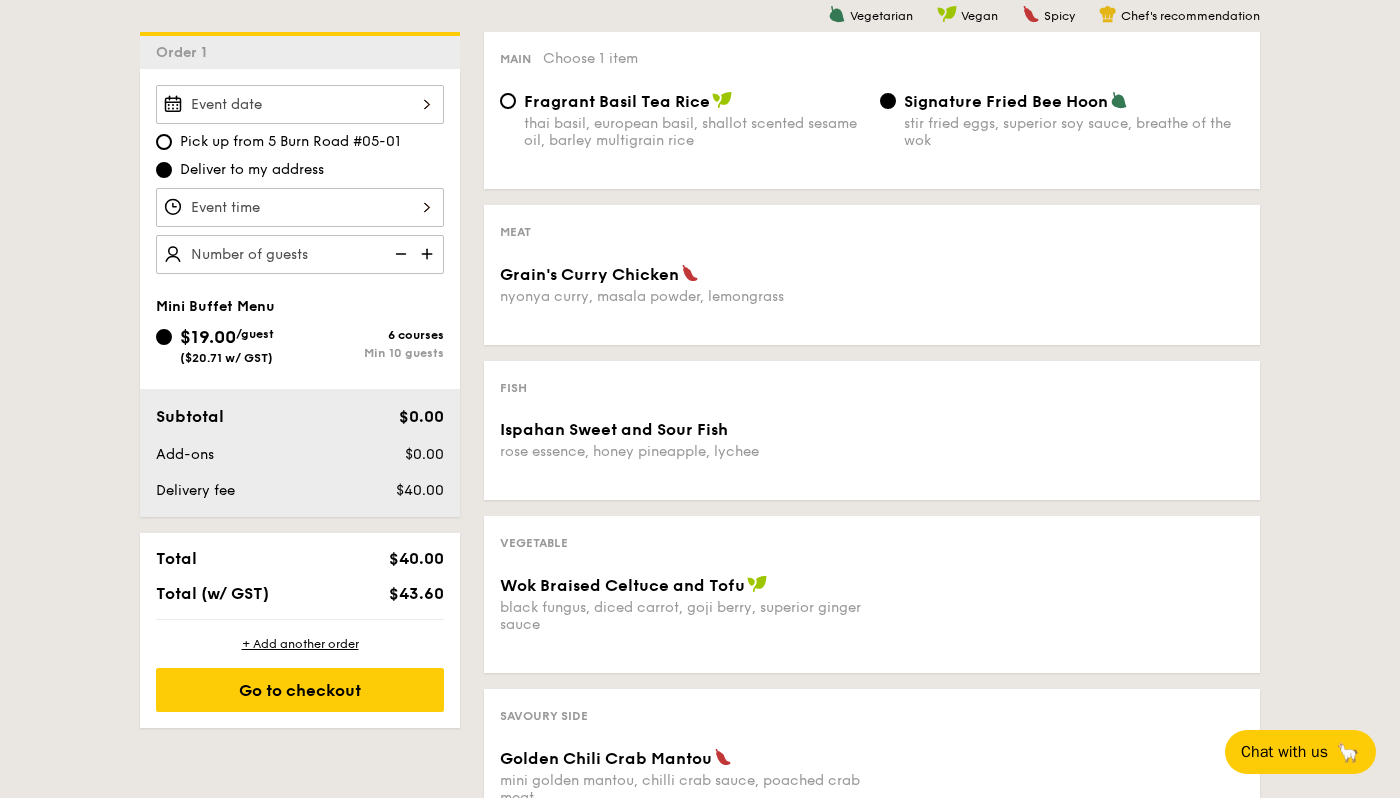 scroll, scrollTop: 0, scrollLeft: 0, axis: both 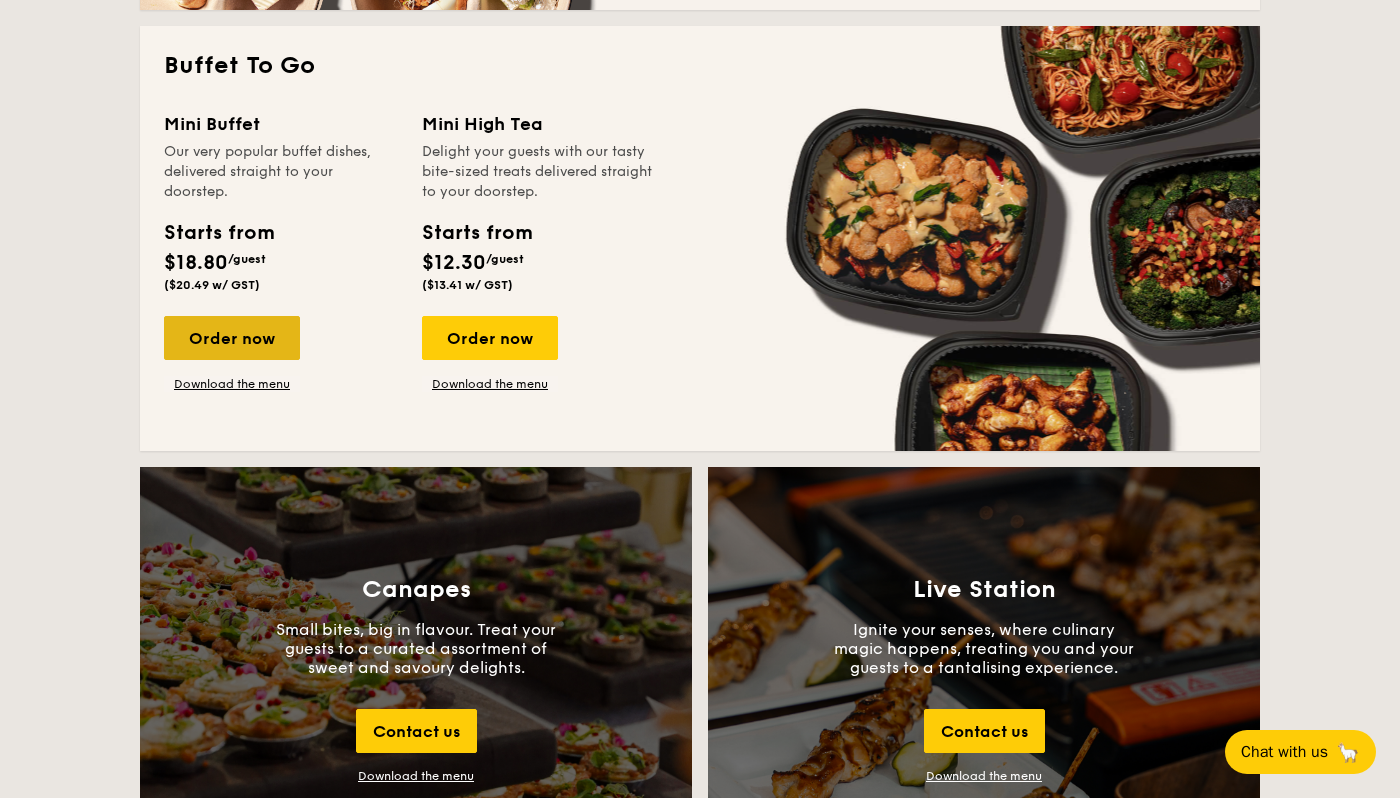 click on "Order now" at bounding box center [232, 338] 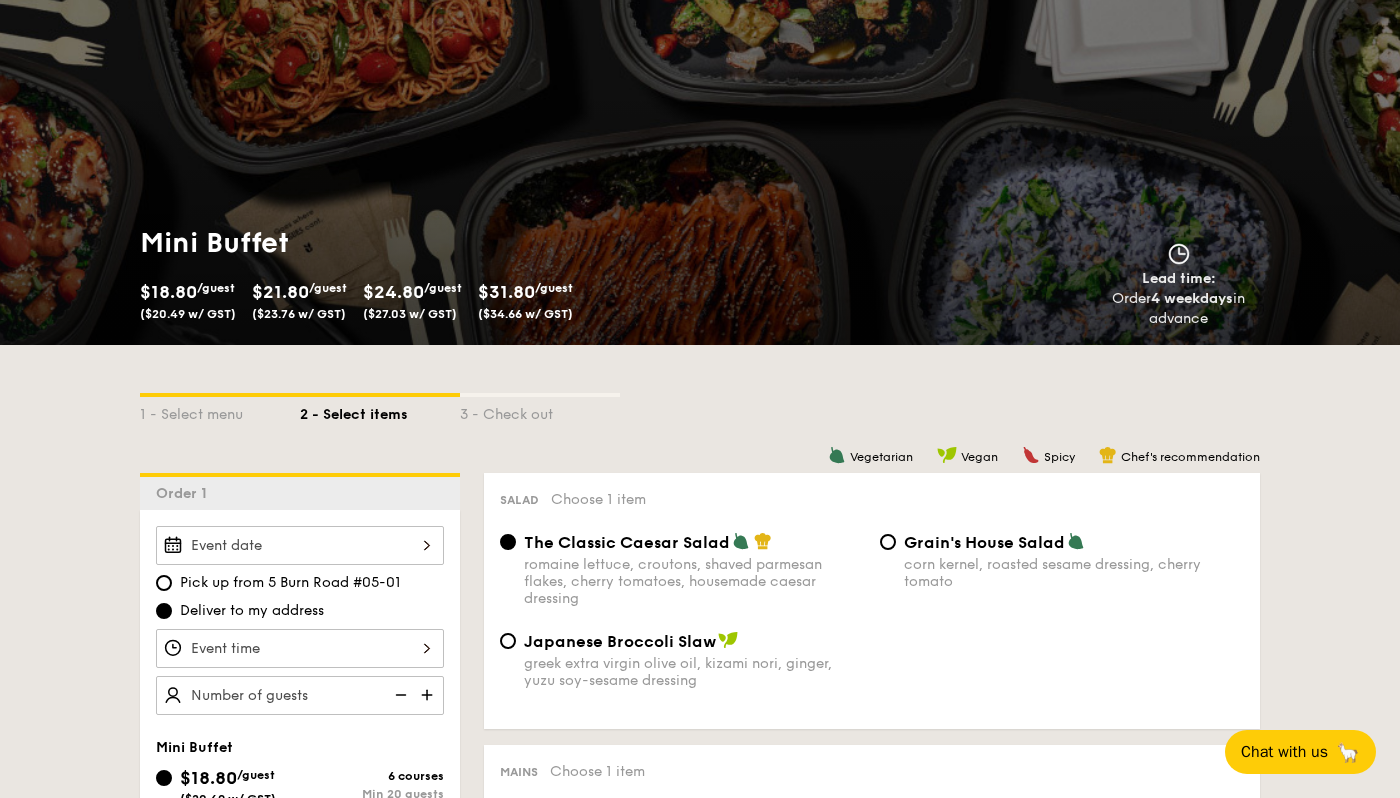 scroll, scrollTop: 215, scrollLeft: 0, axis: vertical 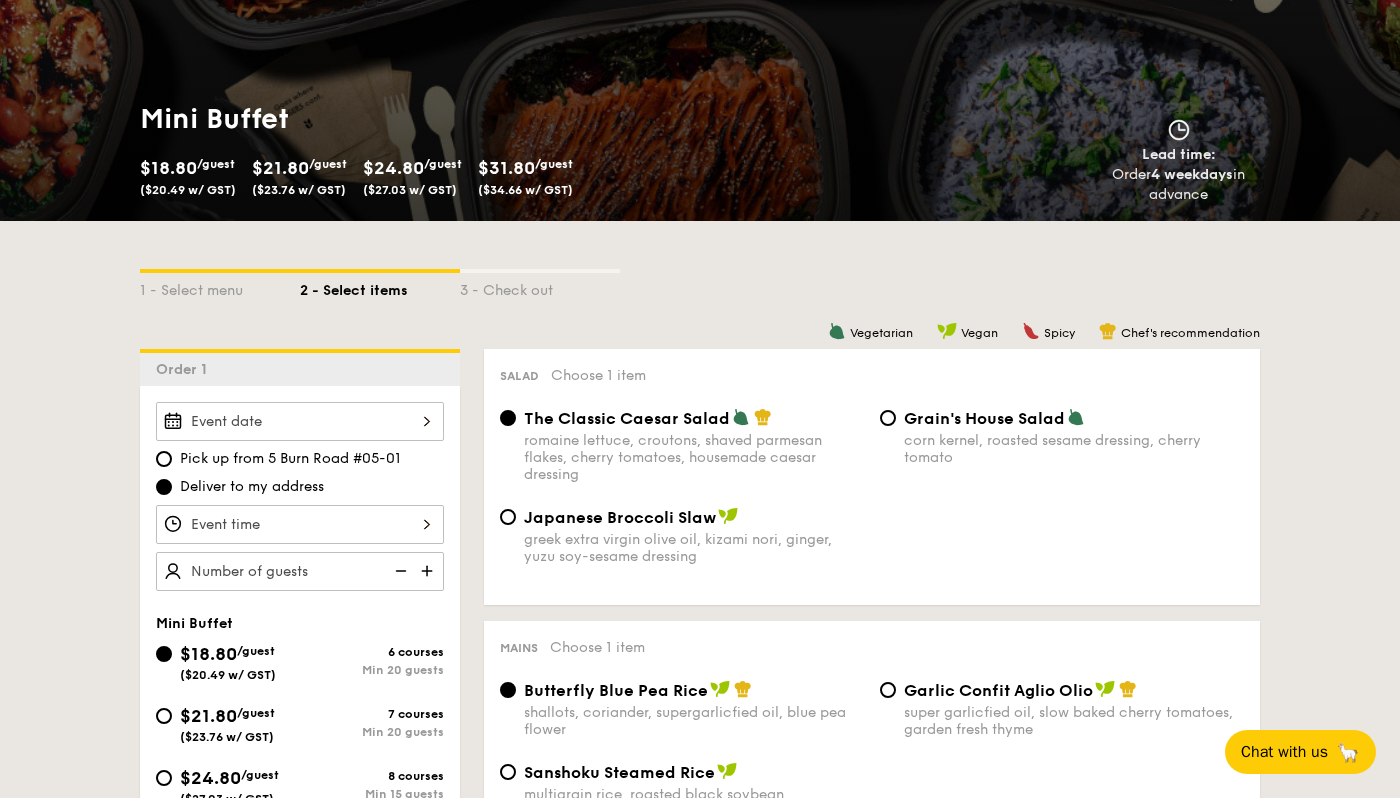 click at bounding box center [300, 421] 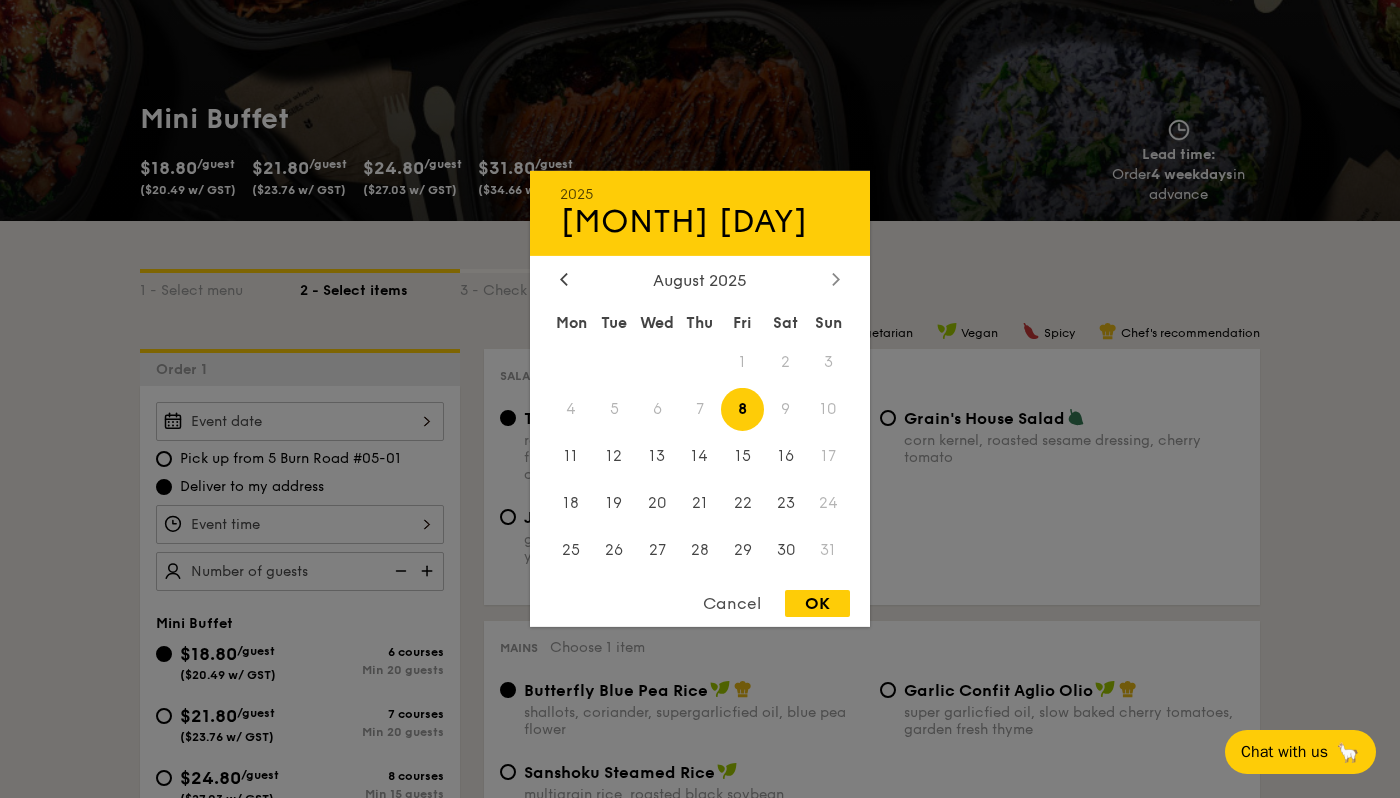 click 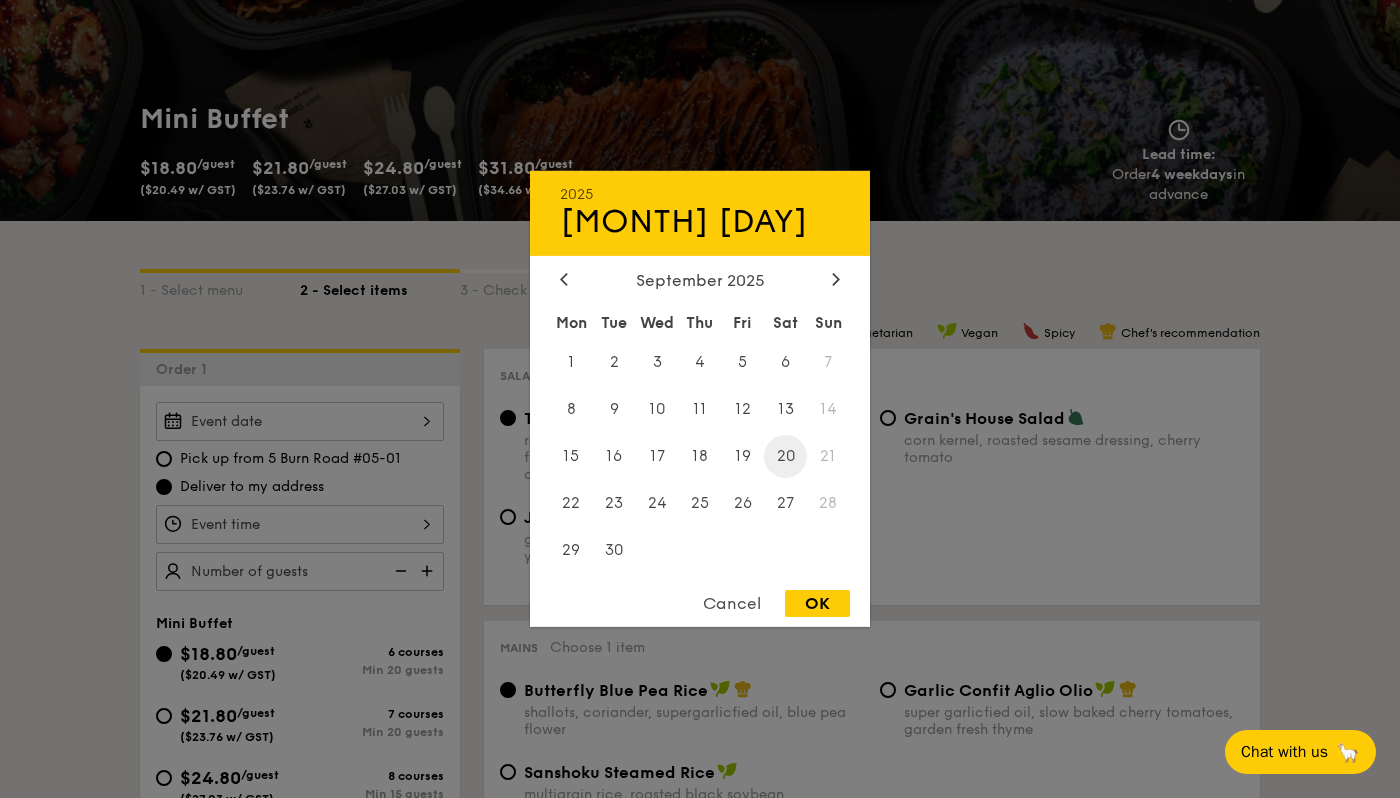 click on "20" at bounding box center (785, 456) 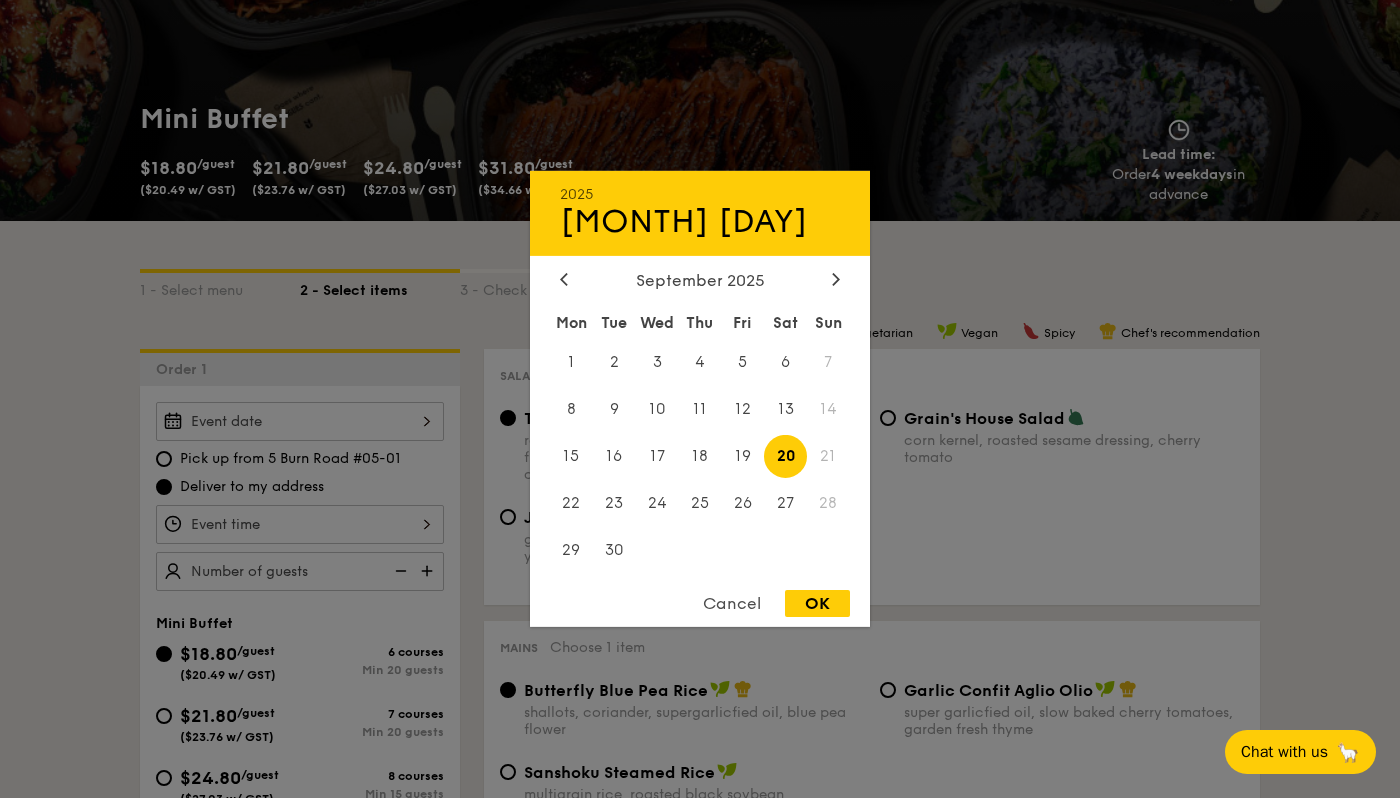 click at bounding box center (700, 399) 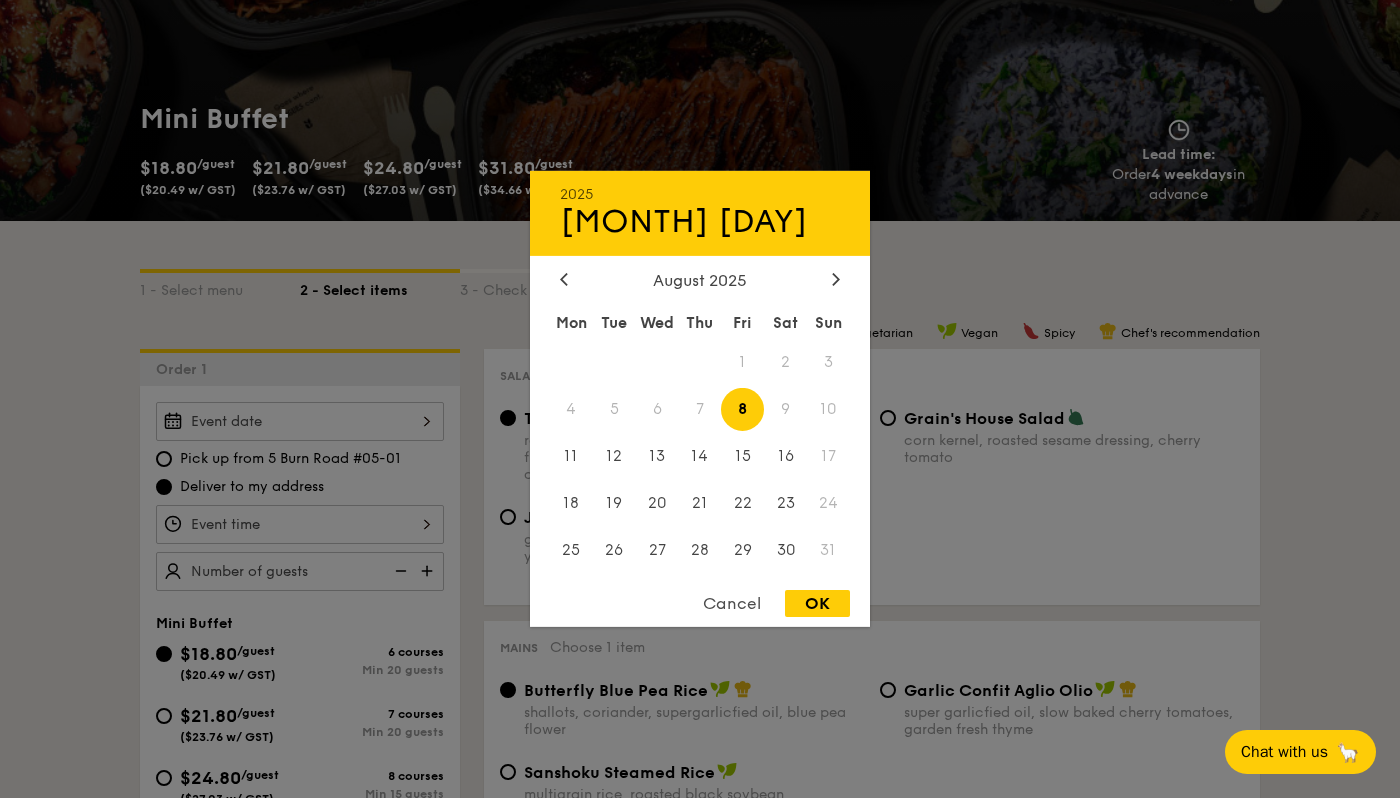 click on "[YEAR] [MONTH] [DAY]     Mon Tue Wed Thu Fri Sat Sun   1 2 3 4 5 6 7 8 9 10 11 12 13 14 15 16 17 18 19 20 21 22 23 24 25 26 27 28 29 30 31     Cancel   OK" at bounding box center [300, 421] 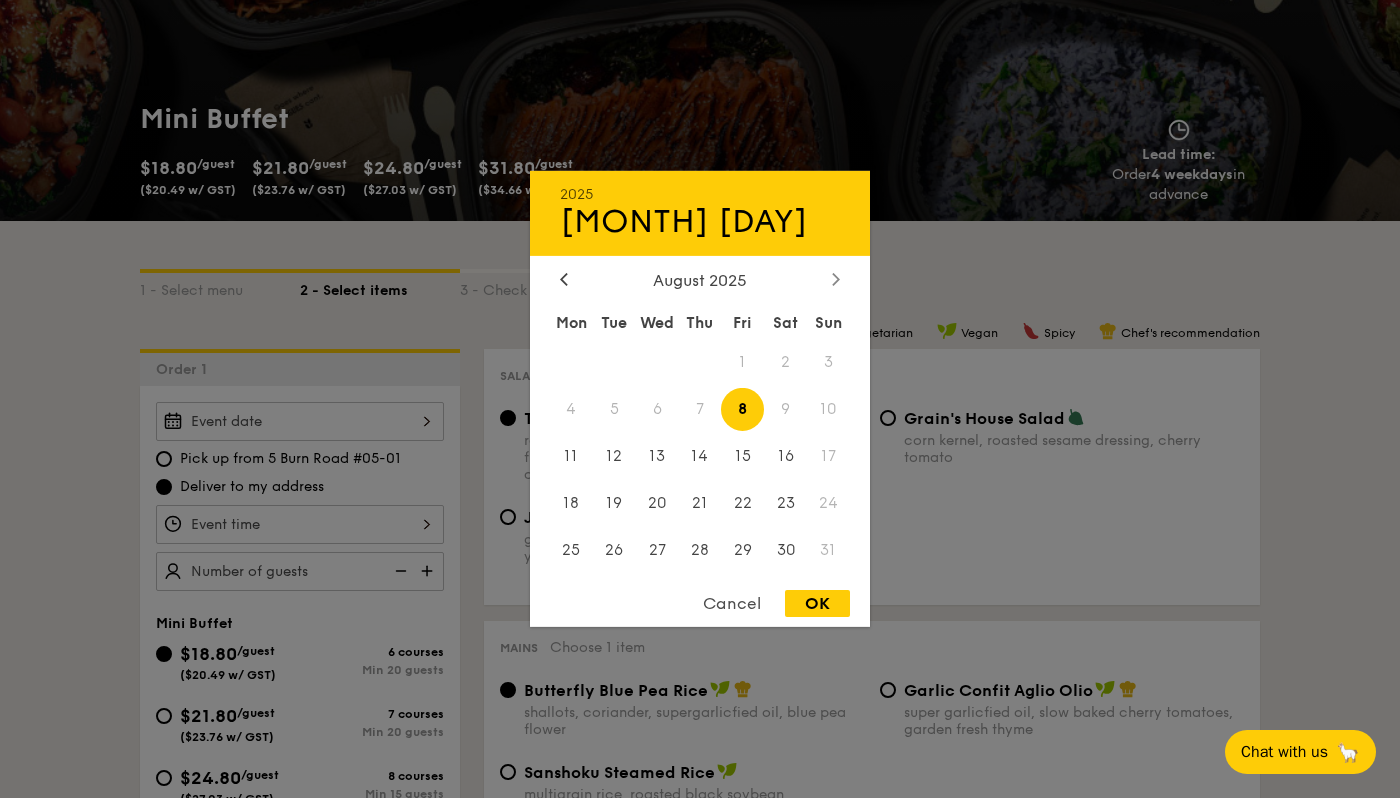 click 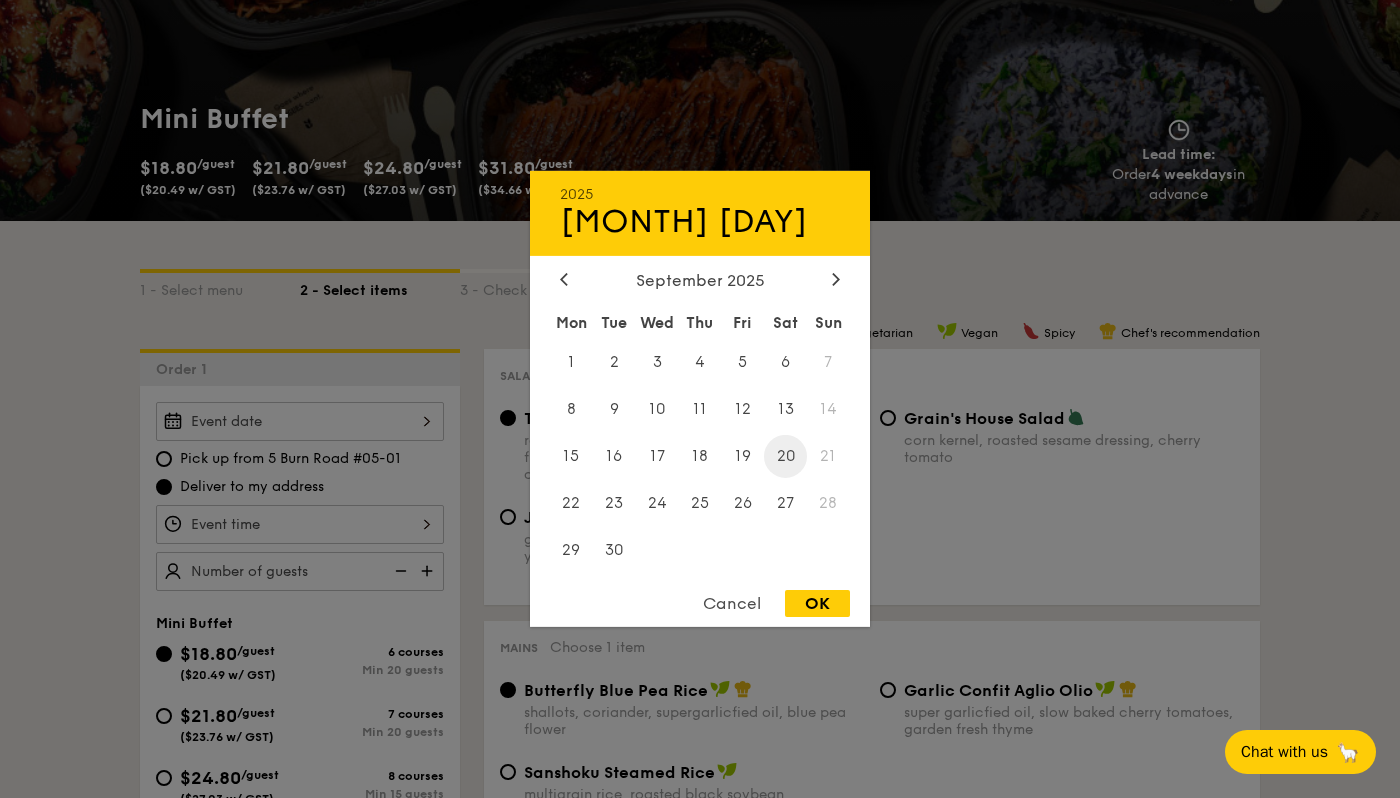 click on "20" at bounding box center [785, 456] 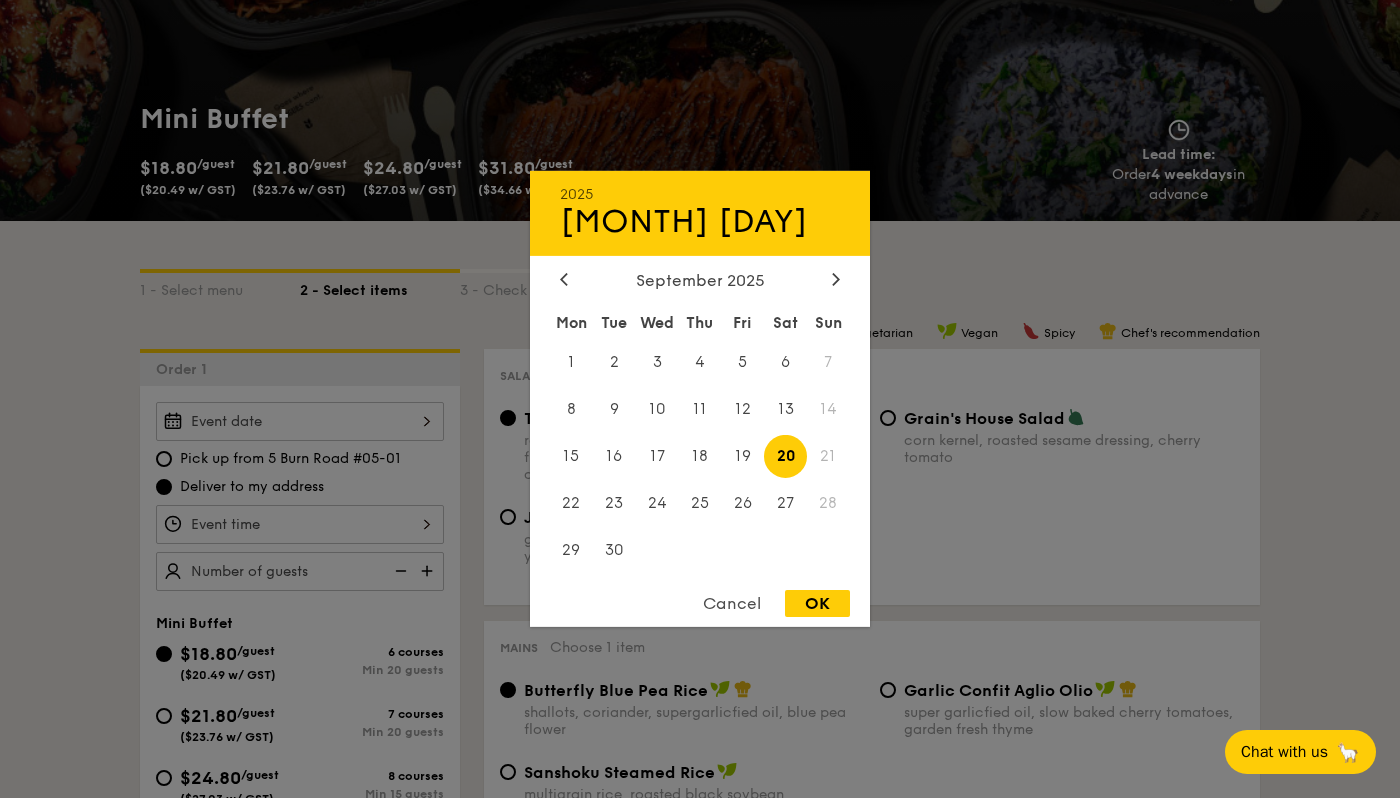 click on "OK" at bounding box center (817, 603) 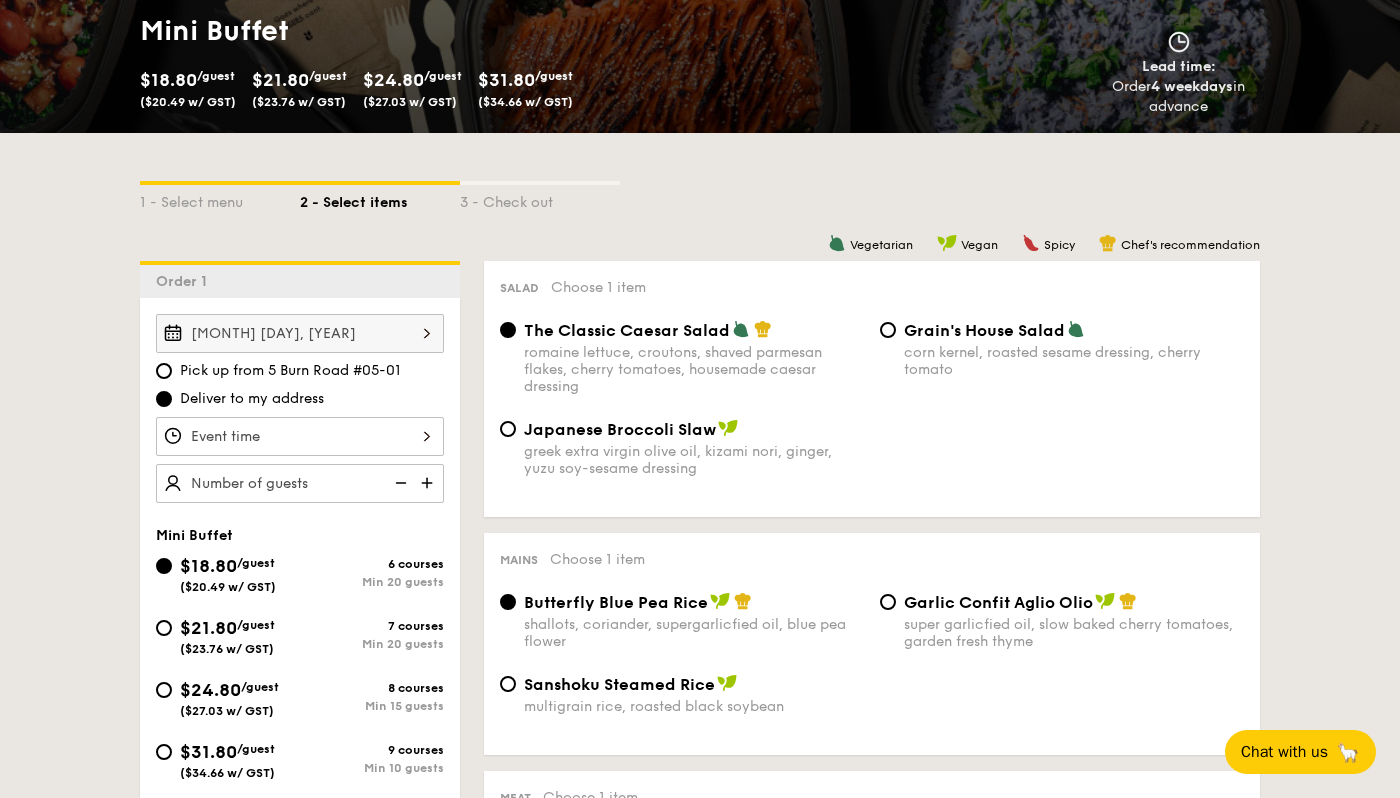 scroll, scrollTop: 305, scrollLeft: 0, axis: vertical 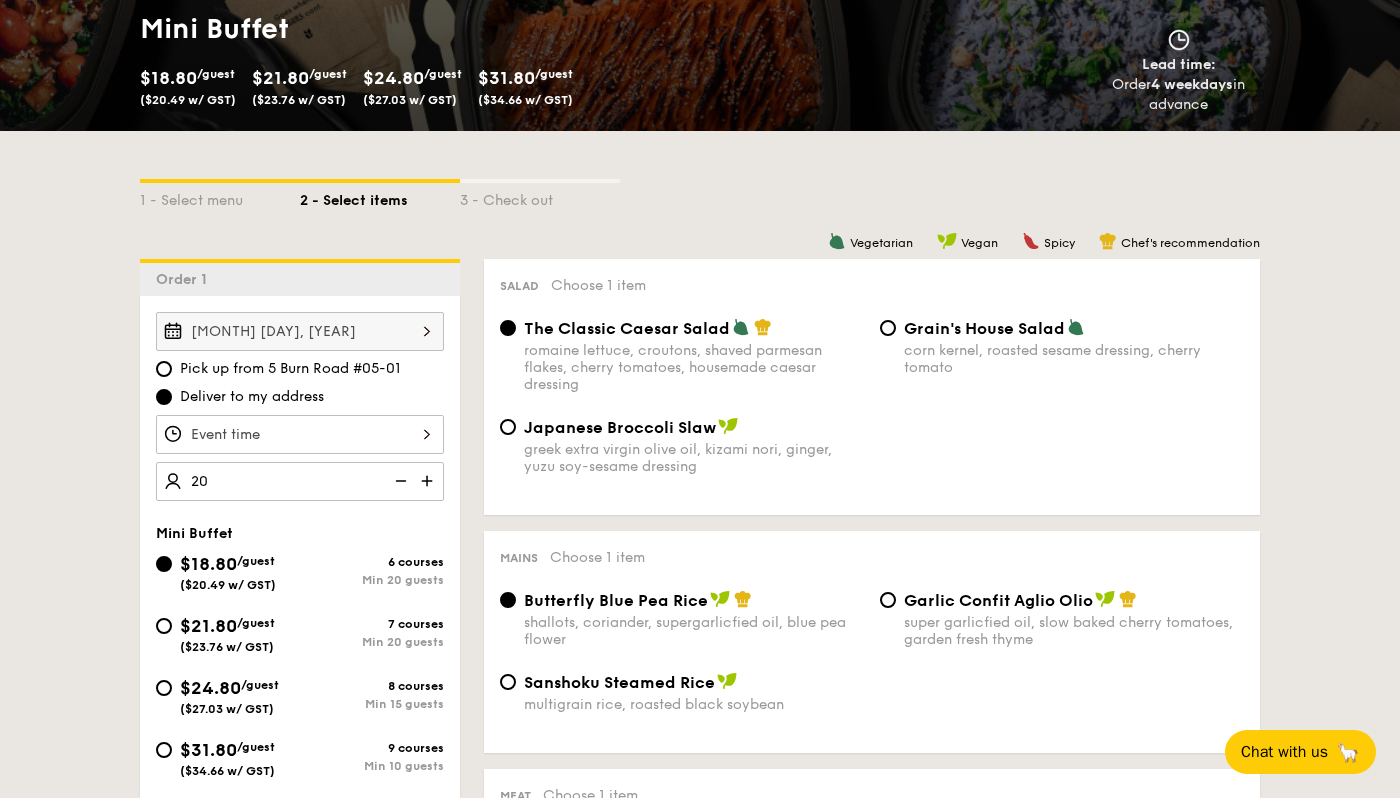 type on "20 guests" 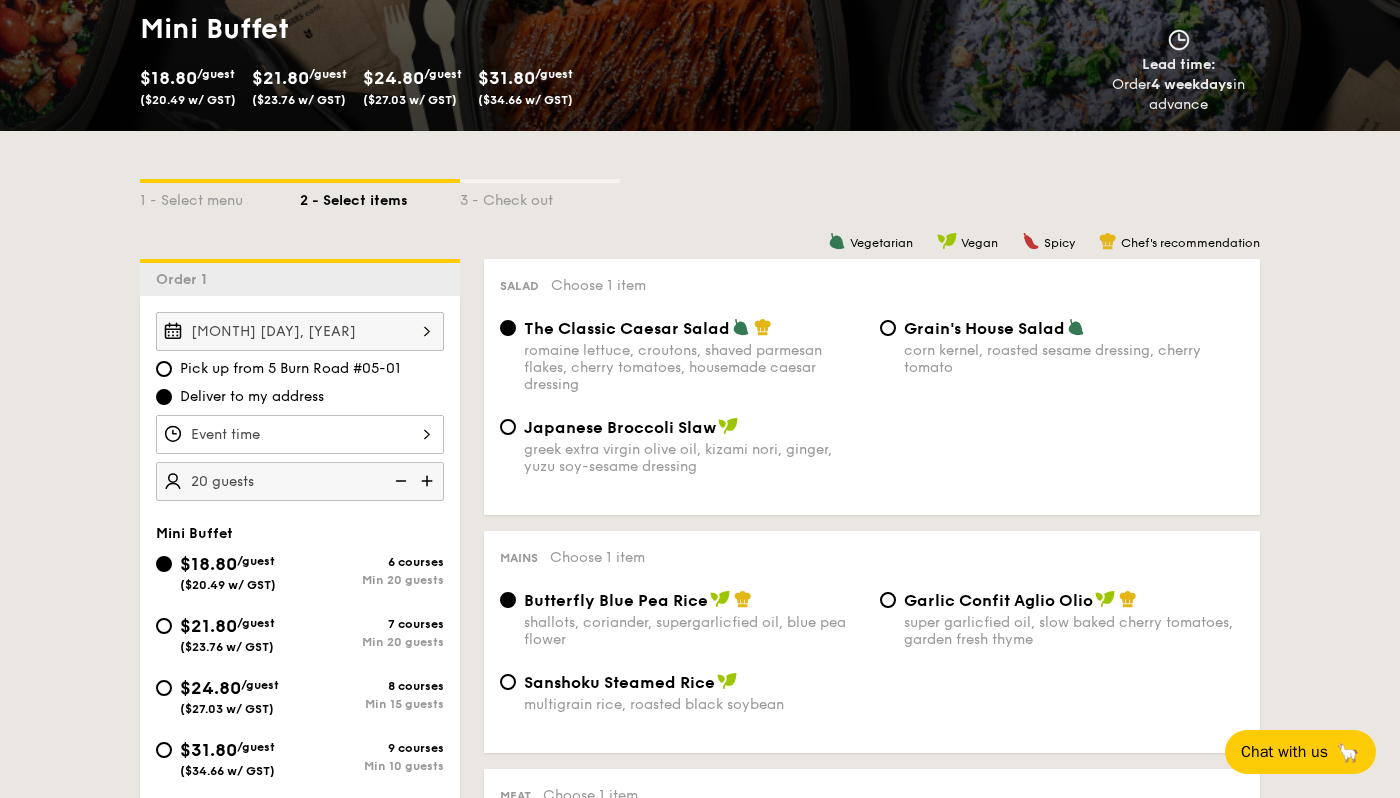 click on "Mini Buffet" at bounding box center (300, 533) 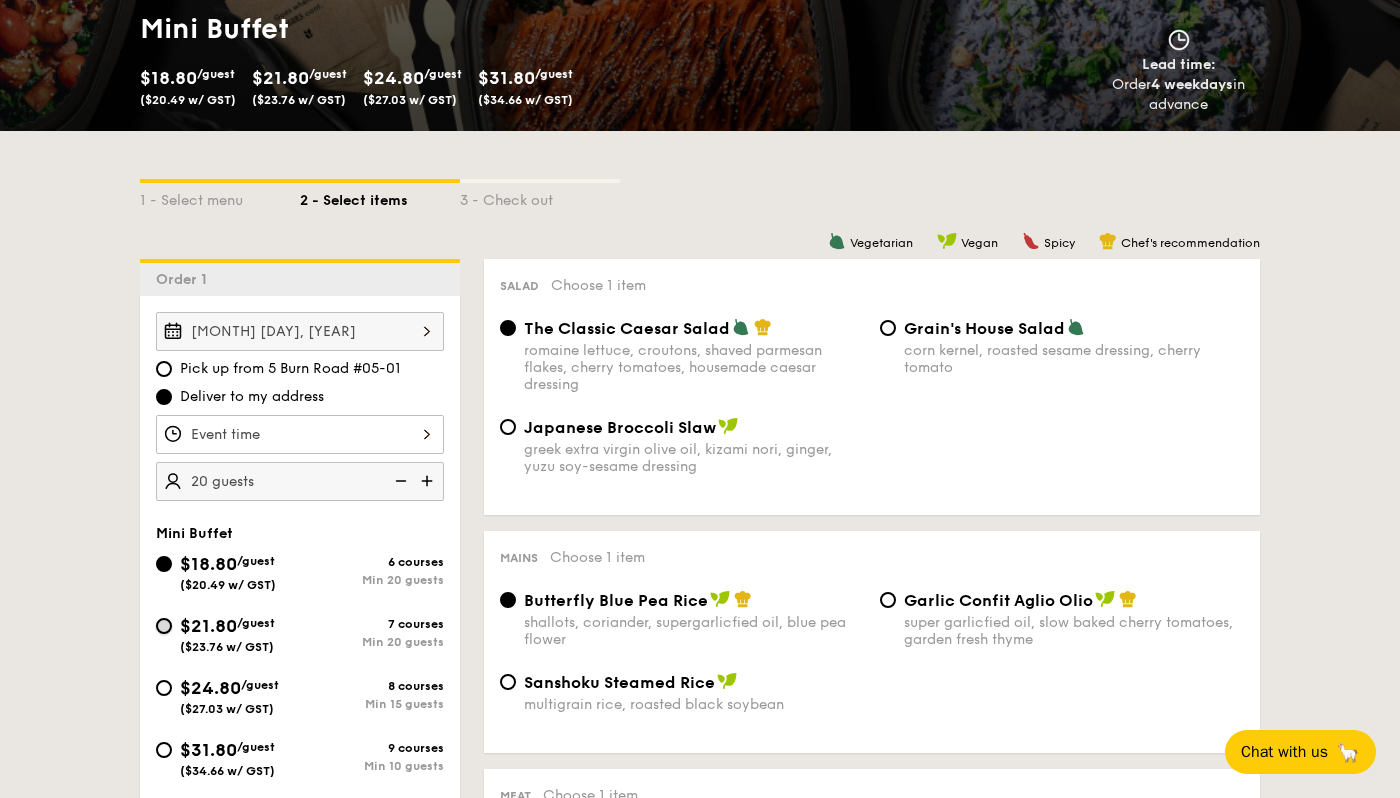 click on "$21.80
/guest
($23.76 w/ GST)
7 courses
Min 20 guests" at bounding box center [164, 626] 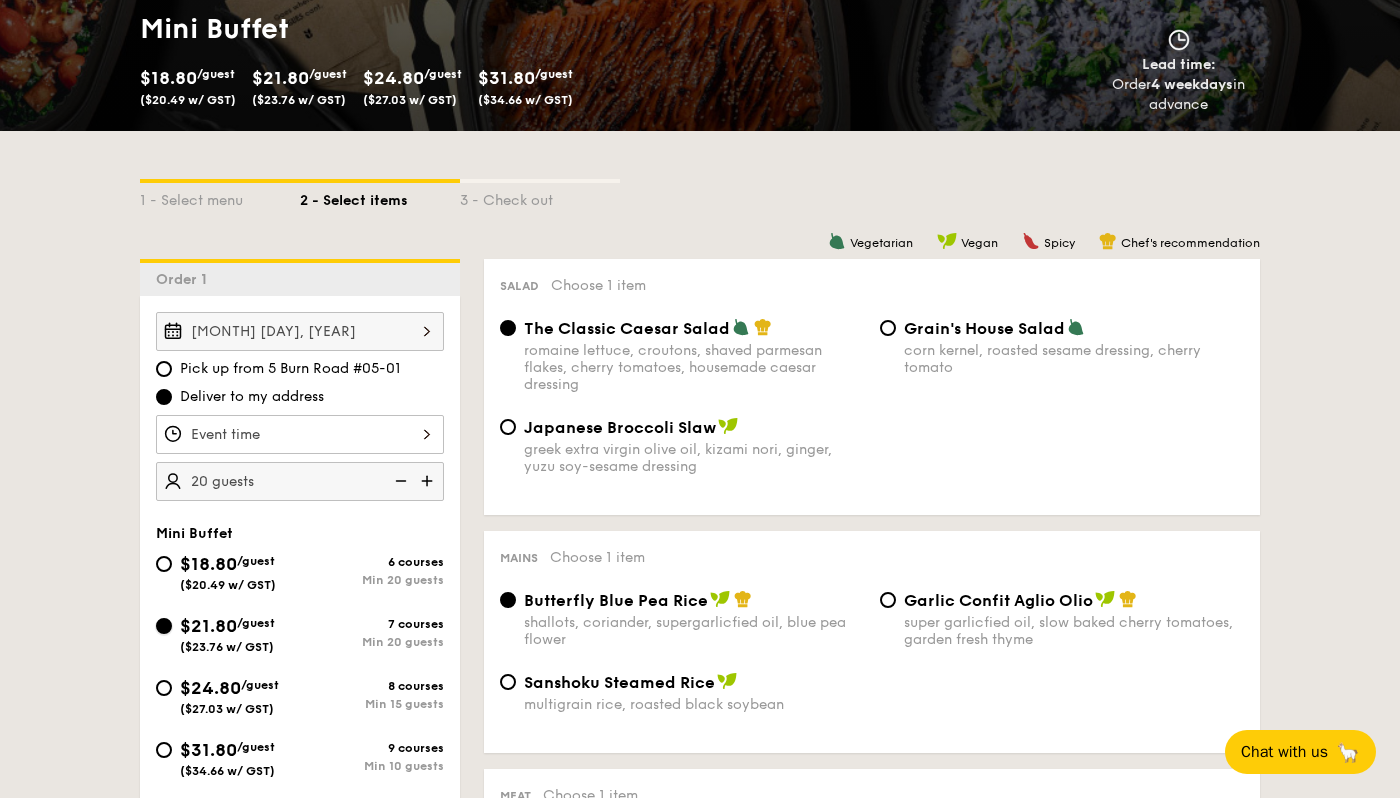 radio on "true" 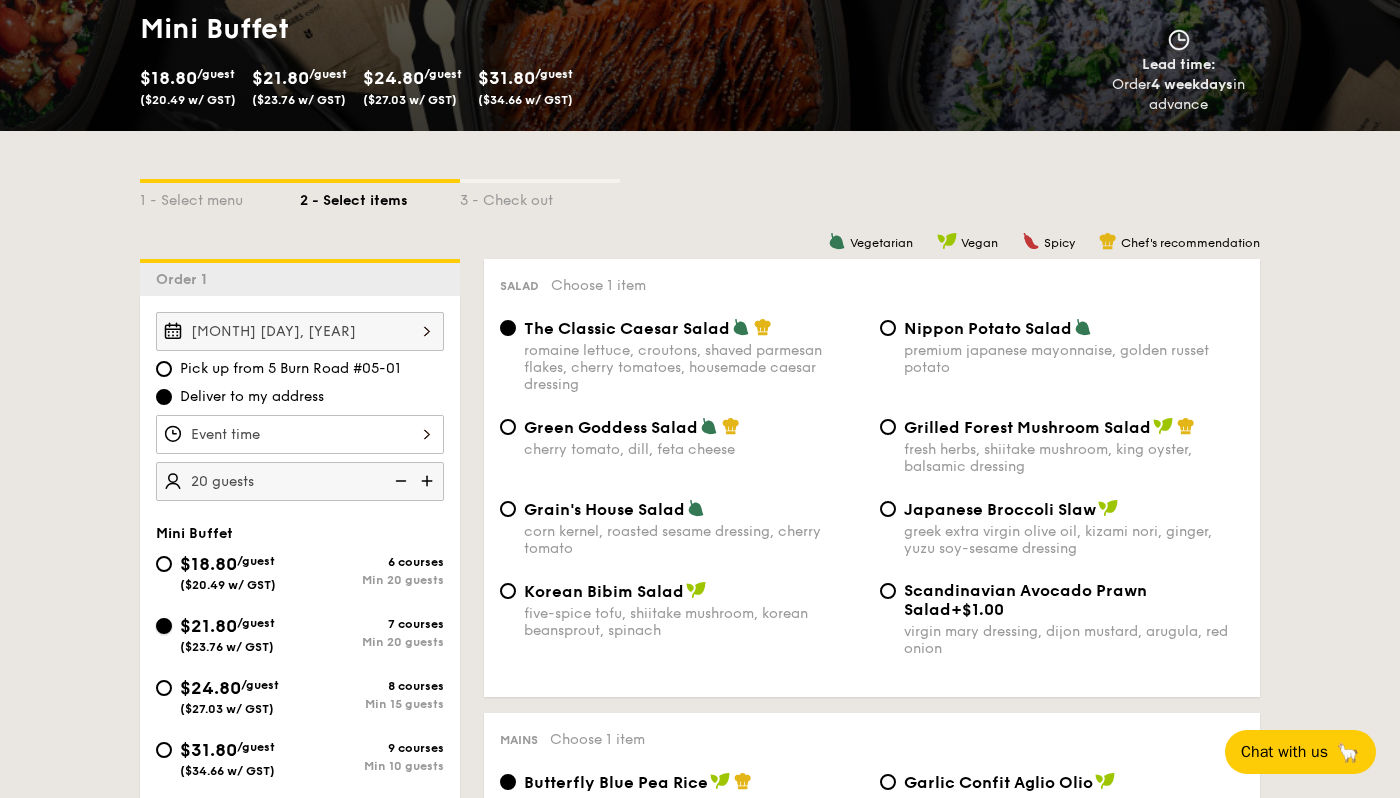 scroll, scrollTop: 396, scrollLeft: 0, axis: vertical 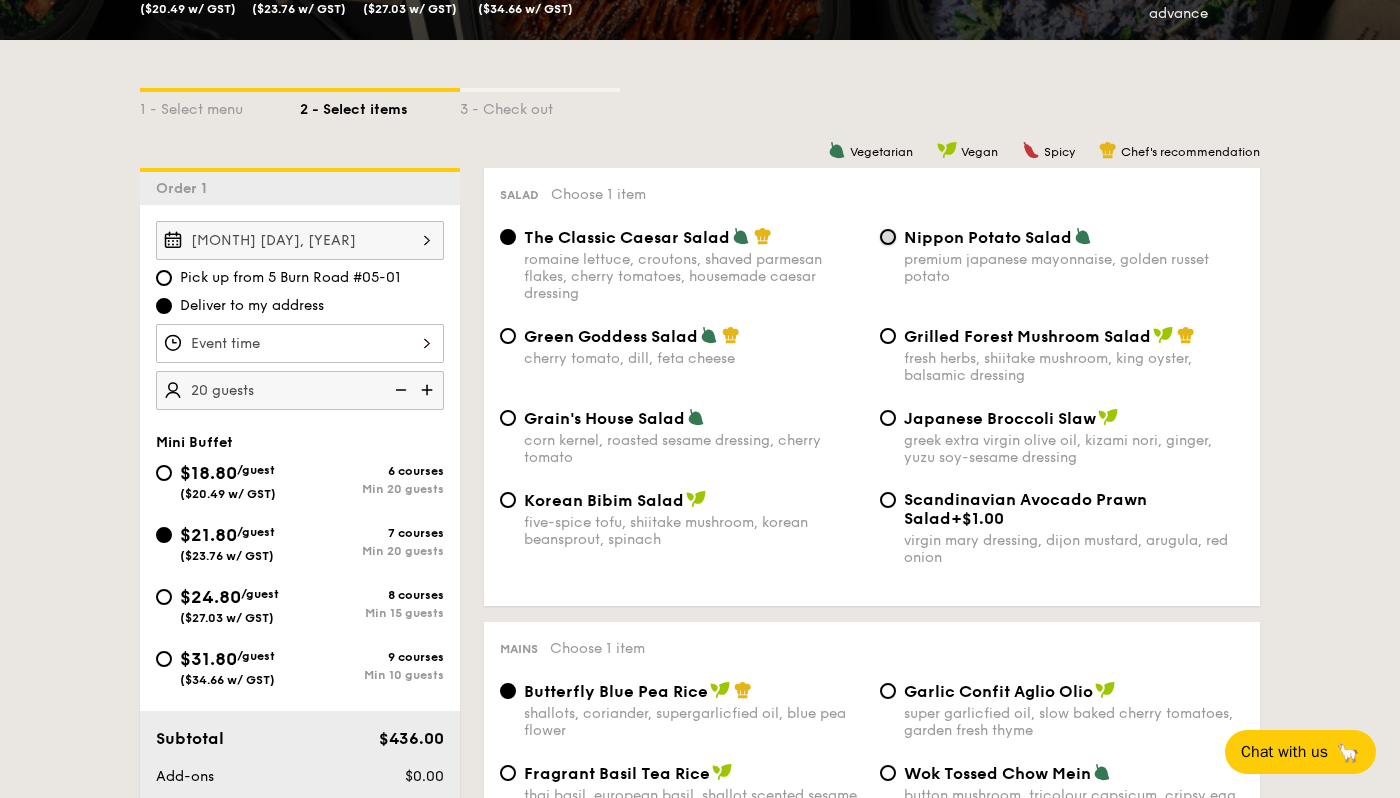 click on "Nippon Potato Salad premium japanese mayonnaise, golden russet potato" at bounding box center (888, 237) 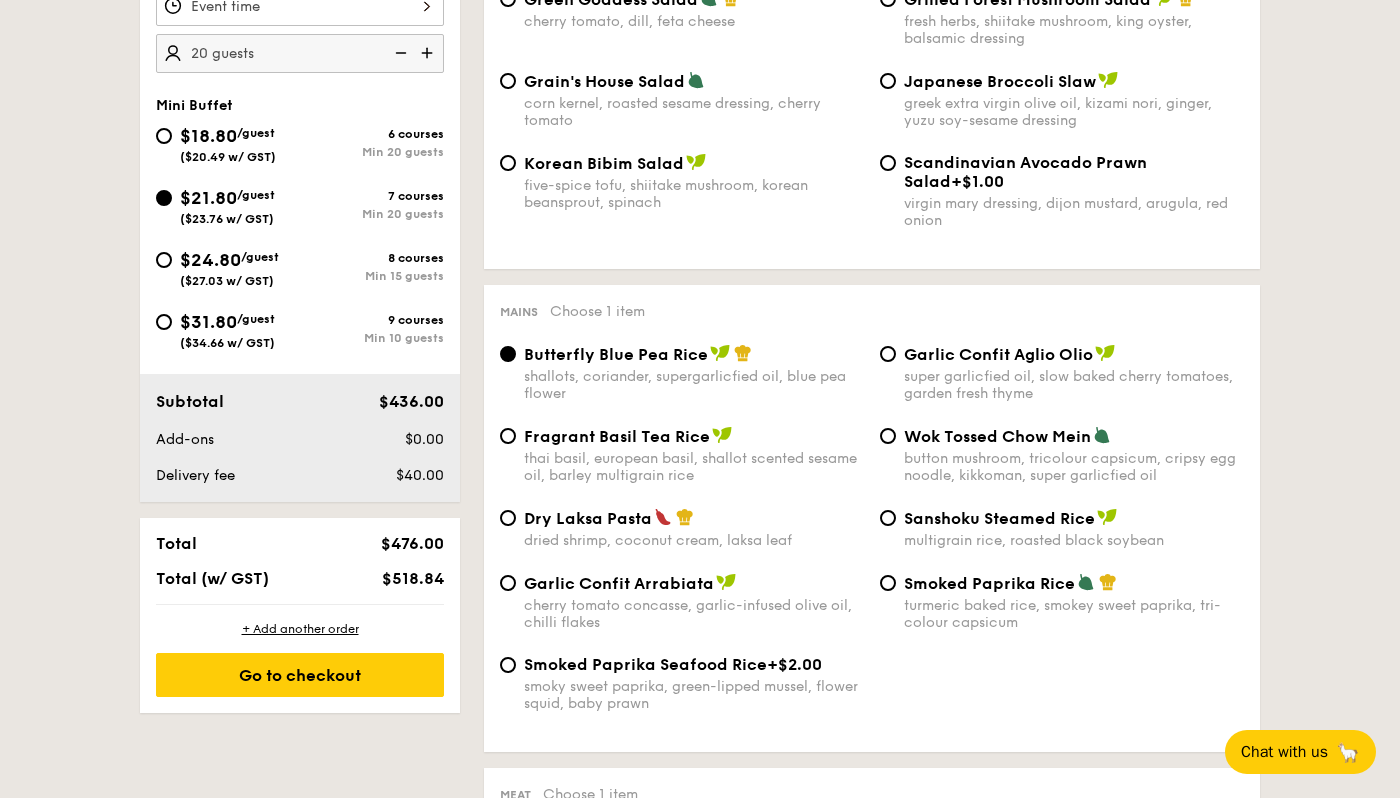 scroll, scrollTop: 739, scrollLeft: 0, axis: vertical 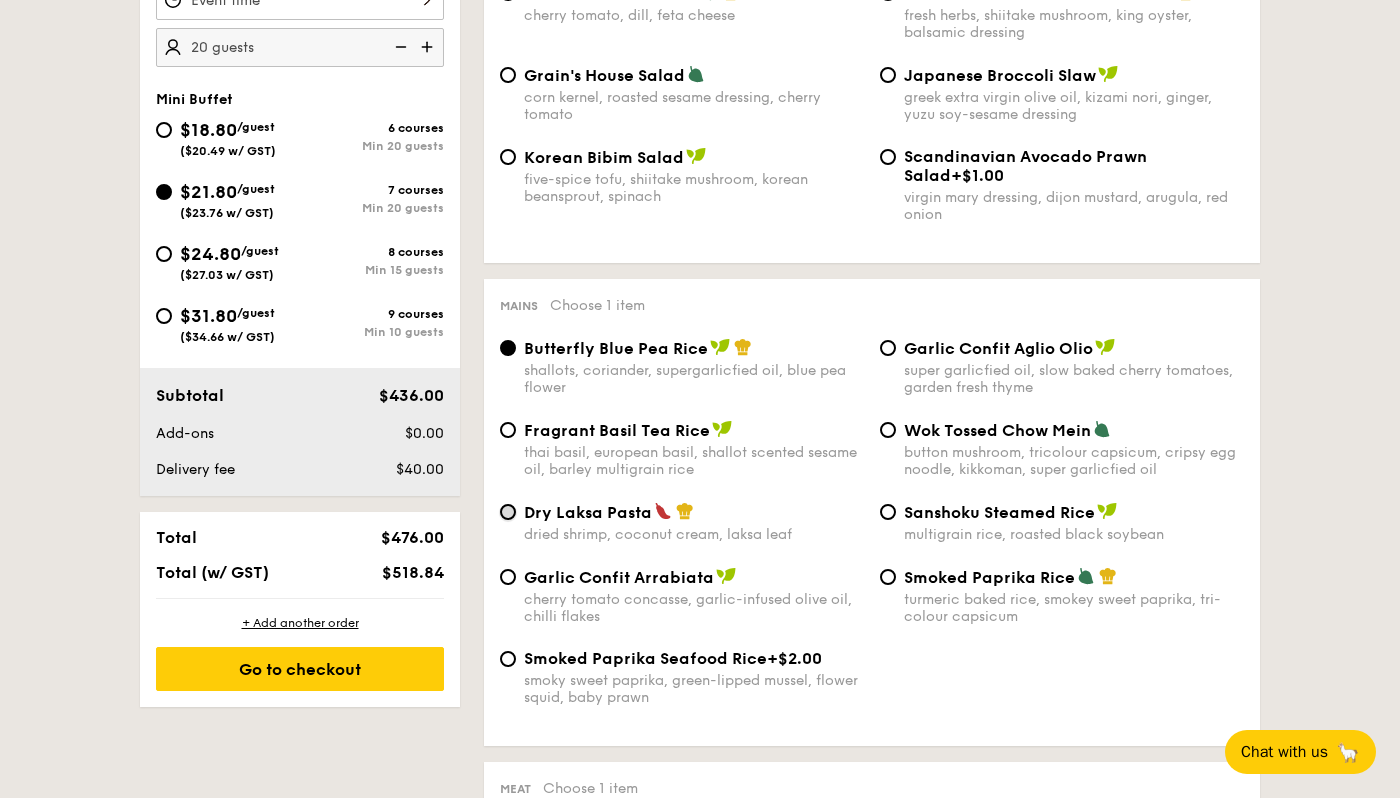 click on "Dry Laksa Pasta dried shrimp, coconut cream, laksa leaf" at bounding box center (508, 512) 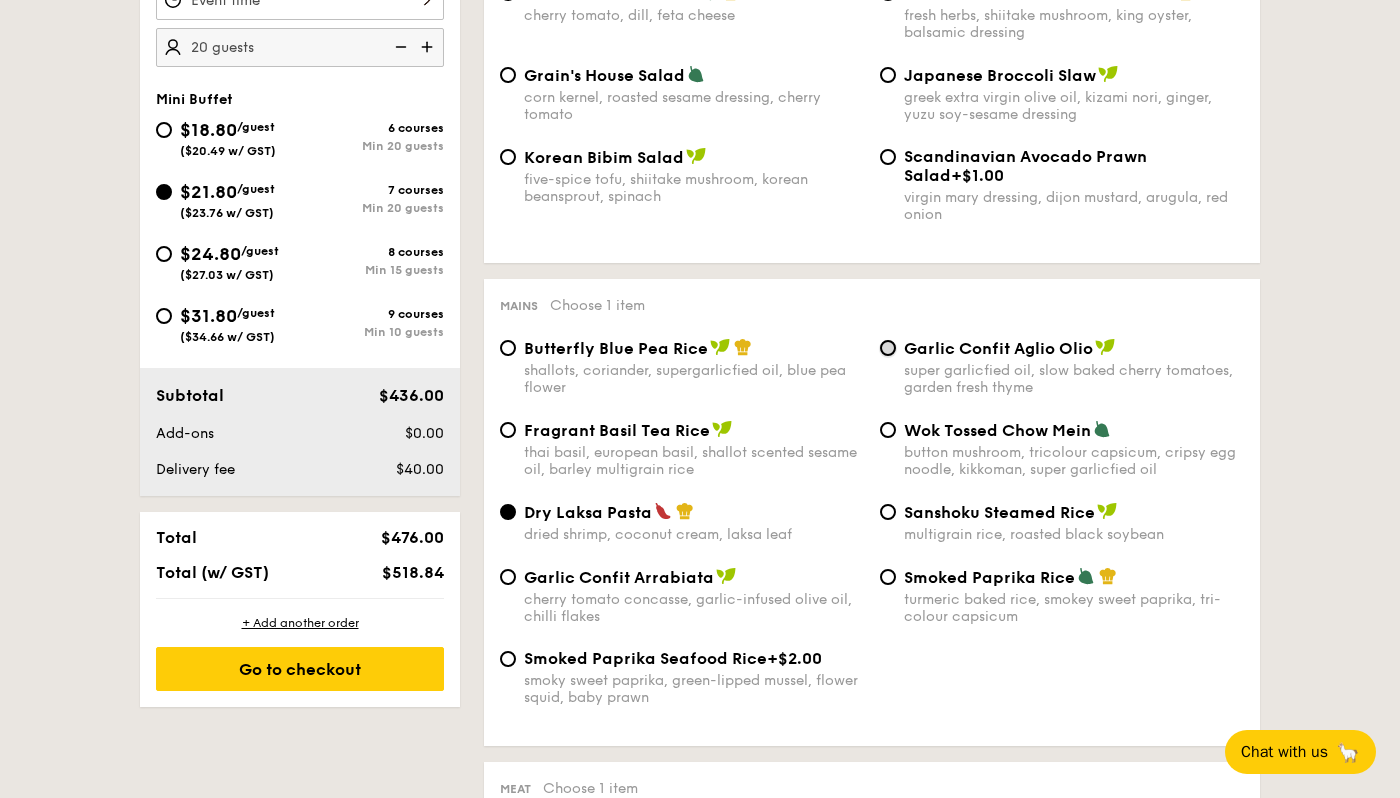 click on "Garlic Confit Aglio Olio super garlicfied oil, slow baked cherry tomatoes, garden fresh thyme" at bounding box center (888, 348) 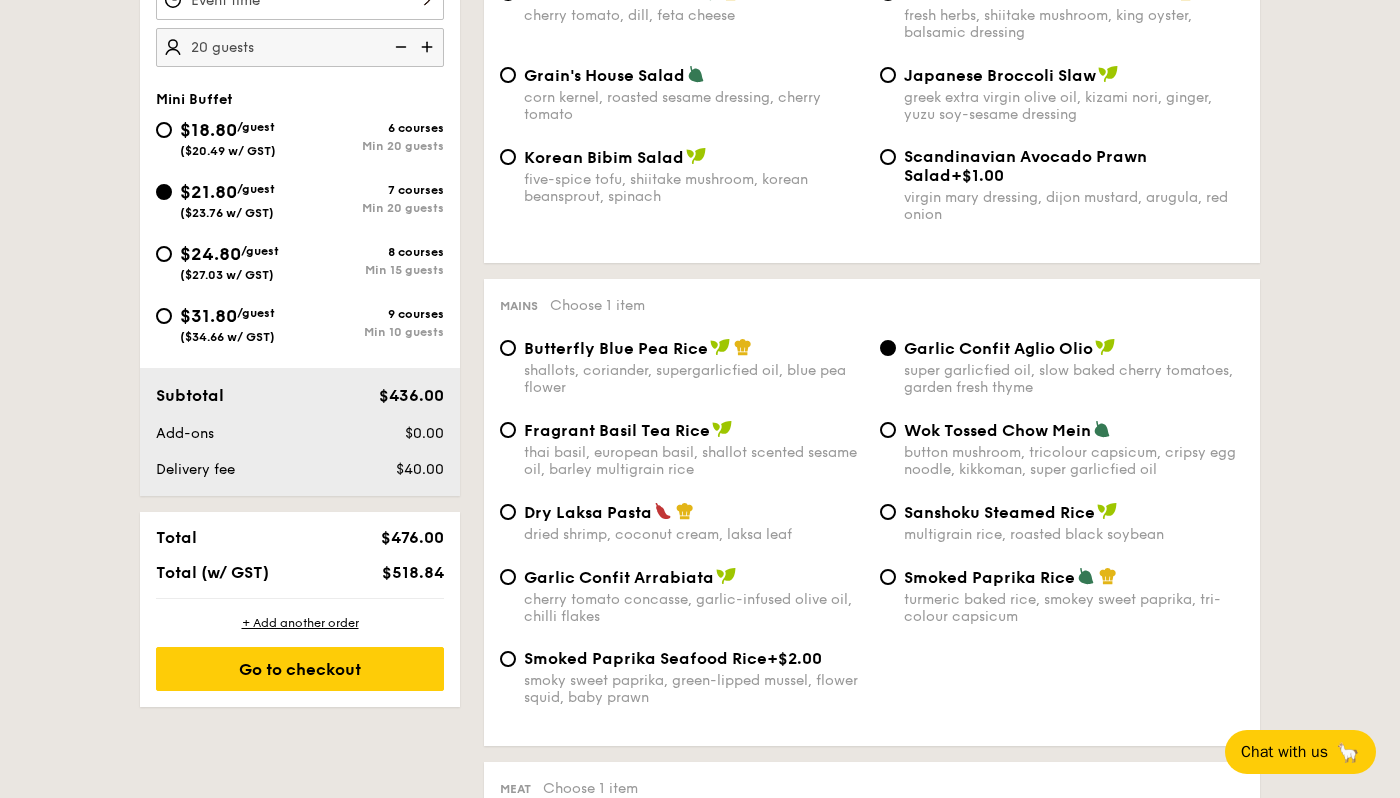 click on "Dry Laksa Pasta dried shrimp, coconut cream, laksa leaf" at bounding box center [682, 522] 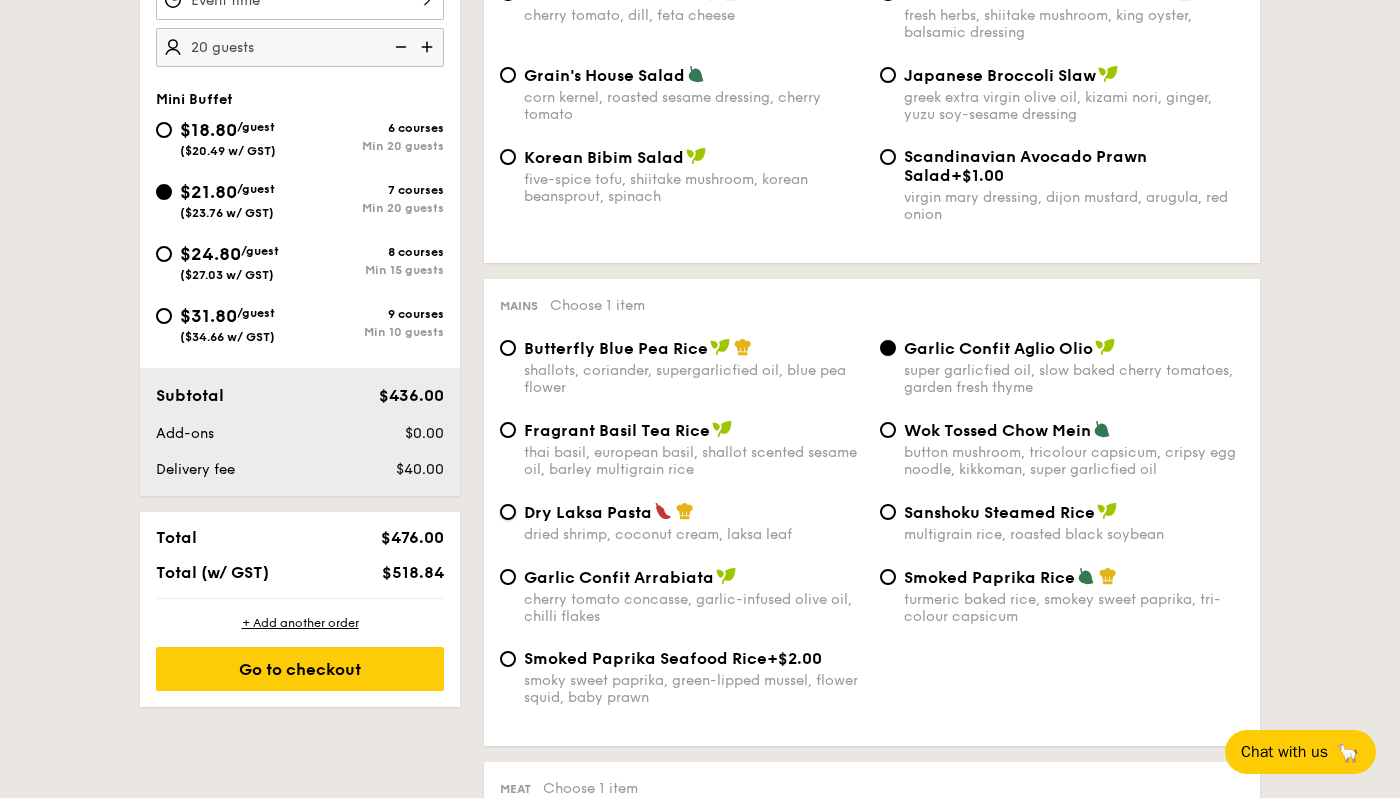 click on "Dry Laksa Pasta dried shrimp, coconut cream, laksa leaf" at bounding box center (508, 512) 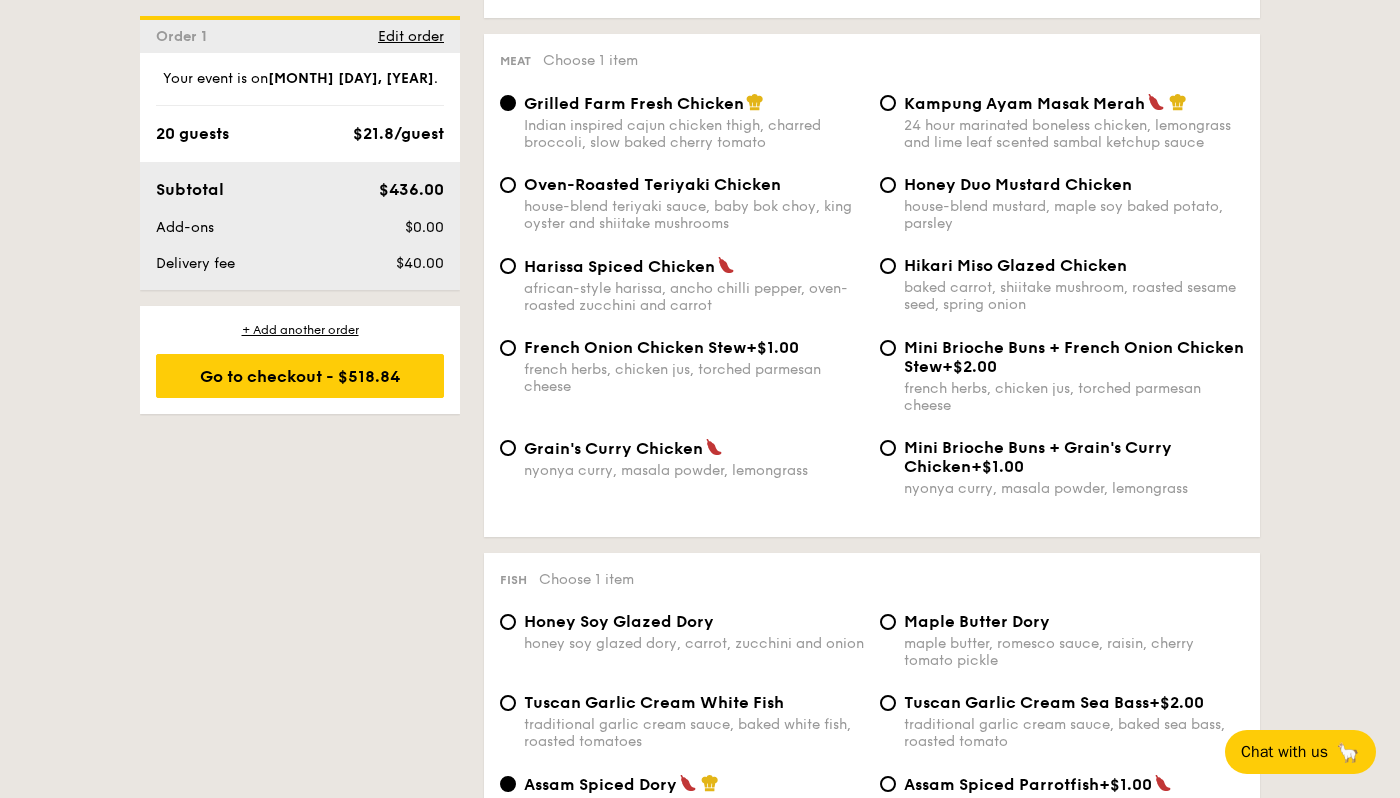 scroll, scrollTop: 1466, scrollLeft: 0, axis: vertical 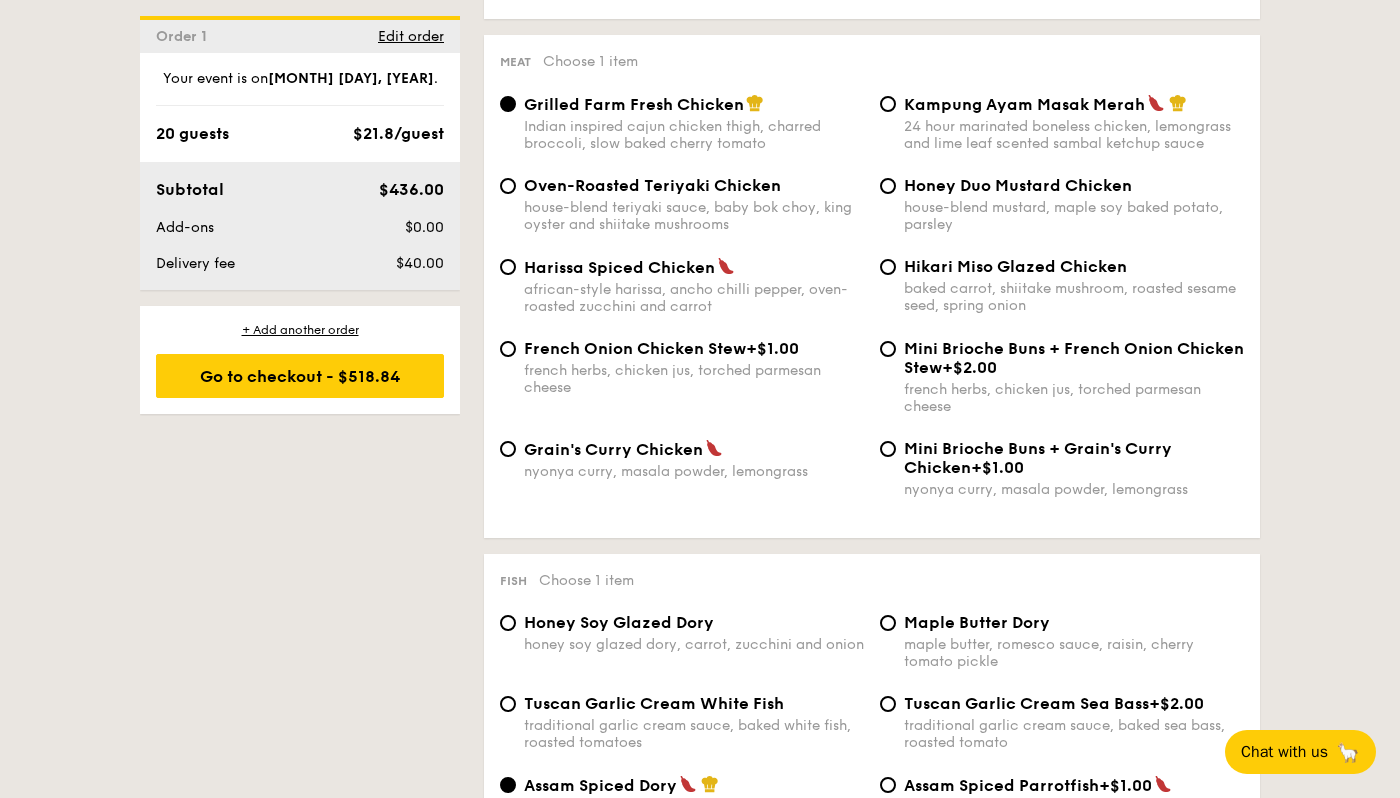 click on "Tuscan Garlic Cream White Fish traditional garlic cream sauce, baked white fish, roasted tomatoes" at bounding box center (694, 722) 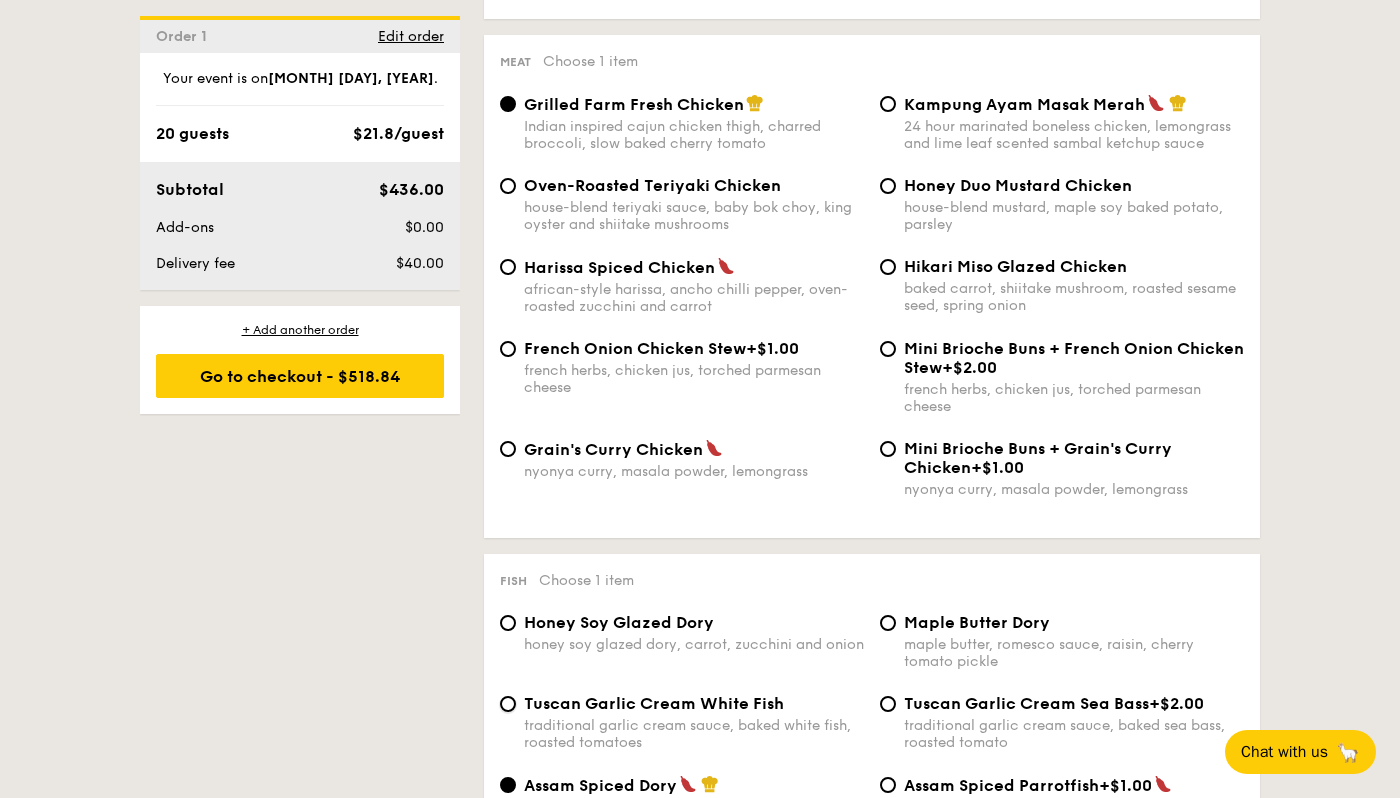 click on "Tuscan Garlic Cream White Fish traditional garlic cream sauce, baked white fish, roasted tomatoes" at bounding box center [508, 704] 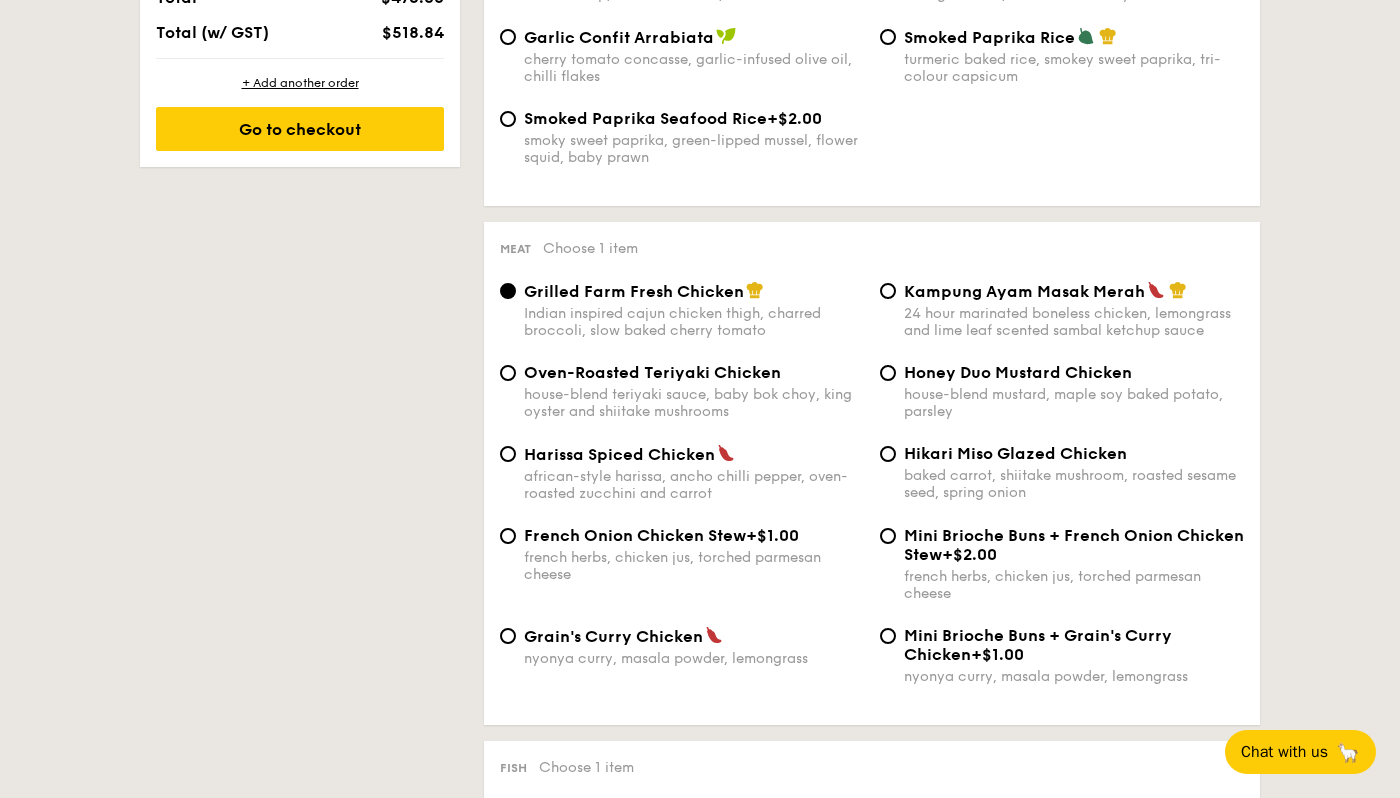 scroll, scrollTop: 1290, scrollLeft: 0, axis: vertical 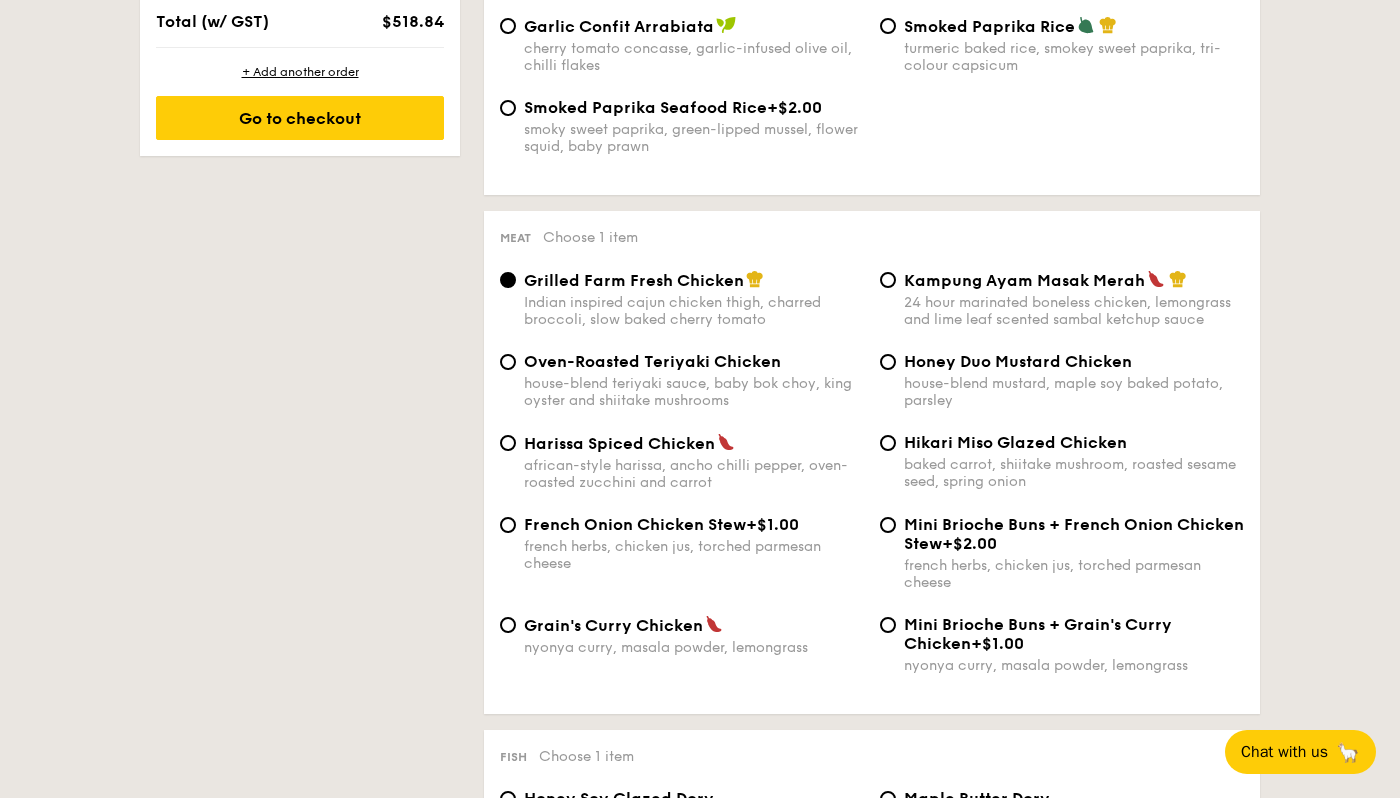 click on "Kampung Ayam Masak Merah" at bounding box center (1024, 280) 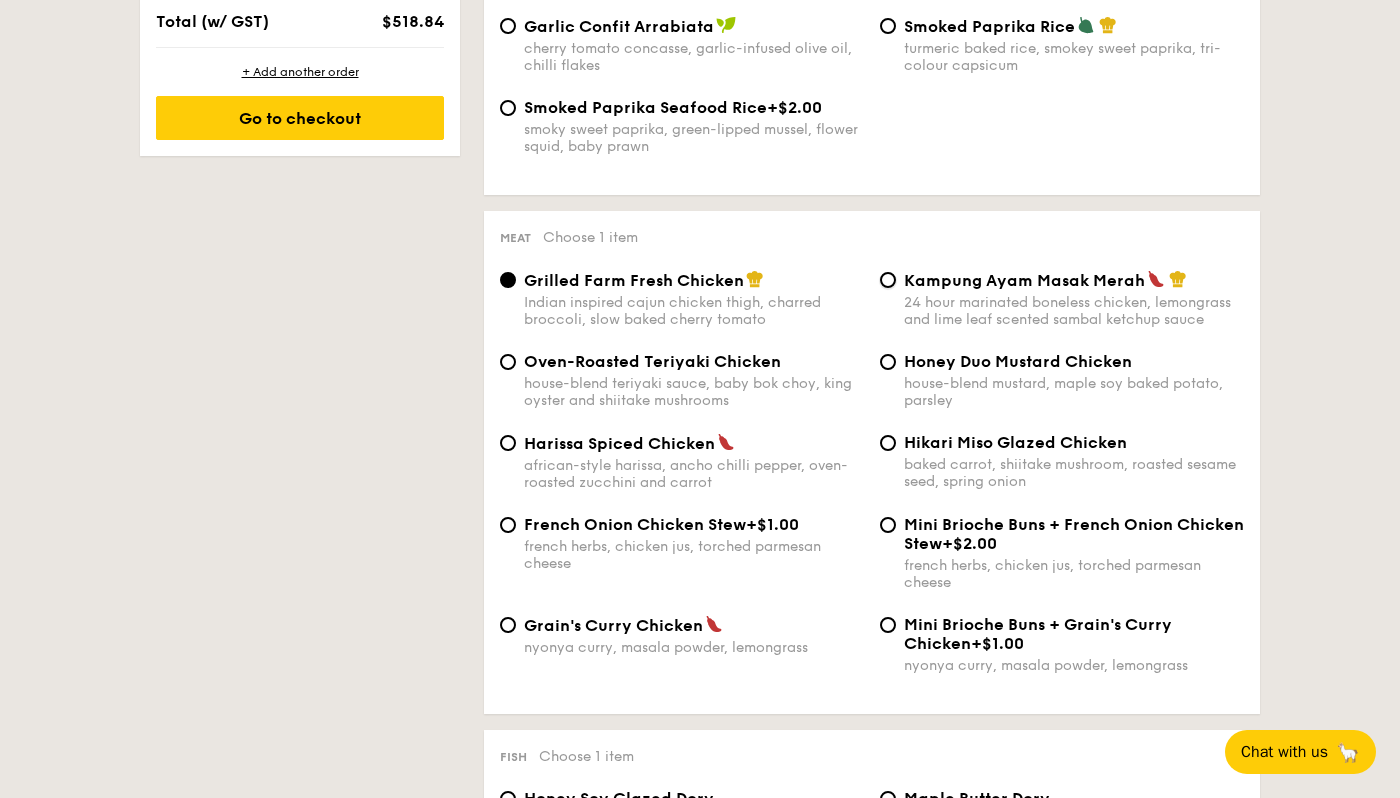 click on "Kampung Ayam Masak Merah 24 hour marinated boneless chicken, lemongrass and lime leaf scented sambal ketchup sauce" at bounding box center (888, 280) 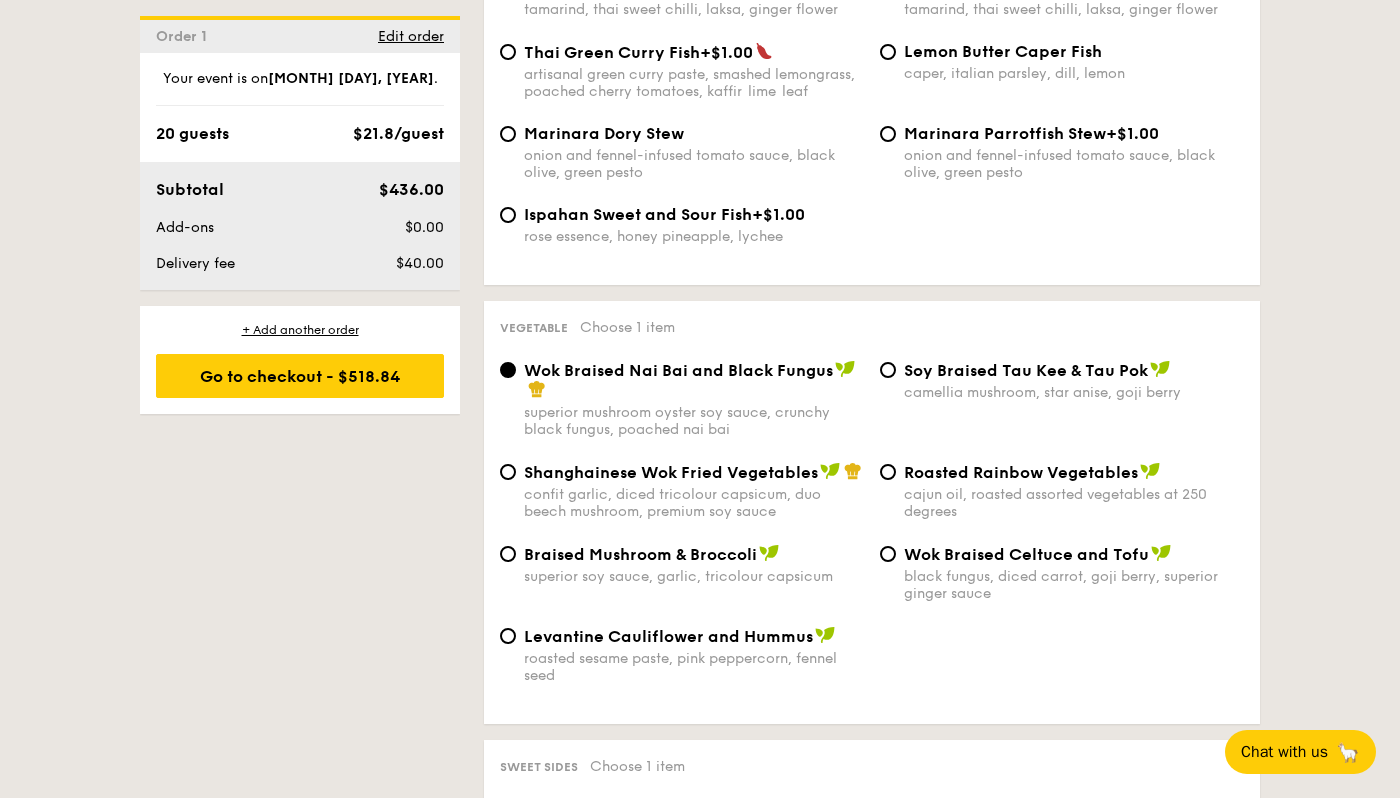 scroll, scrollTop: 2320, scrollLeft: 0, axis: vertical 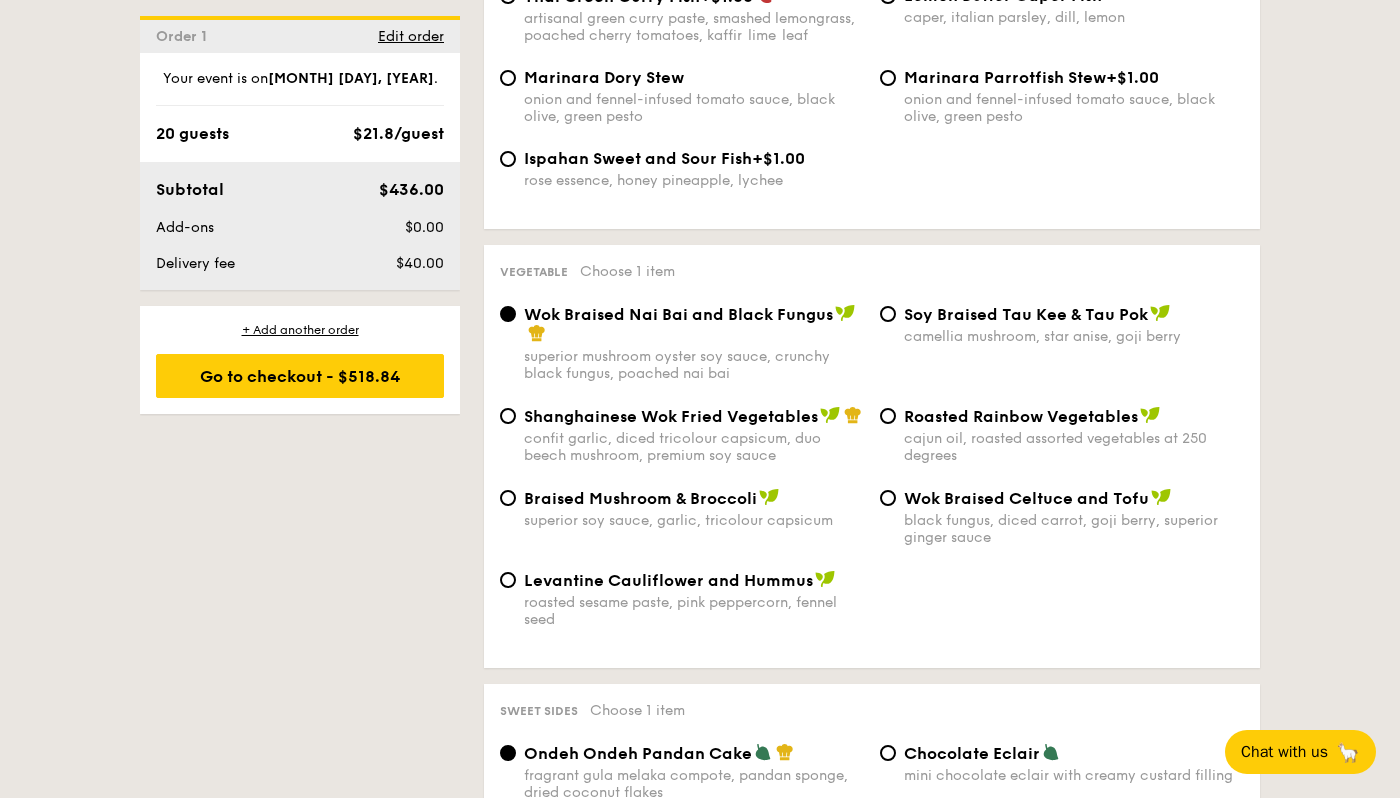click on "confit garlic, diced tricolour capsicum, duo beech mushroom, premium soy sauce" at bounding box center (694, 447) 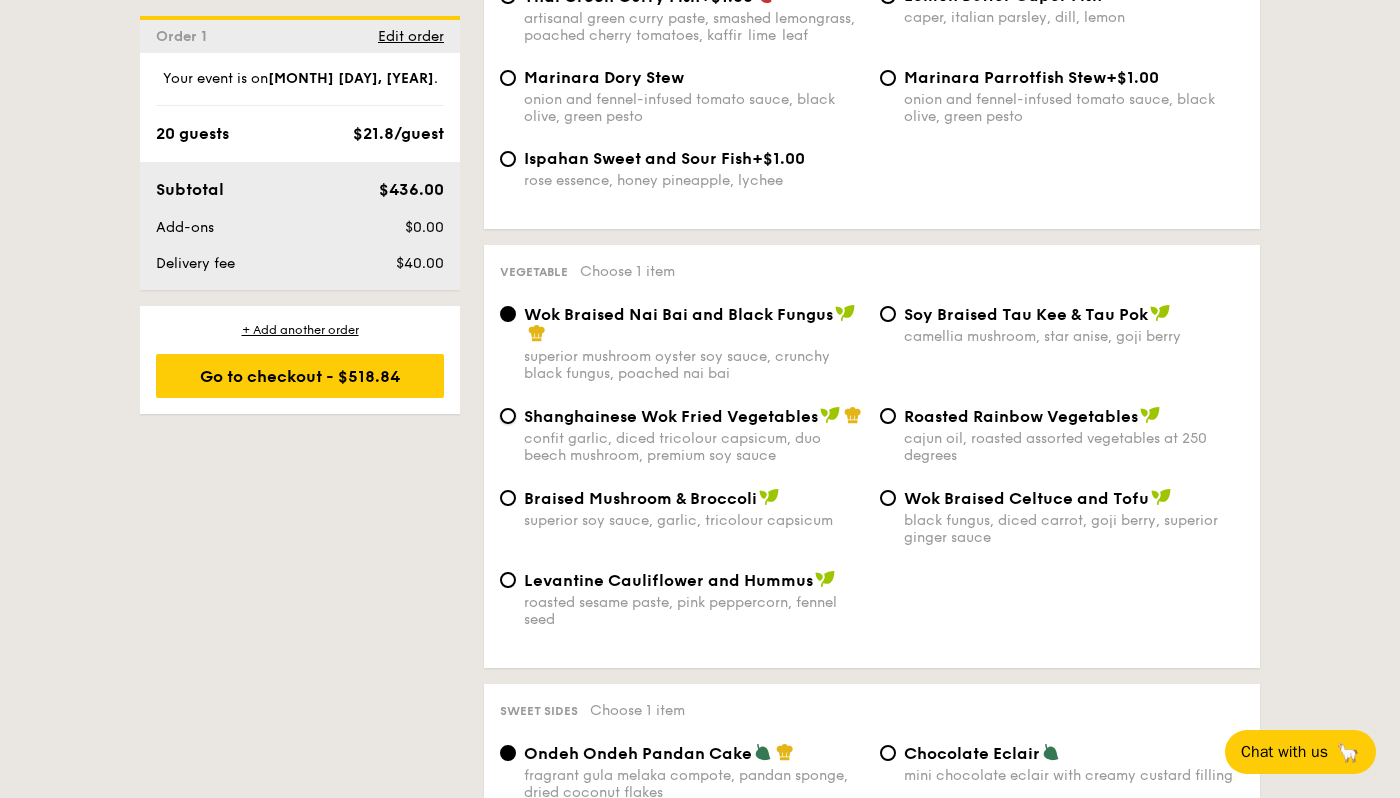 click on "Shanghainese Wok Fried Vegetables confit garlic, diced tricolour capsicum, duo beech mushroom, premium soy sauce" at bounding box center [508, 416] 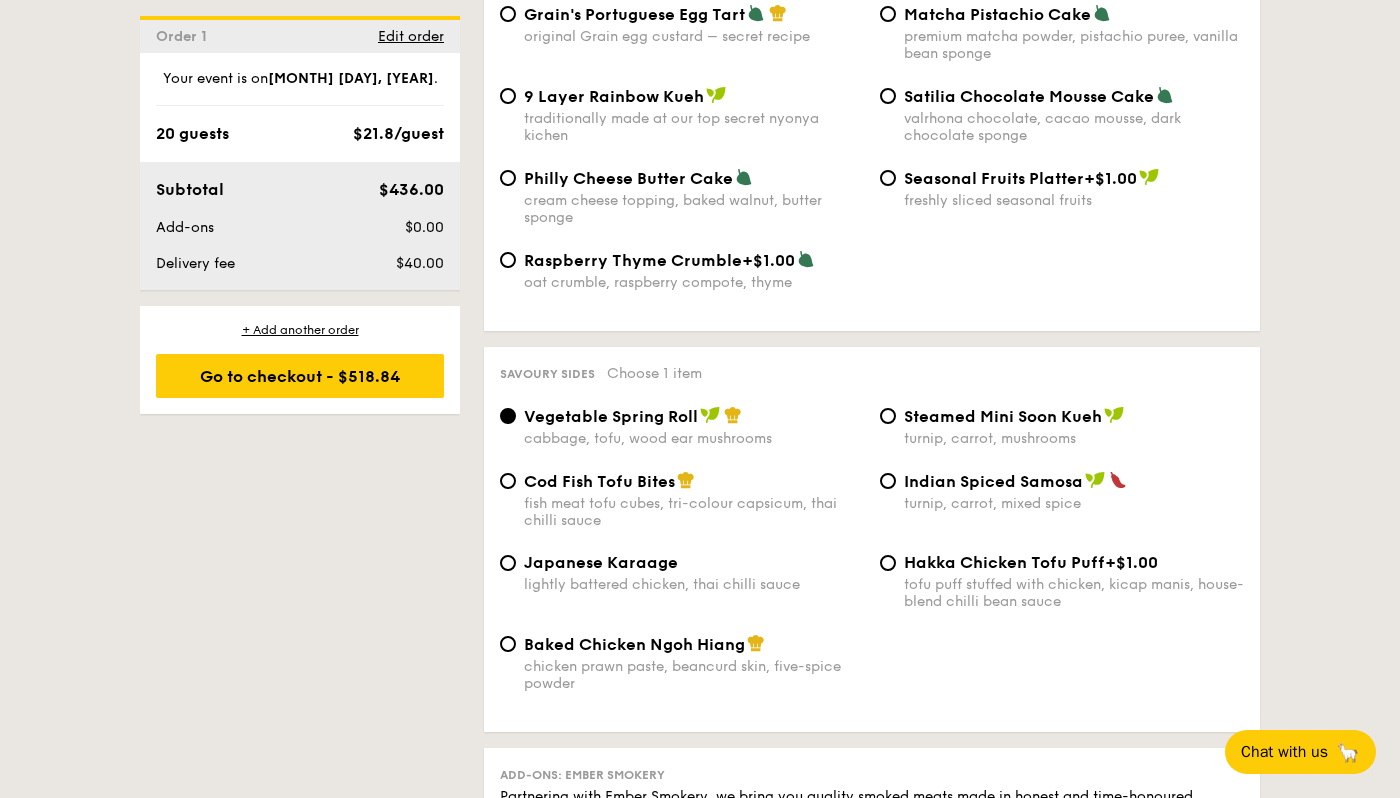 scroll, scrollTop: 3151, scrollLeft: 0, axis: vertical 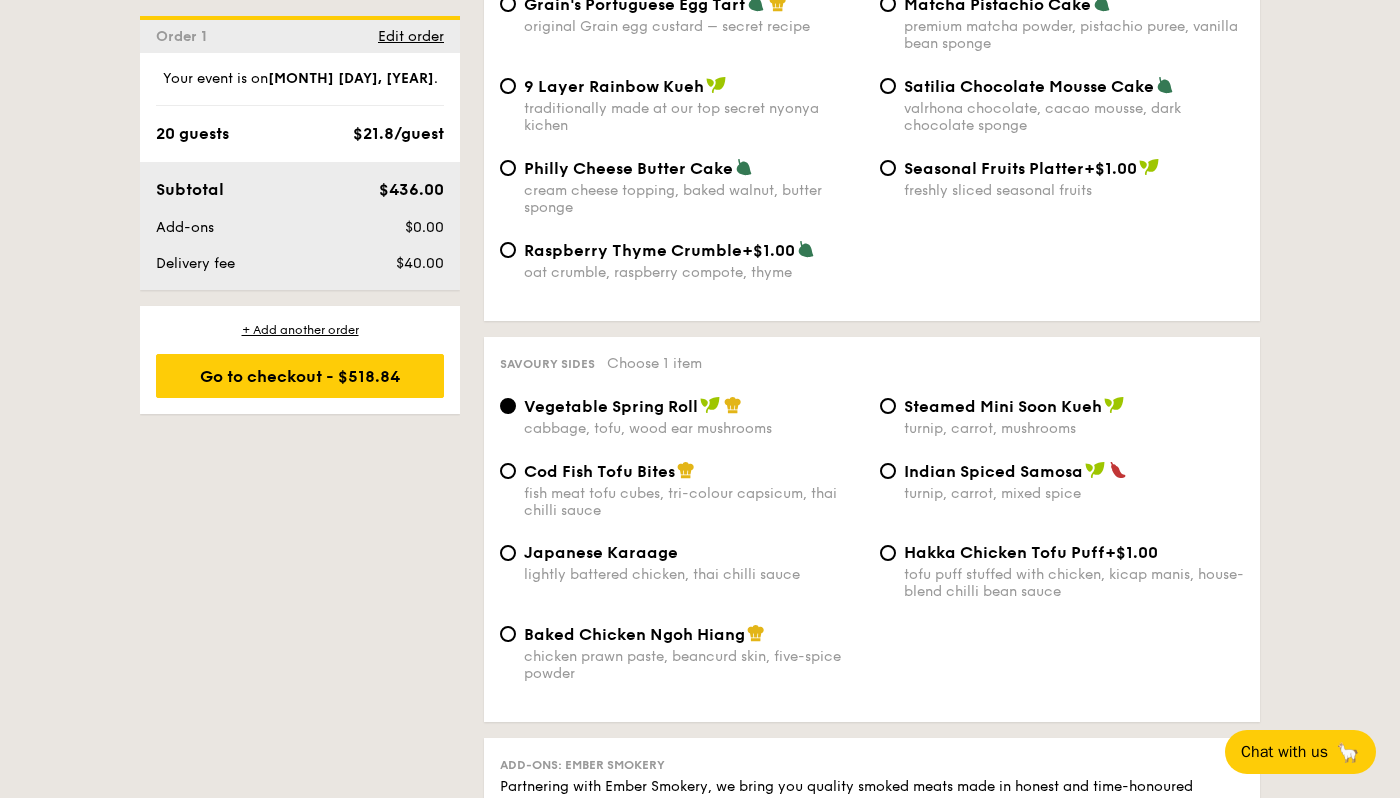 click on "lightly battered chicken, thai chilli sauce" at bounding box center (694, 574) 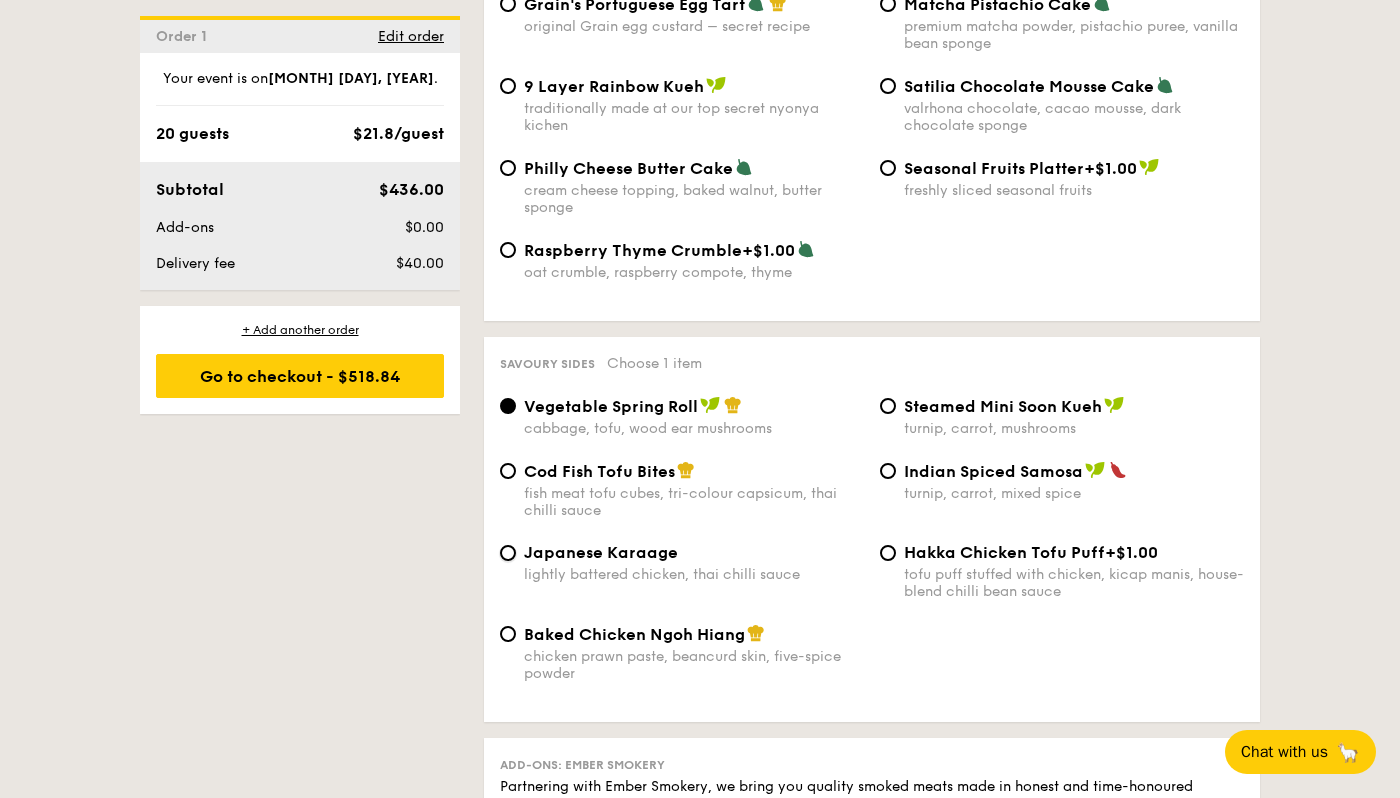 click on "Japanese Karaage lightly battered chicken, thai chilli sauce" at bounding box center [508, 553] 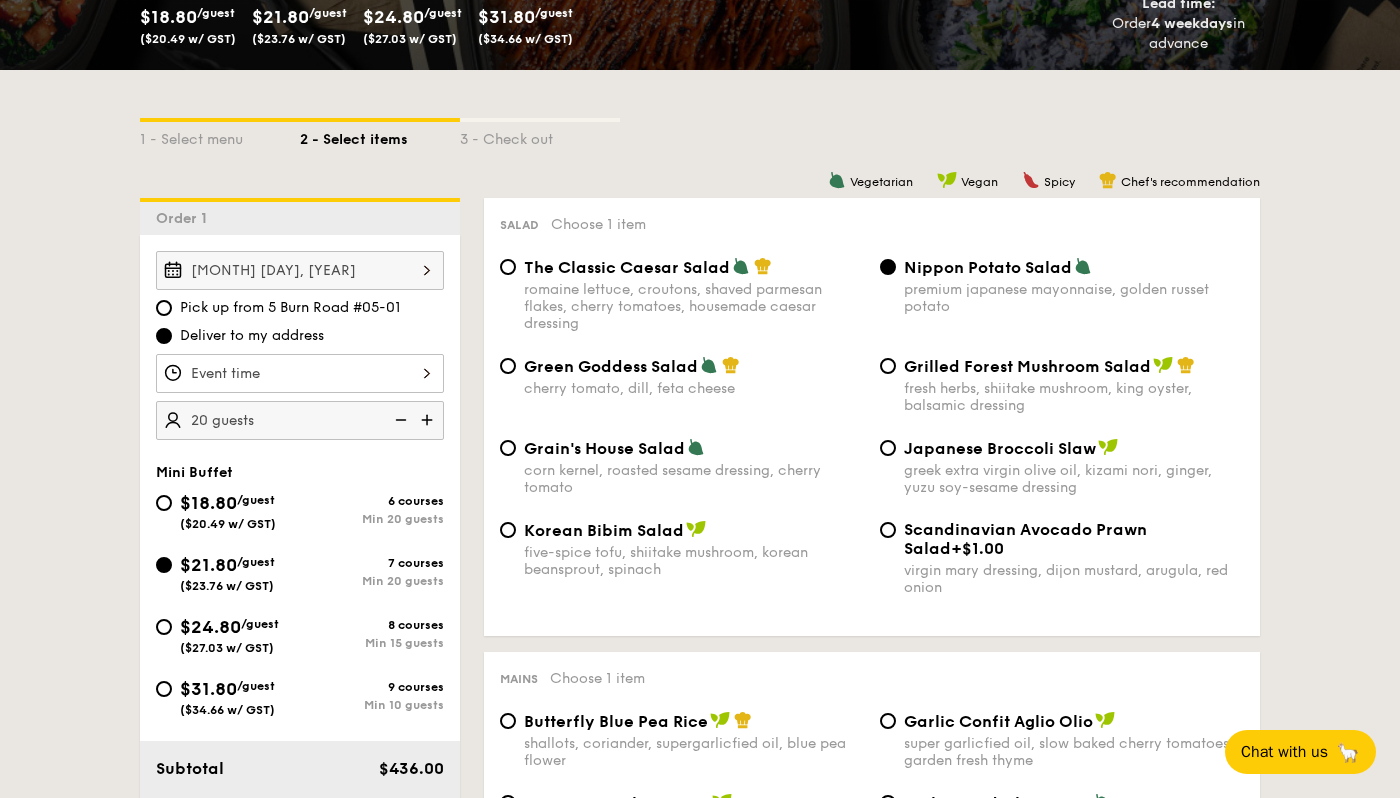 scroll, scrollTop: 382, scrollLeft: 0, axis: vertical 